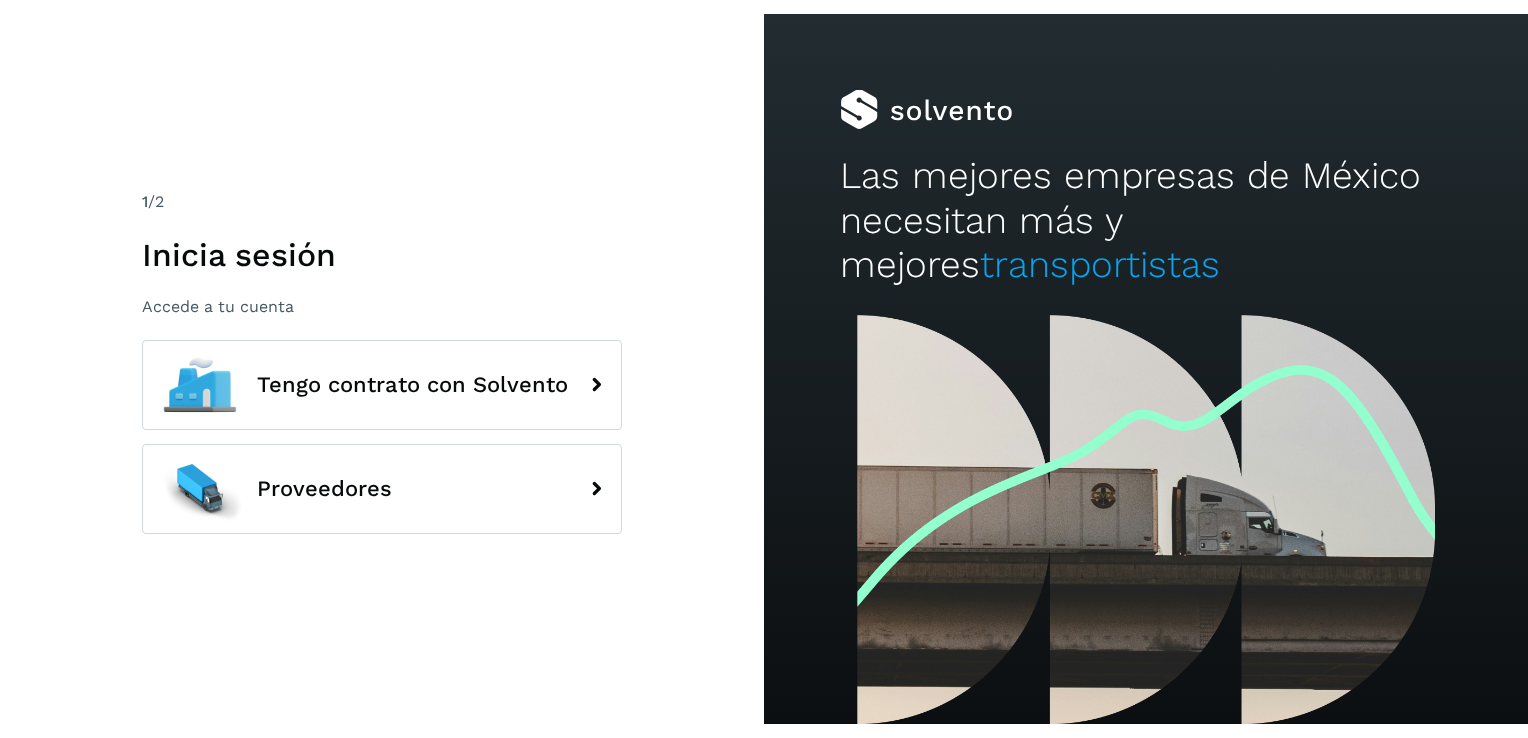 scroll, scrollTop: 0, scrollLeft: 0, axis: both 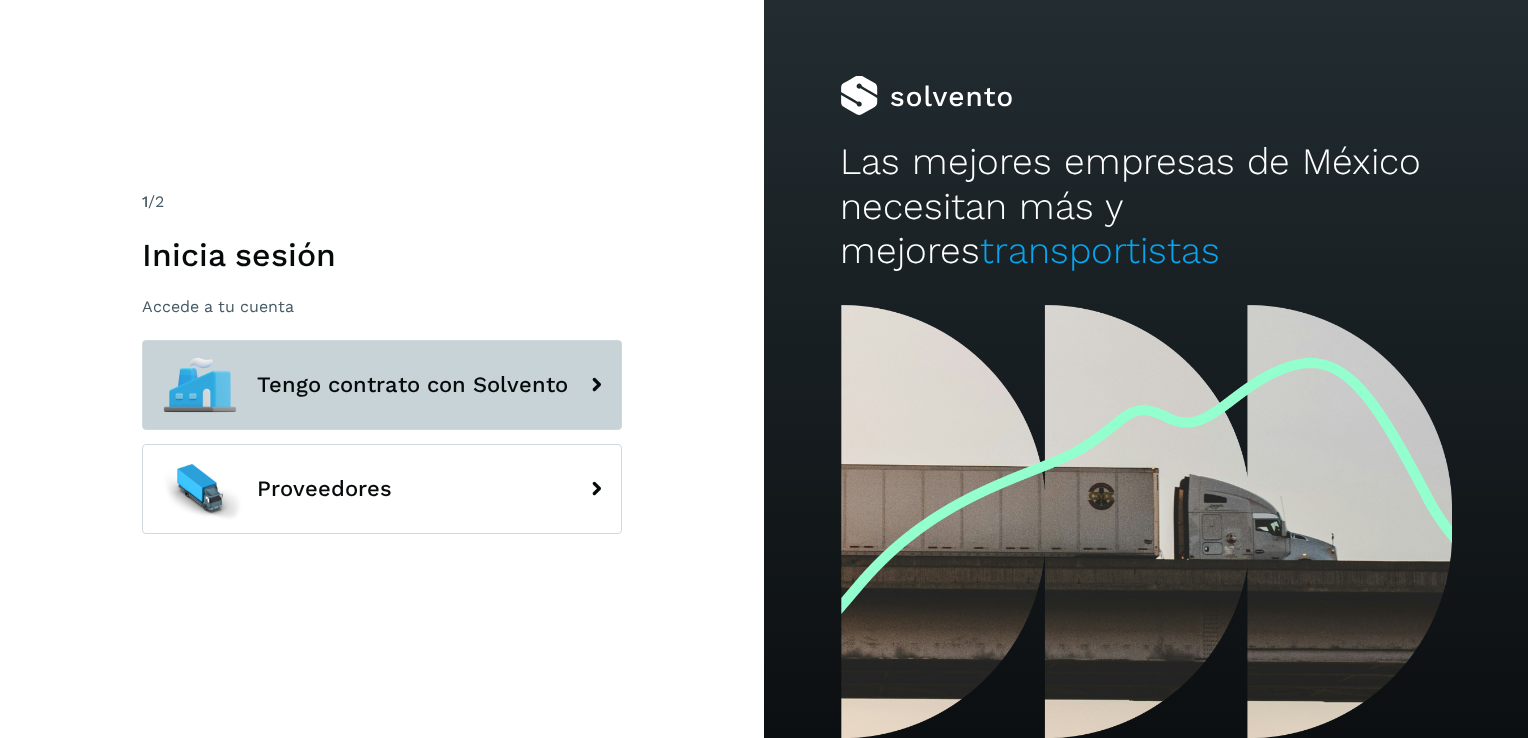 click on "Tengo contrato con Solvento" 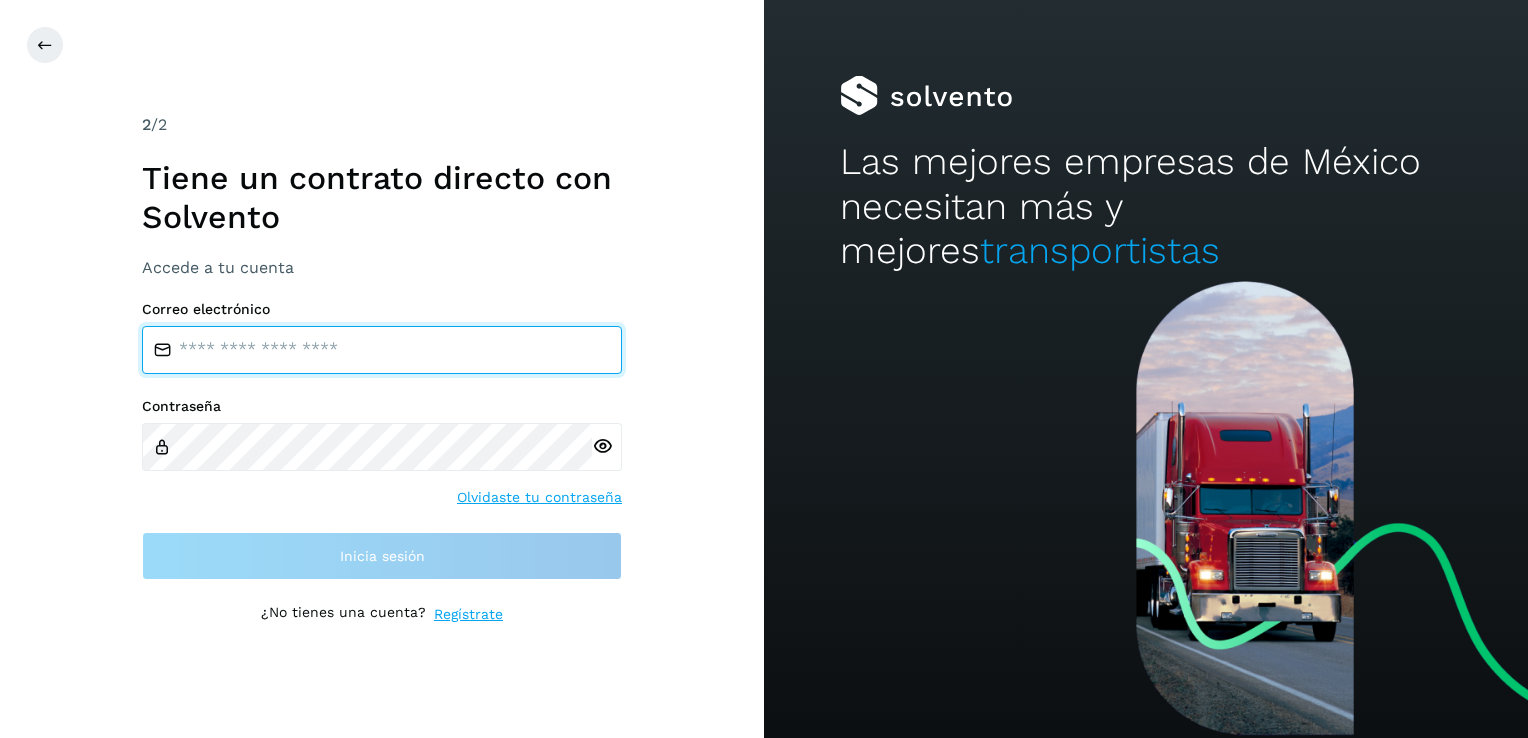 type on "**********" 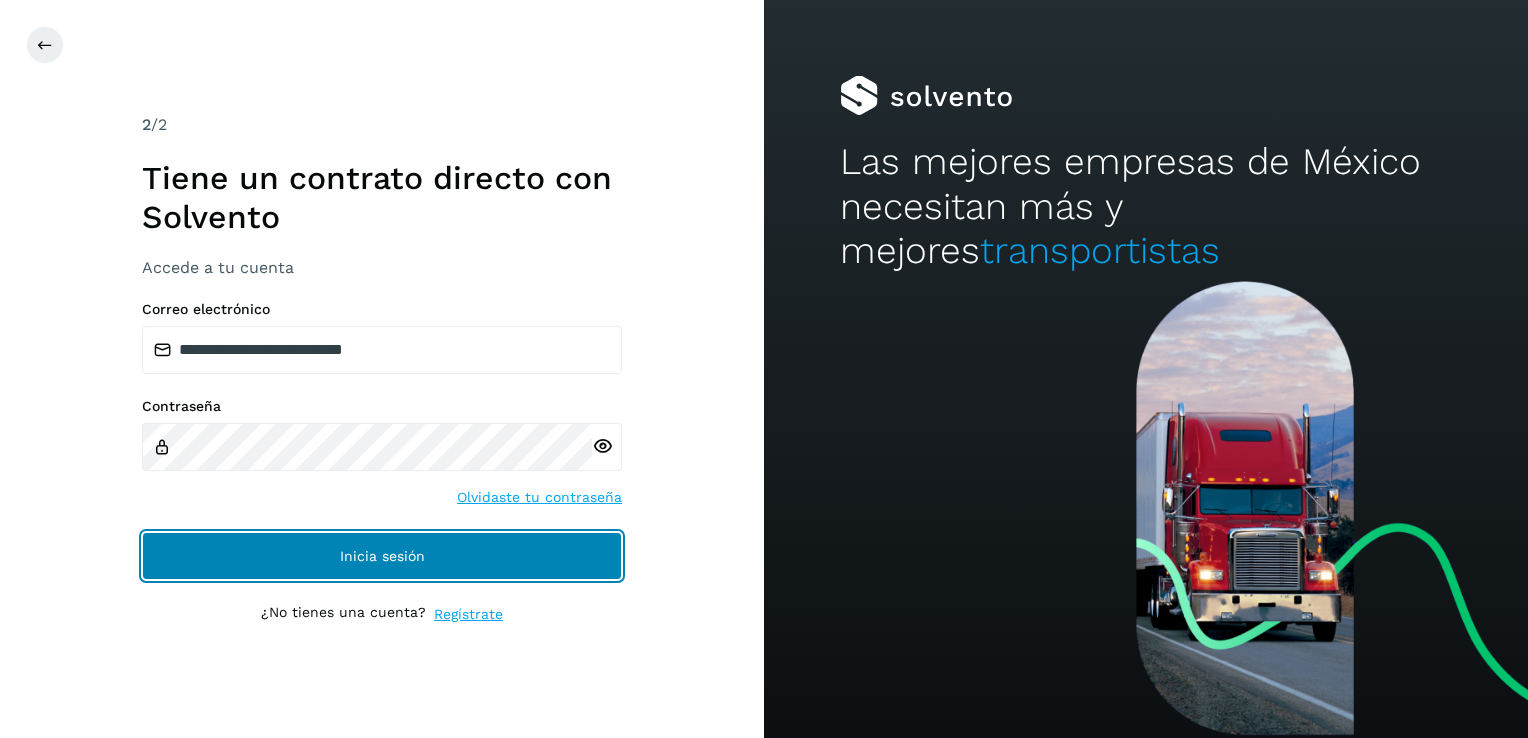 click on "Inicia sesión" at bounding box center (382, 556) 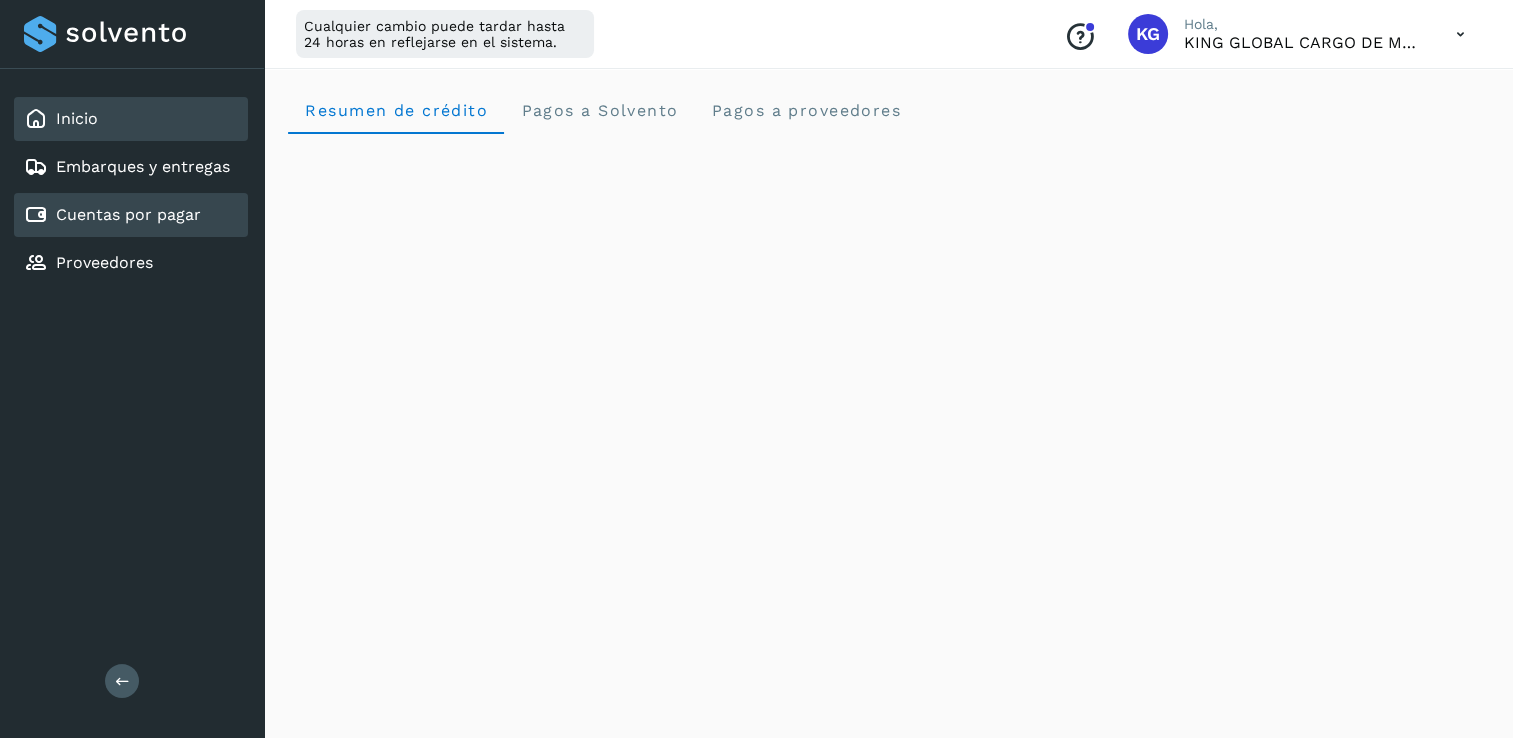 click on "Cuentas por pagar" at bounding box center (128, 214) 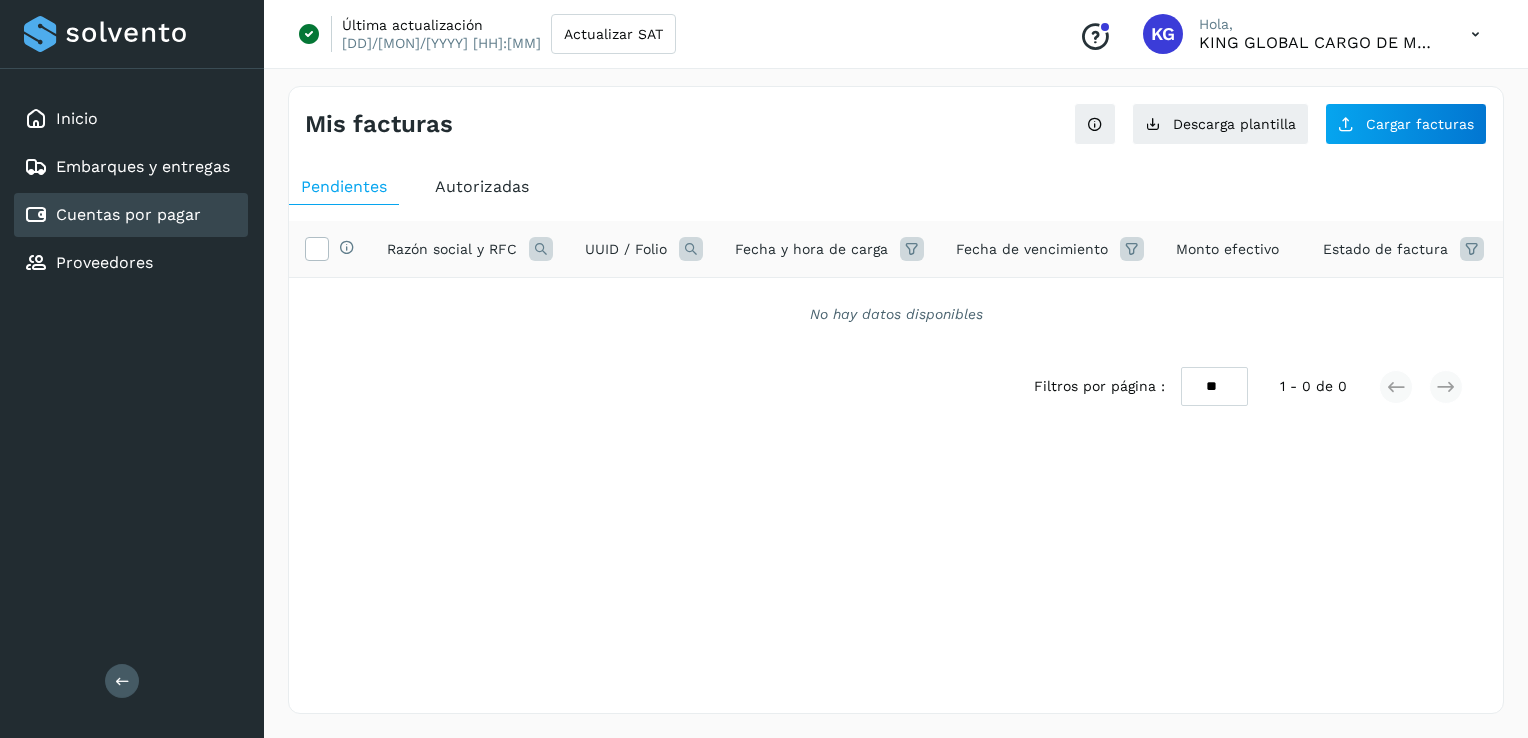 drag, startPoint x: 1025, startPoint y: 501, endPoint x: 1040, endPoint y: 488, distance: 19.849434 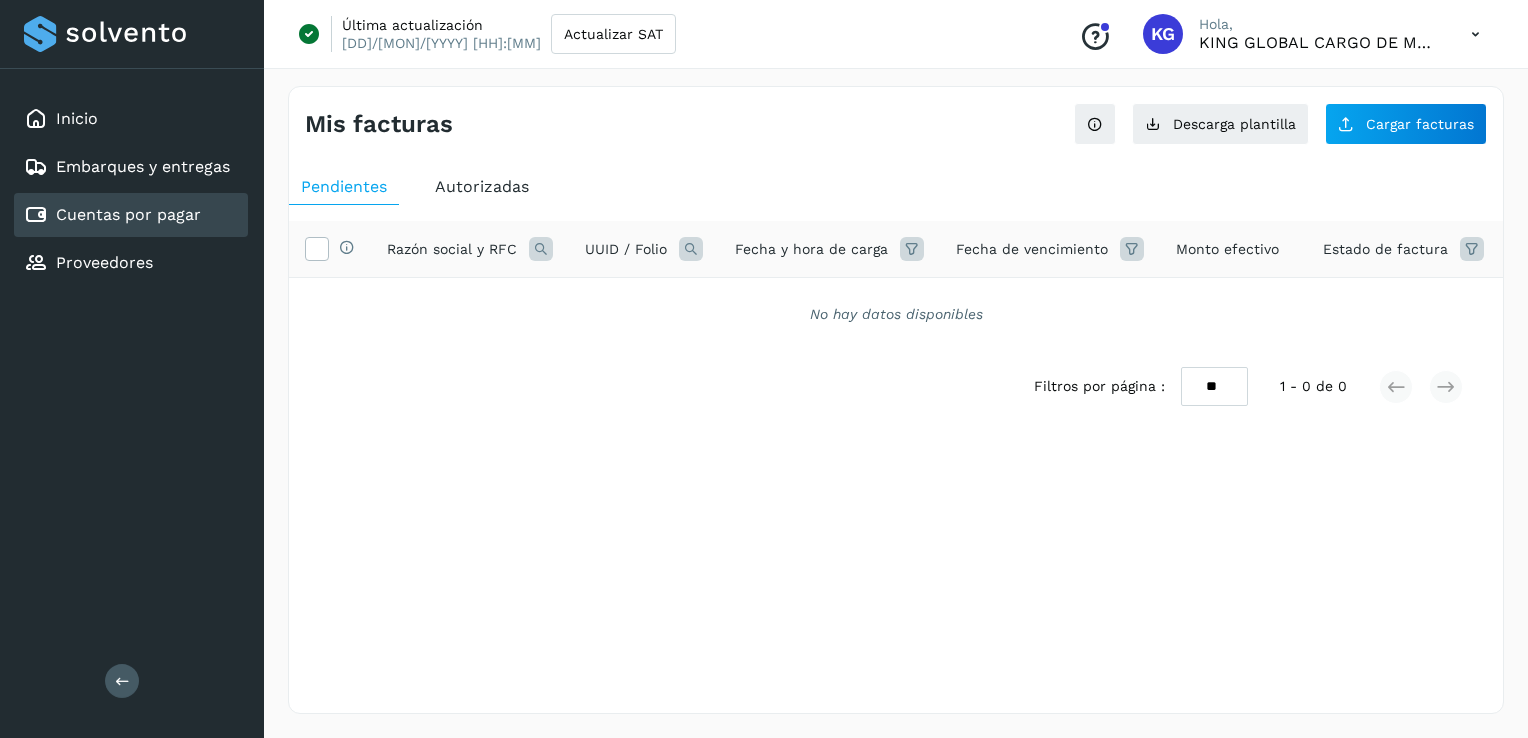 click at bounding box center [1472, 249] 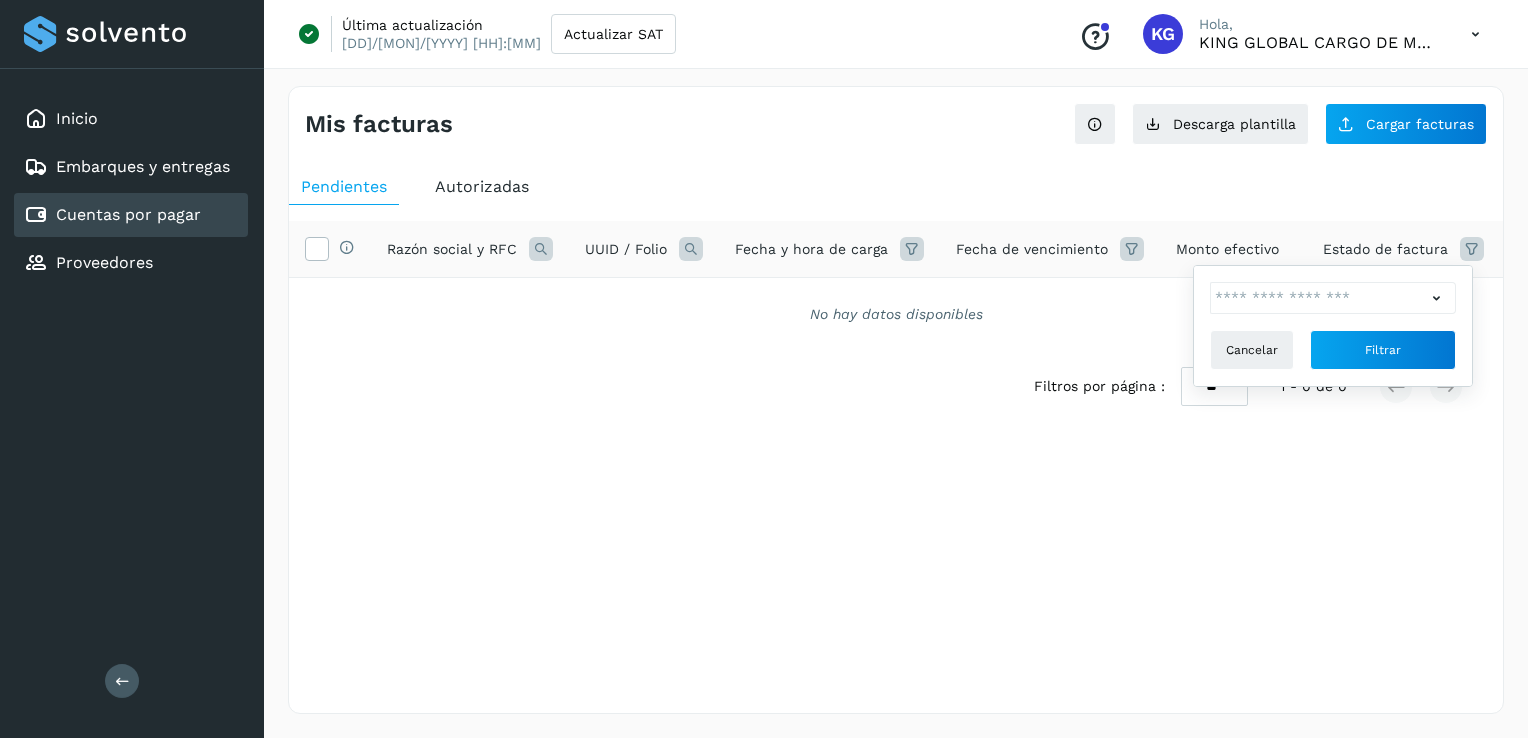 click 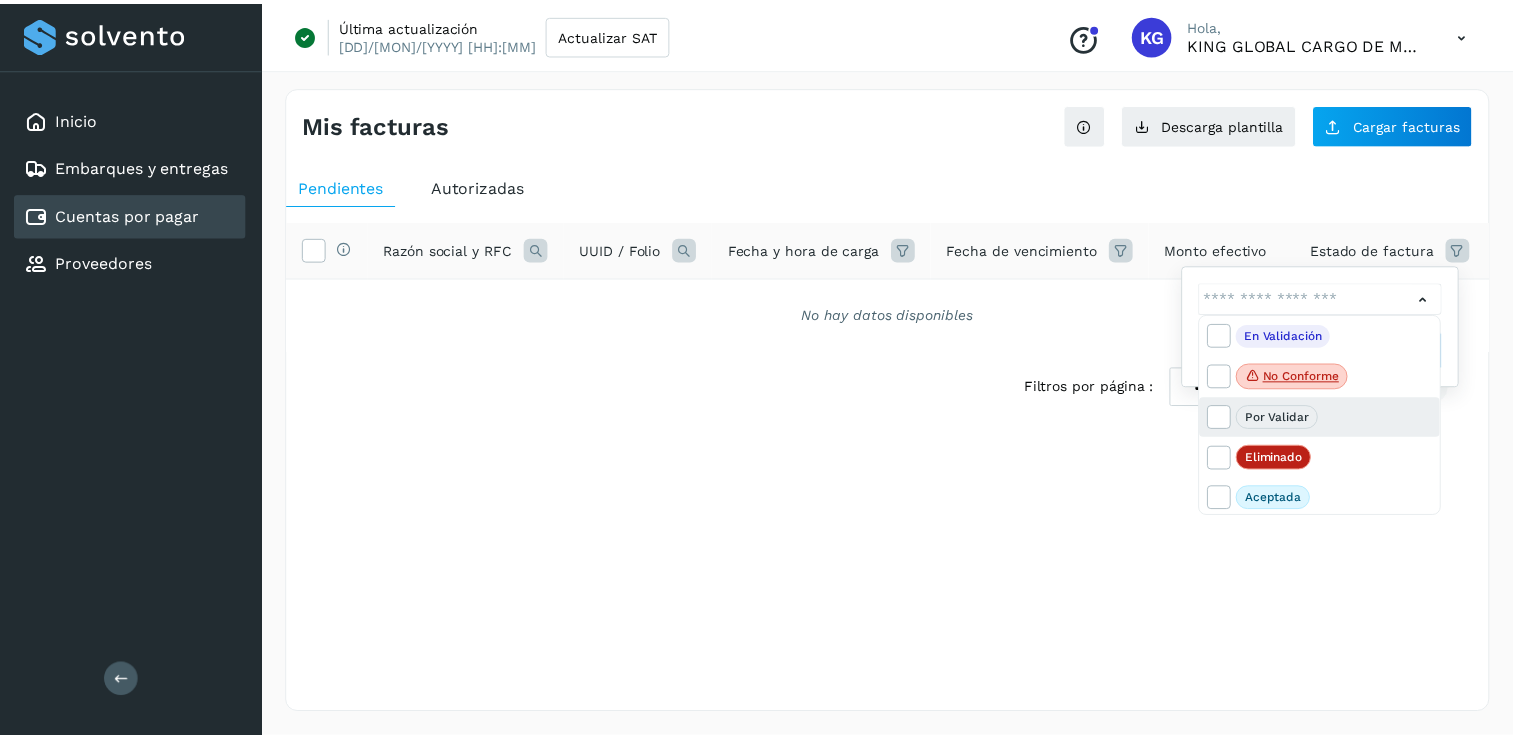 scroll, scrollTop: 41, scrollLeft: 0, axis: vertical 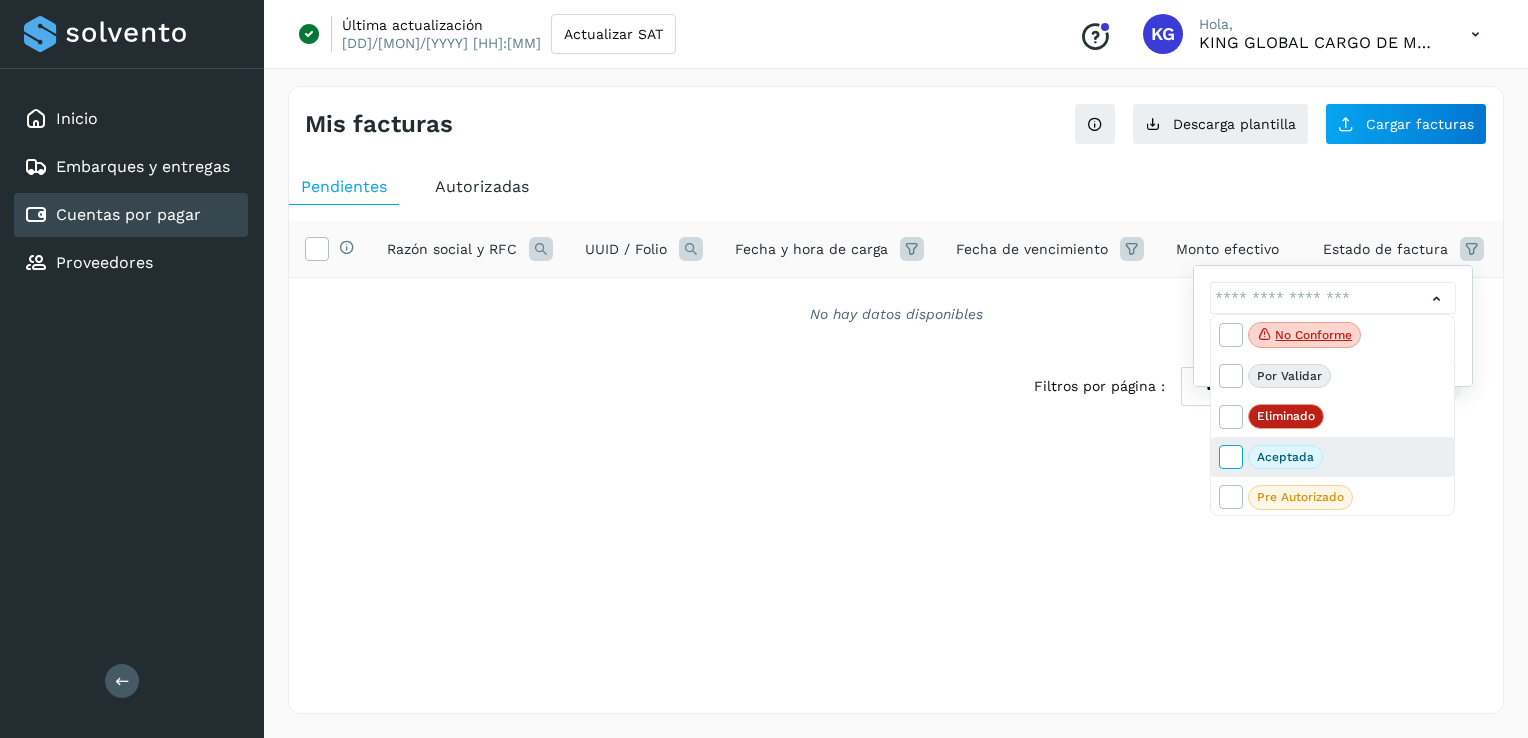 click at bounding box center [1230, 456] 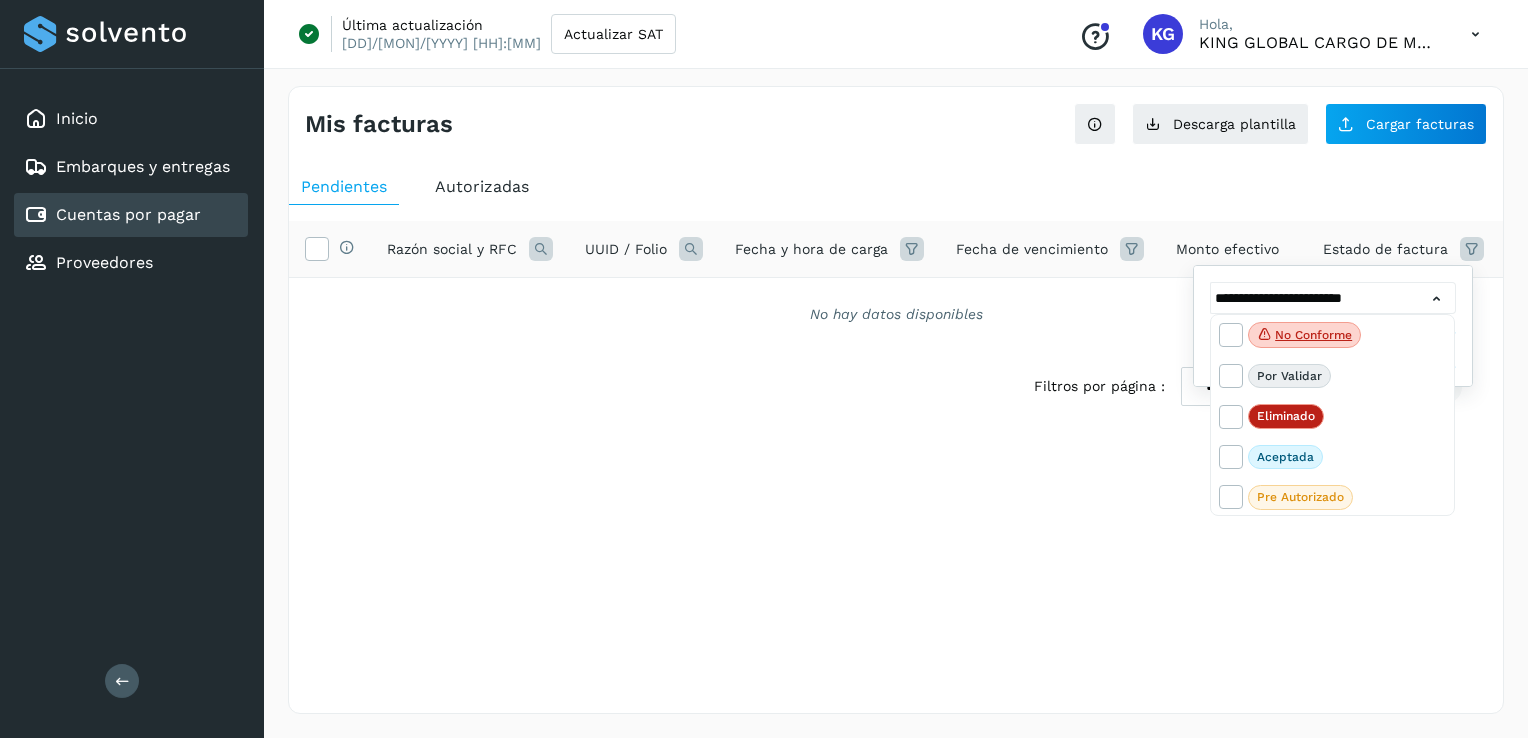 click at bounding box center (764, 369) 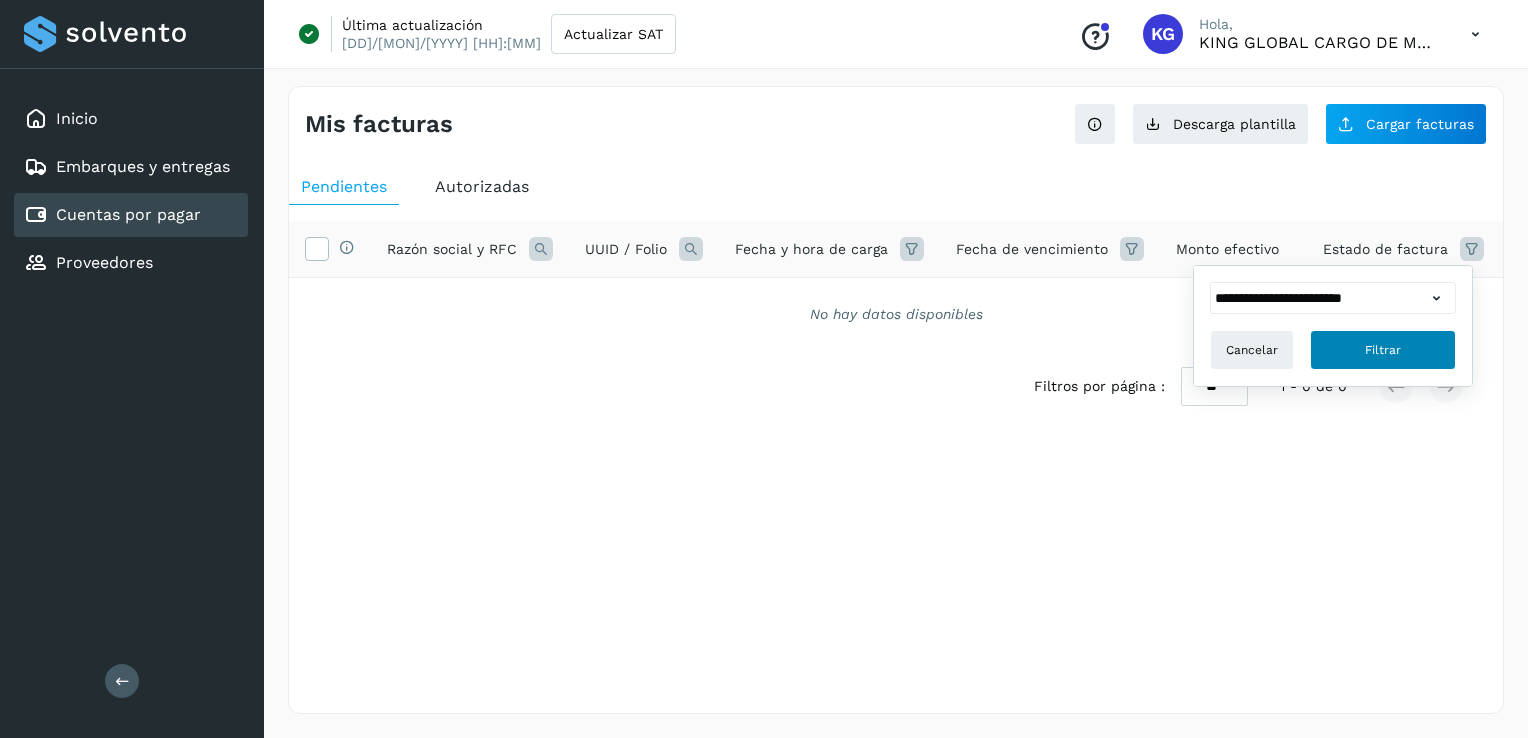 click on "Filtrar" at bounding box center [1383, 350] 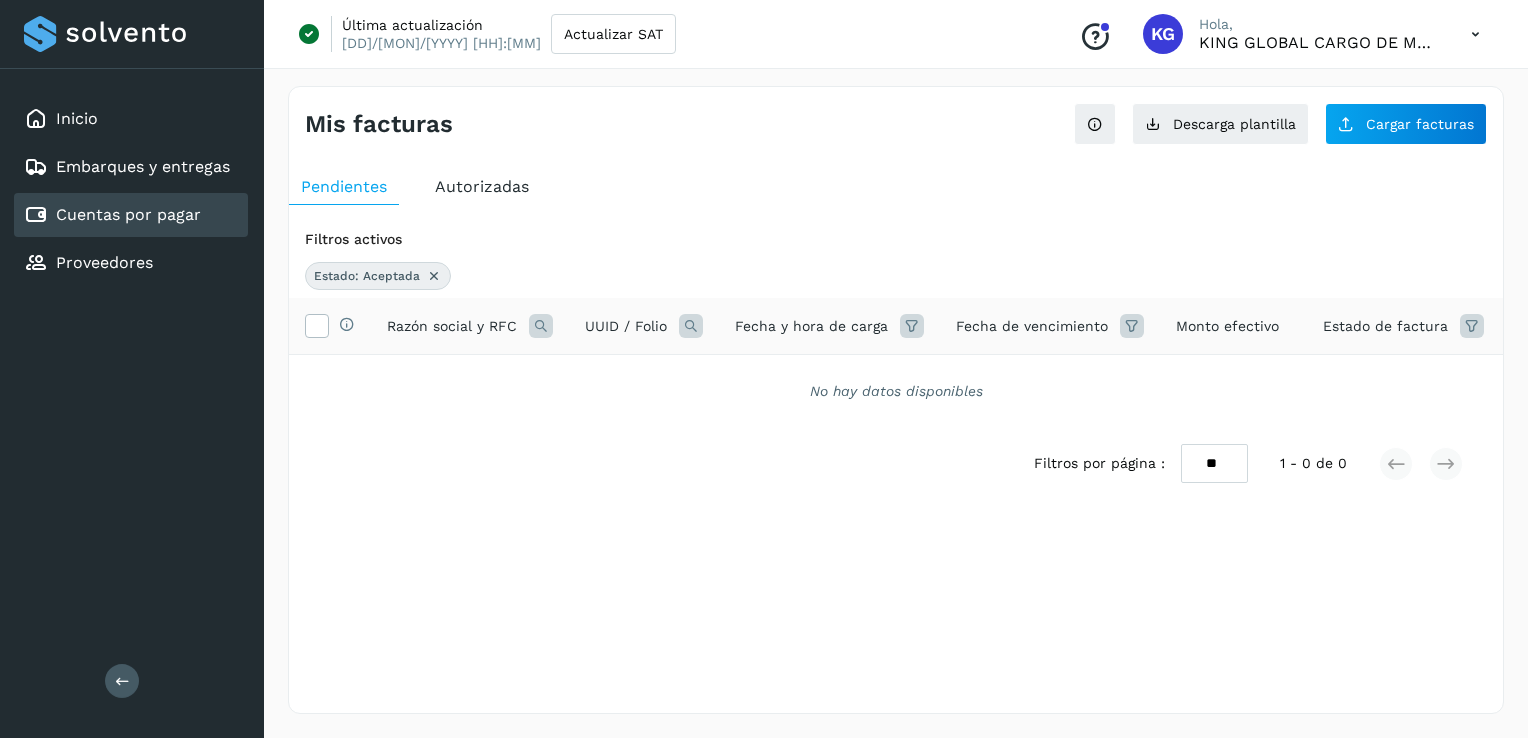 click at bounding box center [912, 326] 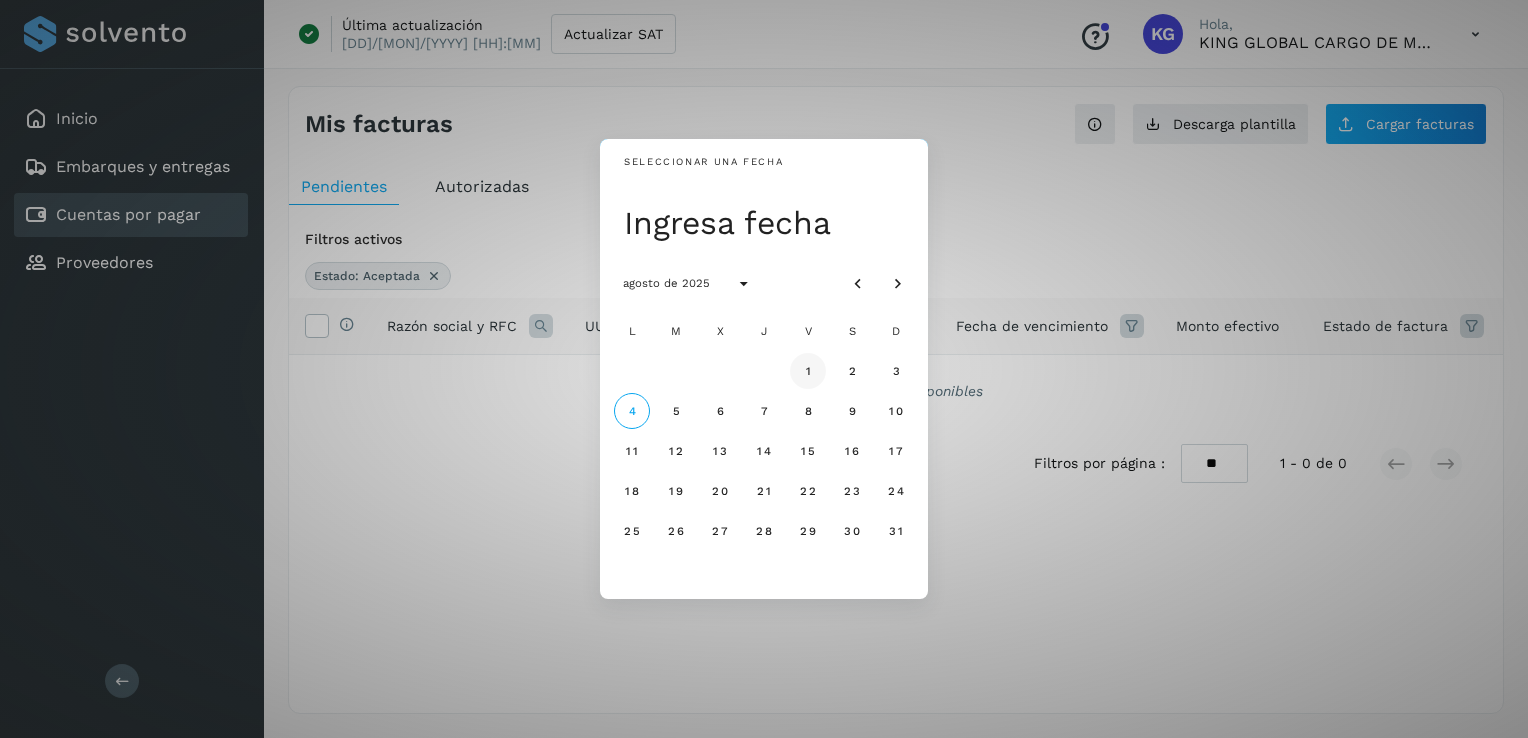 click on "1" at bounding box center (808, 371) 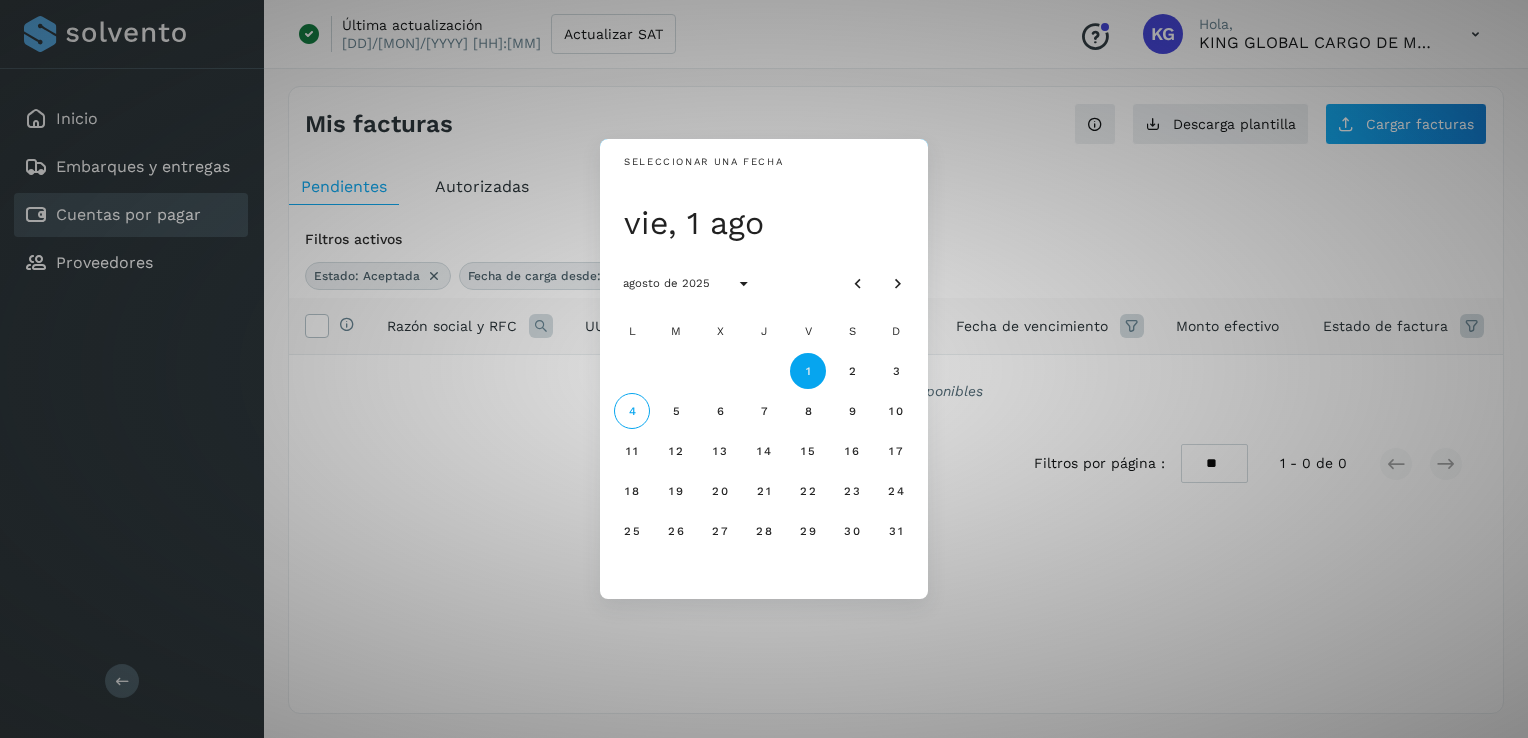 click on "Seleccionar una fecha vie, 1 ago agosto de 2025 L M X J V S D 1 2 3 4 5 6 7 8 9 10 11 12 13 14 15 16 17 18 19 20 21 22 23 24 25 26 27 28 29 30 31" at bounding box center (764, 369) 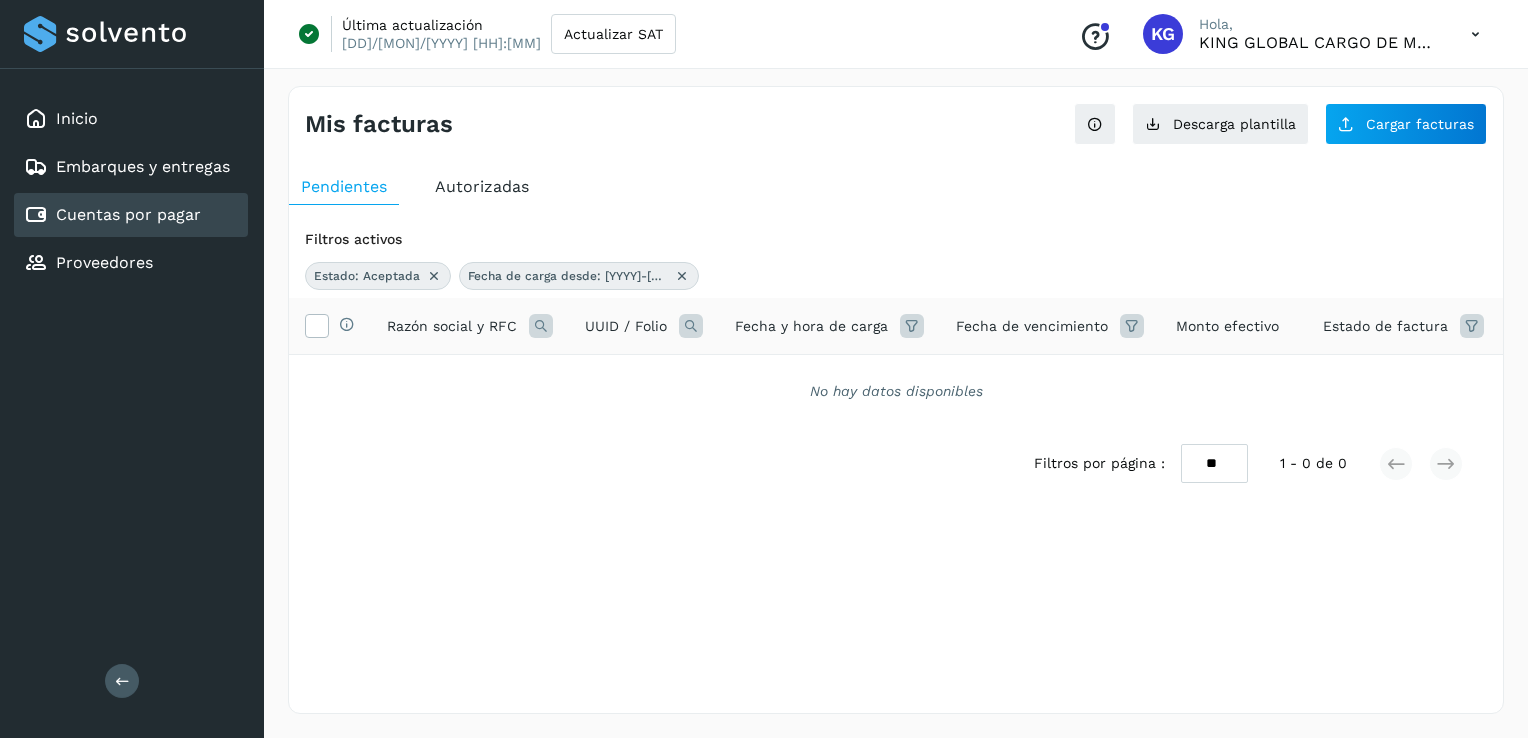 click on "Autorizadas" at bounding box center (482, 186) 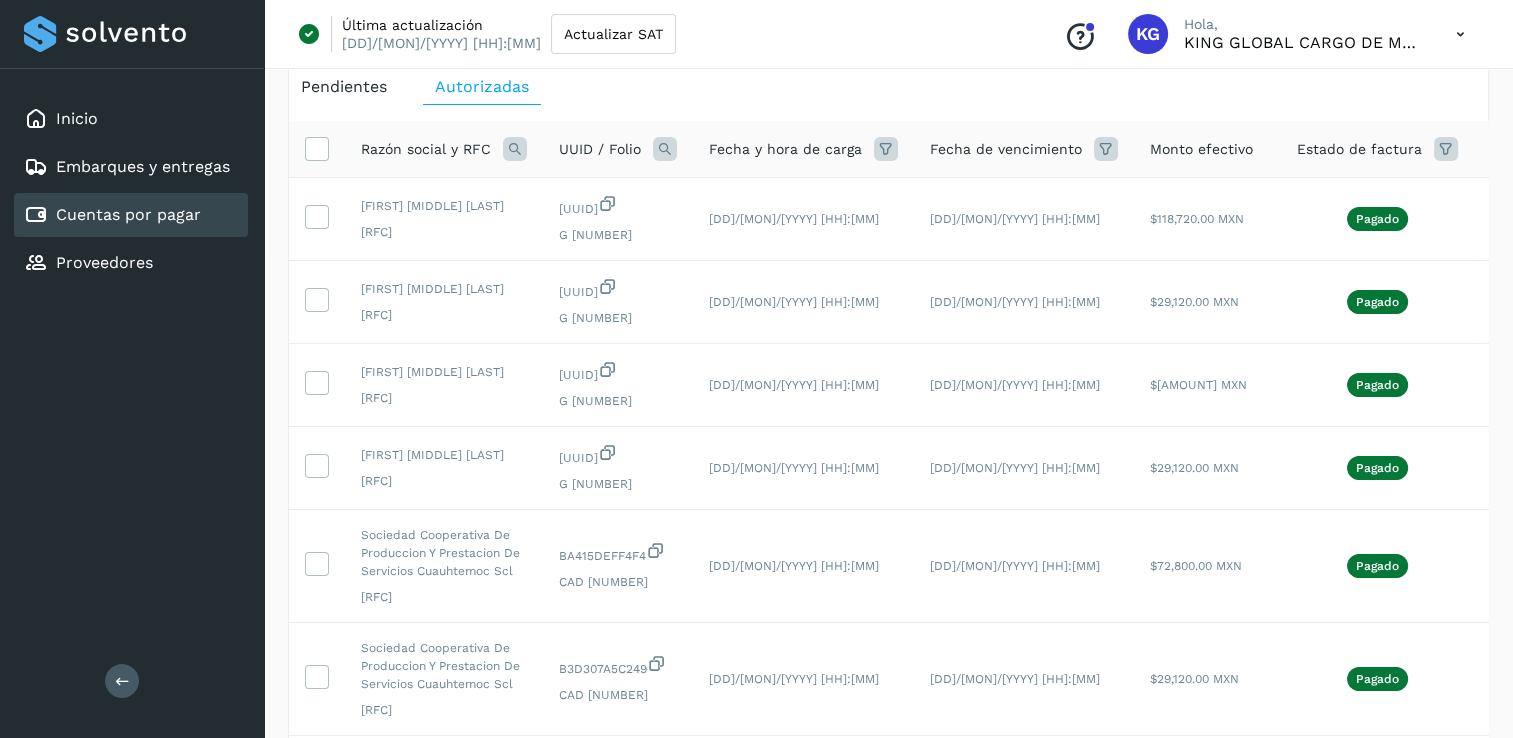 scroll, scrollTop: 0, scrollLeft: 0, axis: both 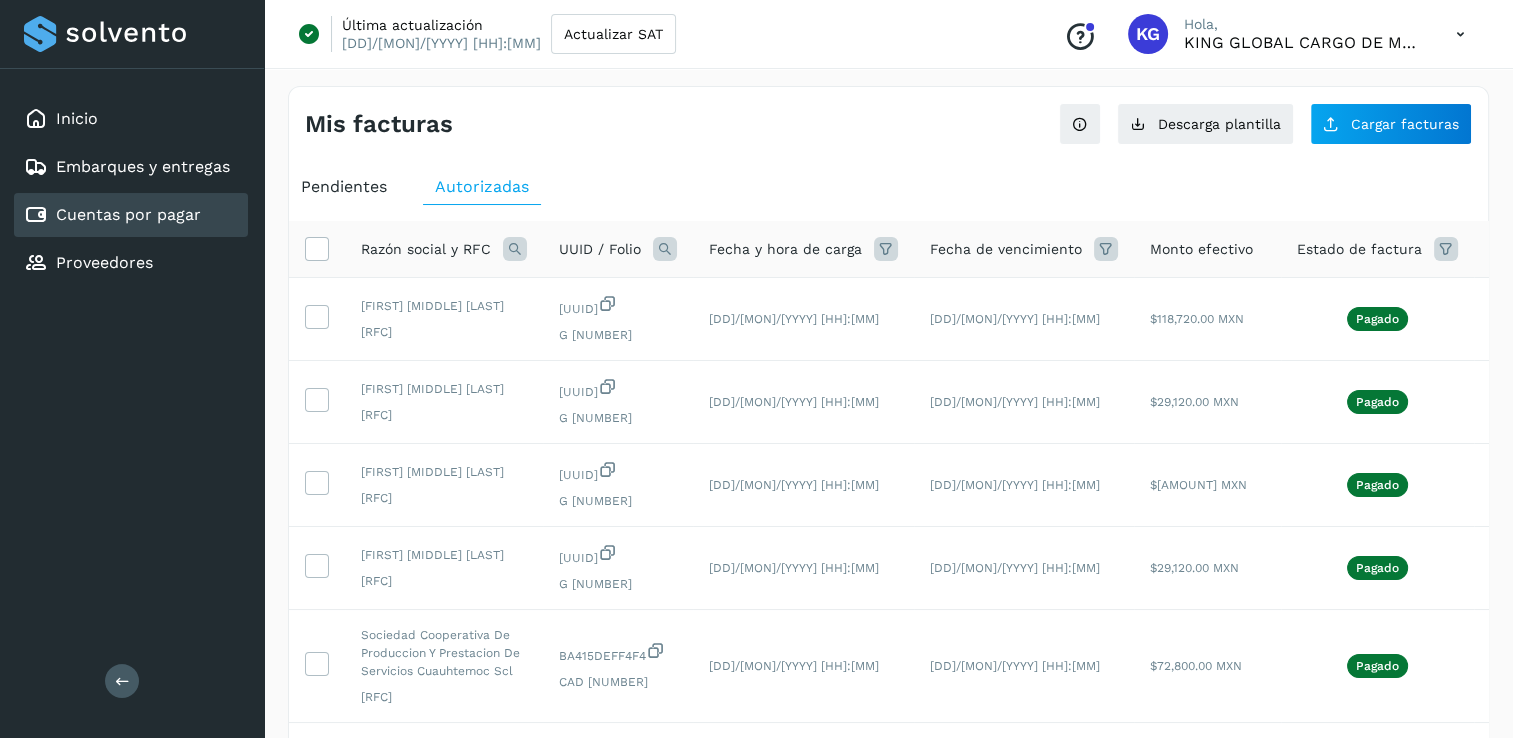 click at bounding box center [1446, 249] 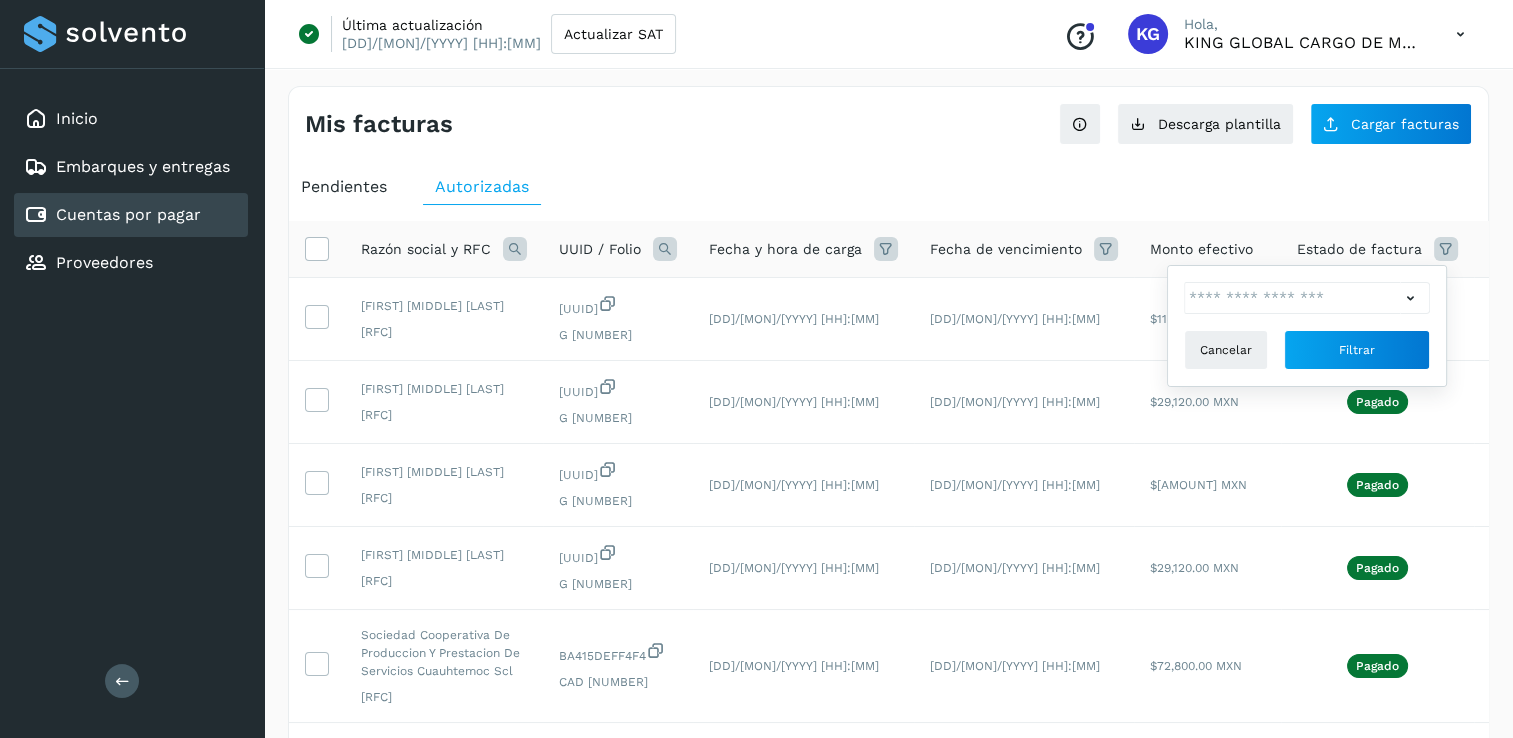 click 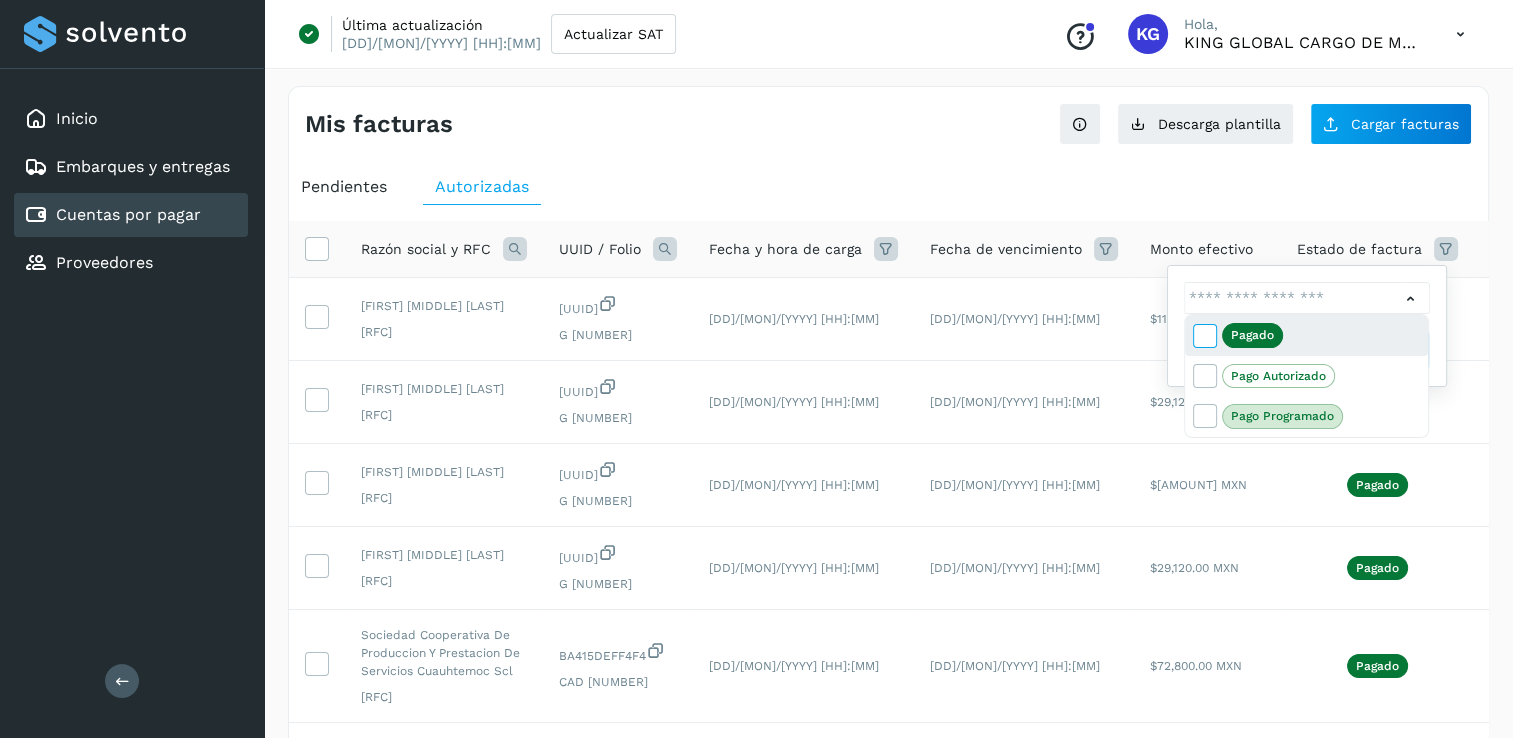 click at bounding box center [1204, 335] 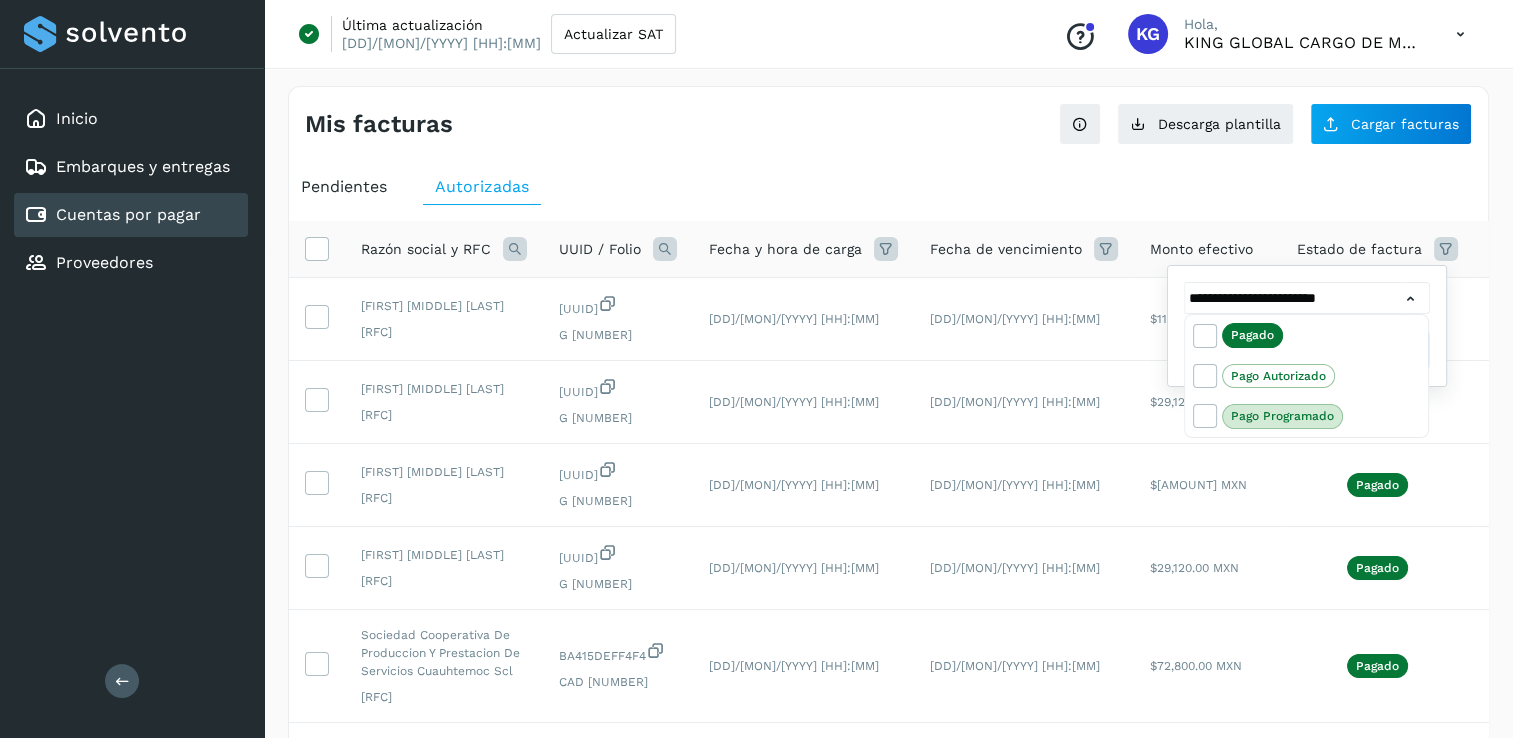 click at bounding box center [756, 369] 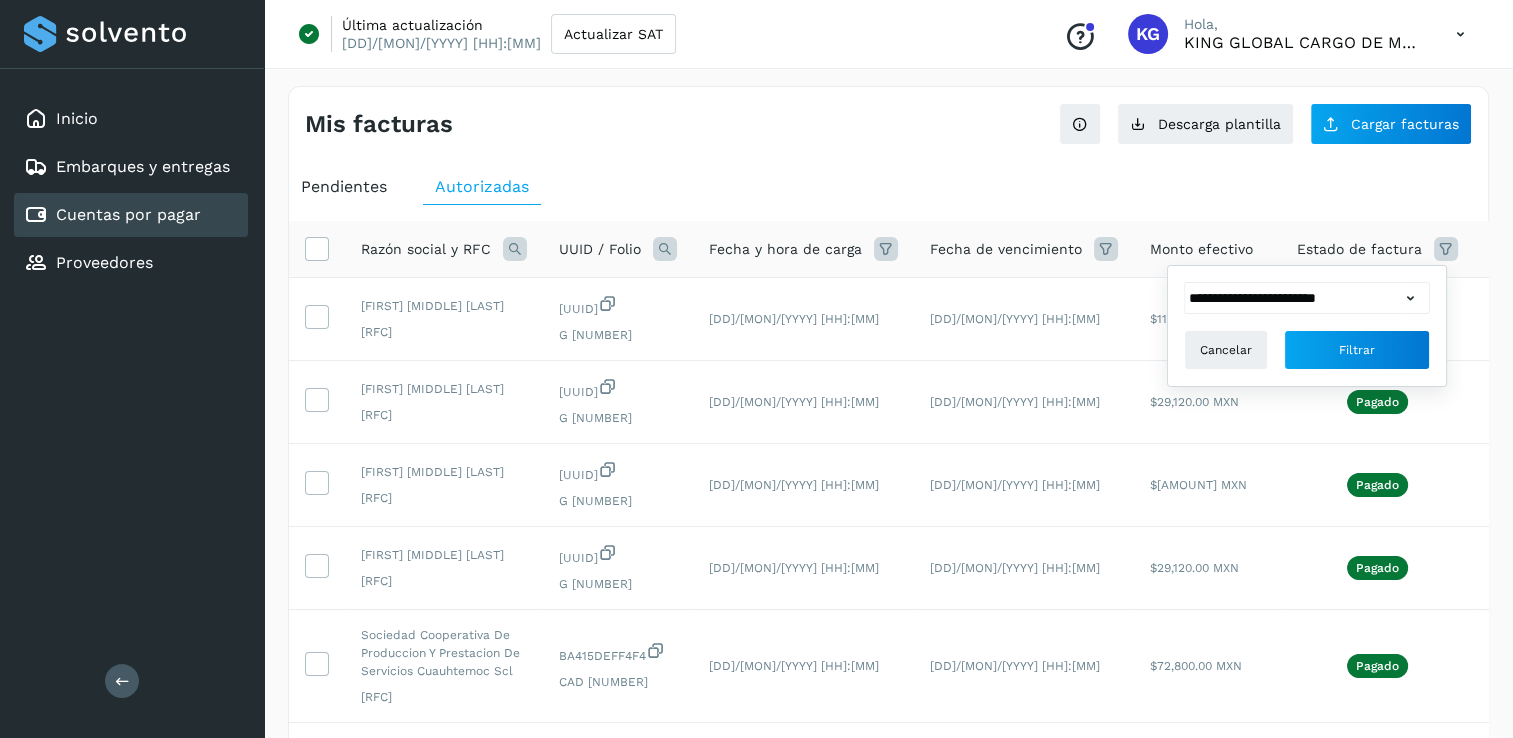 click at bounding box center [886, 249] 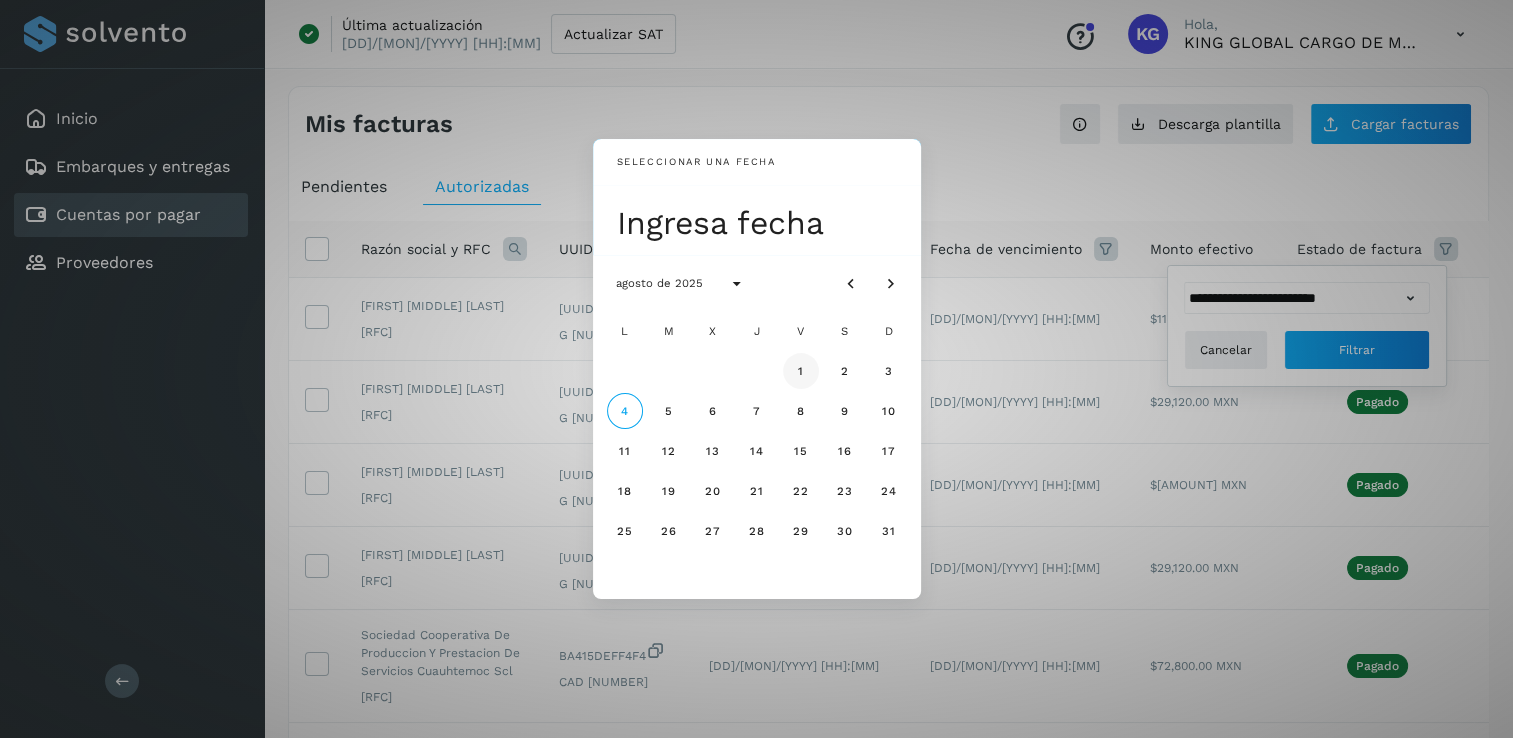 click on "1" 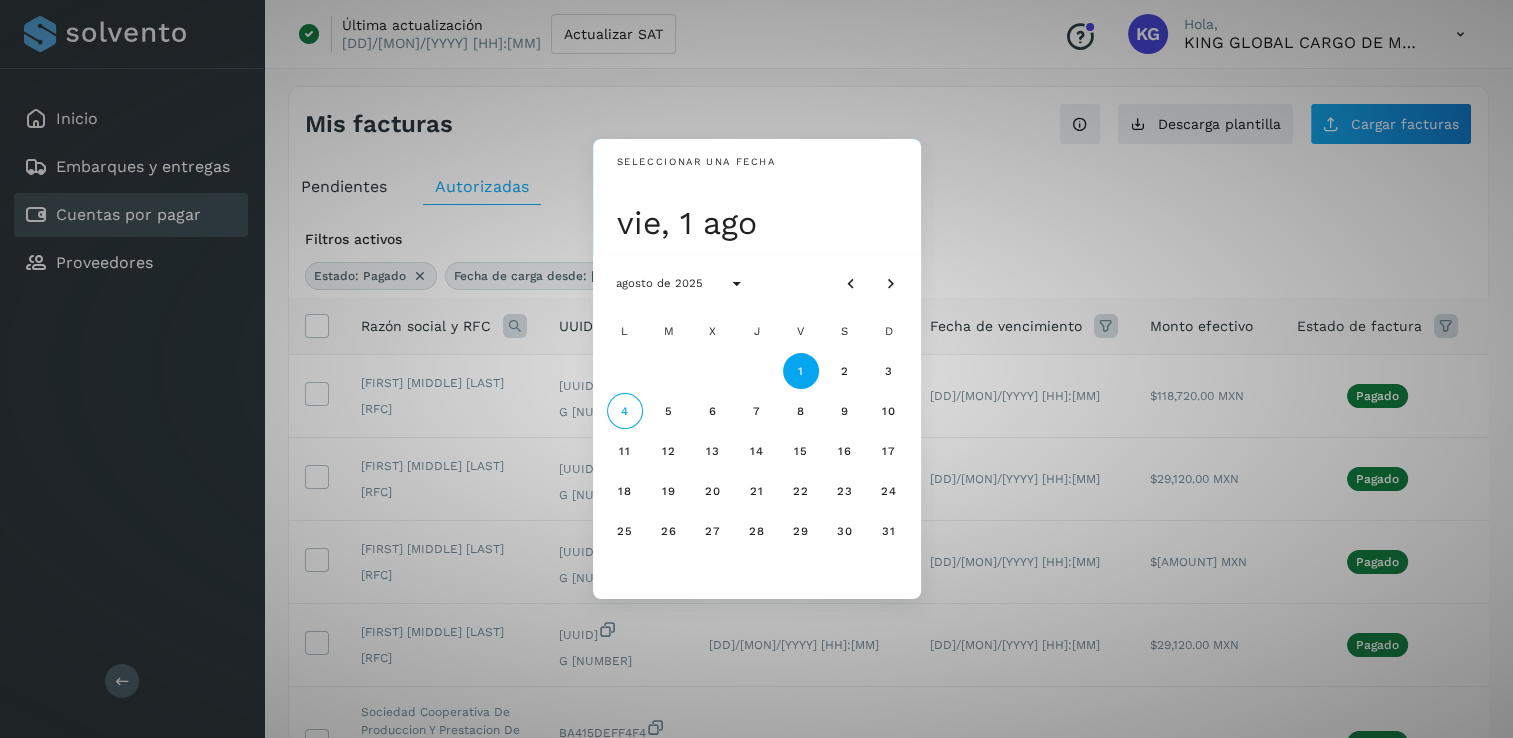 click on "Seleccionar una fecha vie, 1 ago agosto de 2025 L M X J V S D 1 2 3 4 5 6 7 8 9 10 11 12 13 14 15 16 17 18 19 20 21 22 23 24 25 26 27 28 29 30 31" at bounding box center [756, 369] 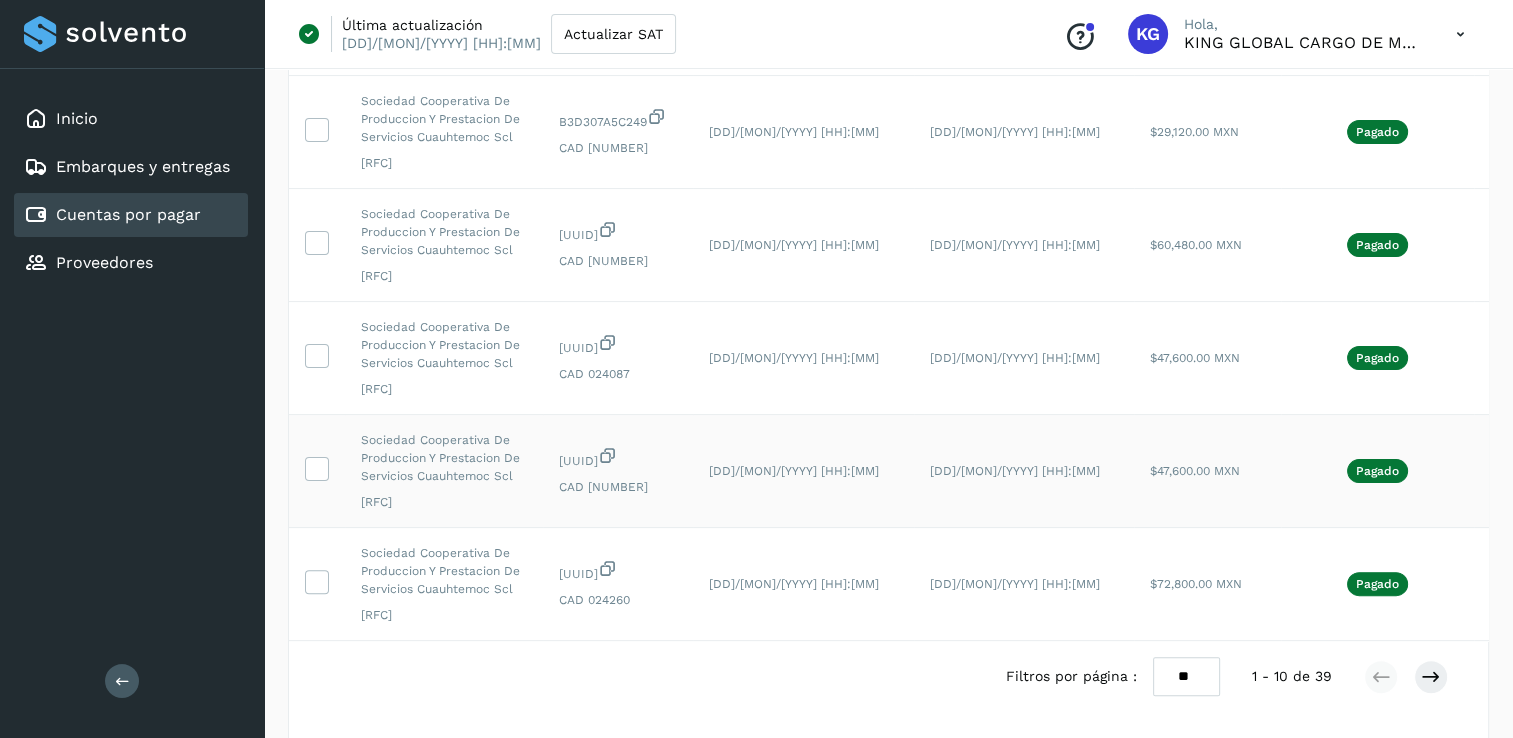 scroll, scrollTop: 856, scrollLeft: 0, axis: vertical 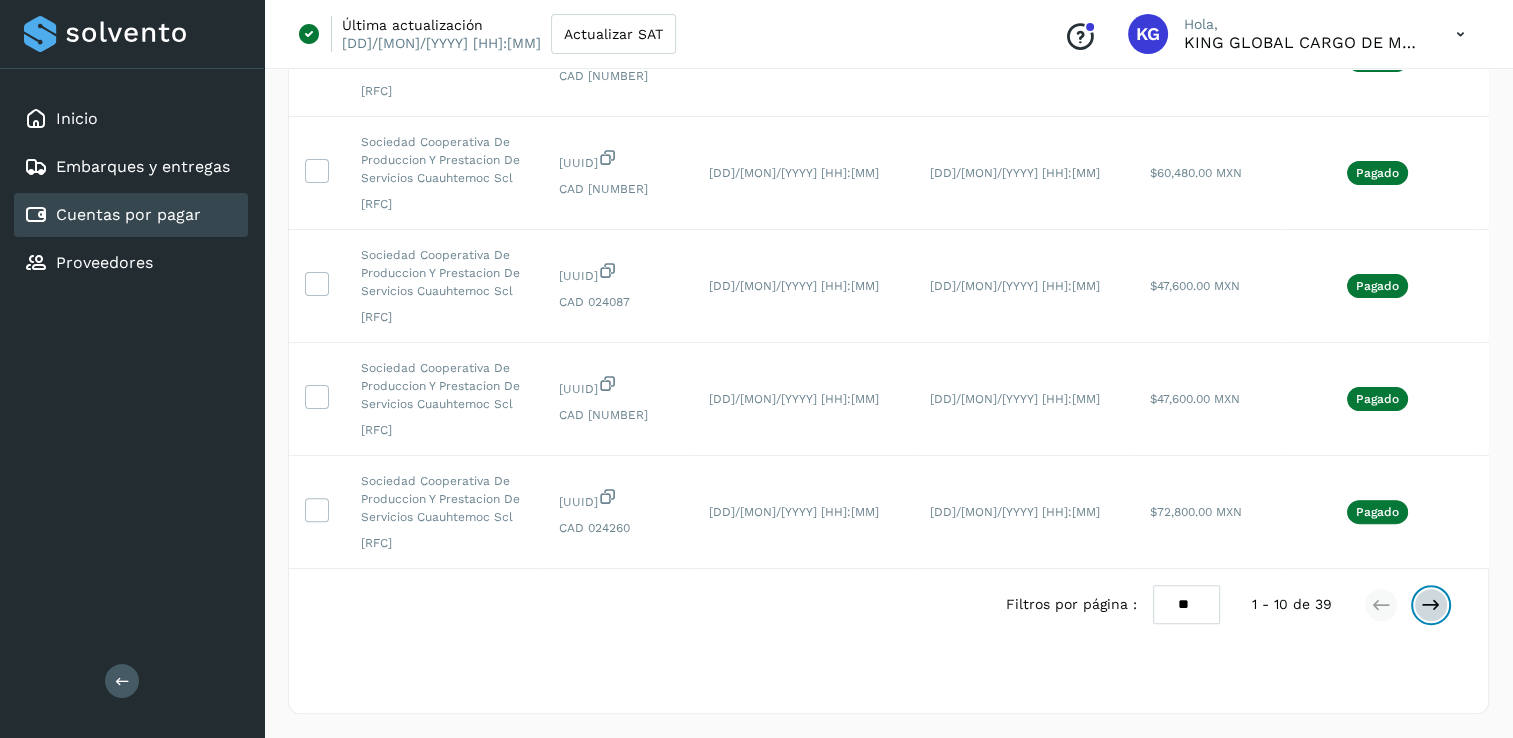 click at bounding box center [1431, 605] 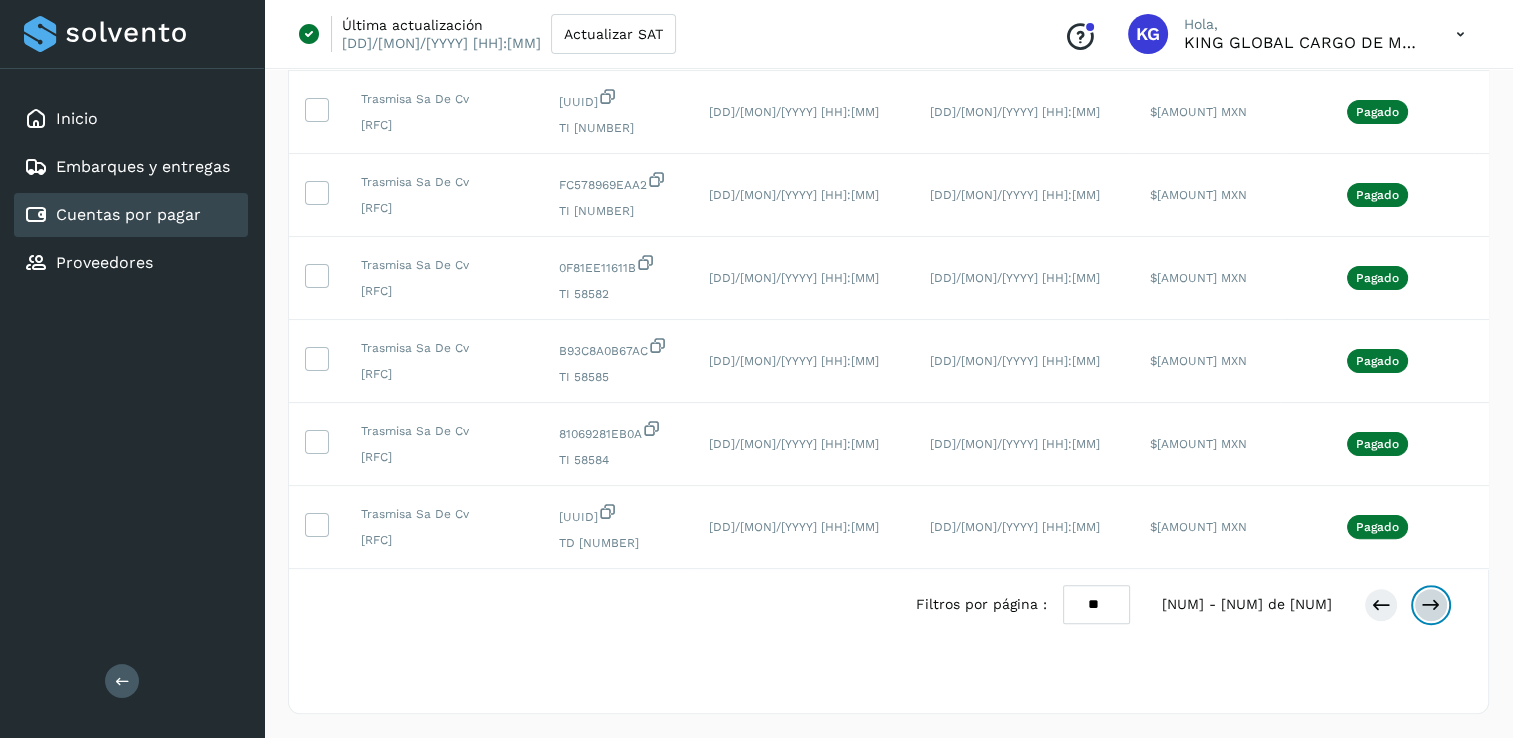 click at bounding box center [1431, 605] 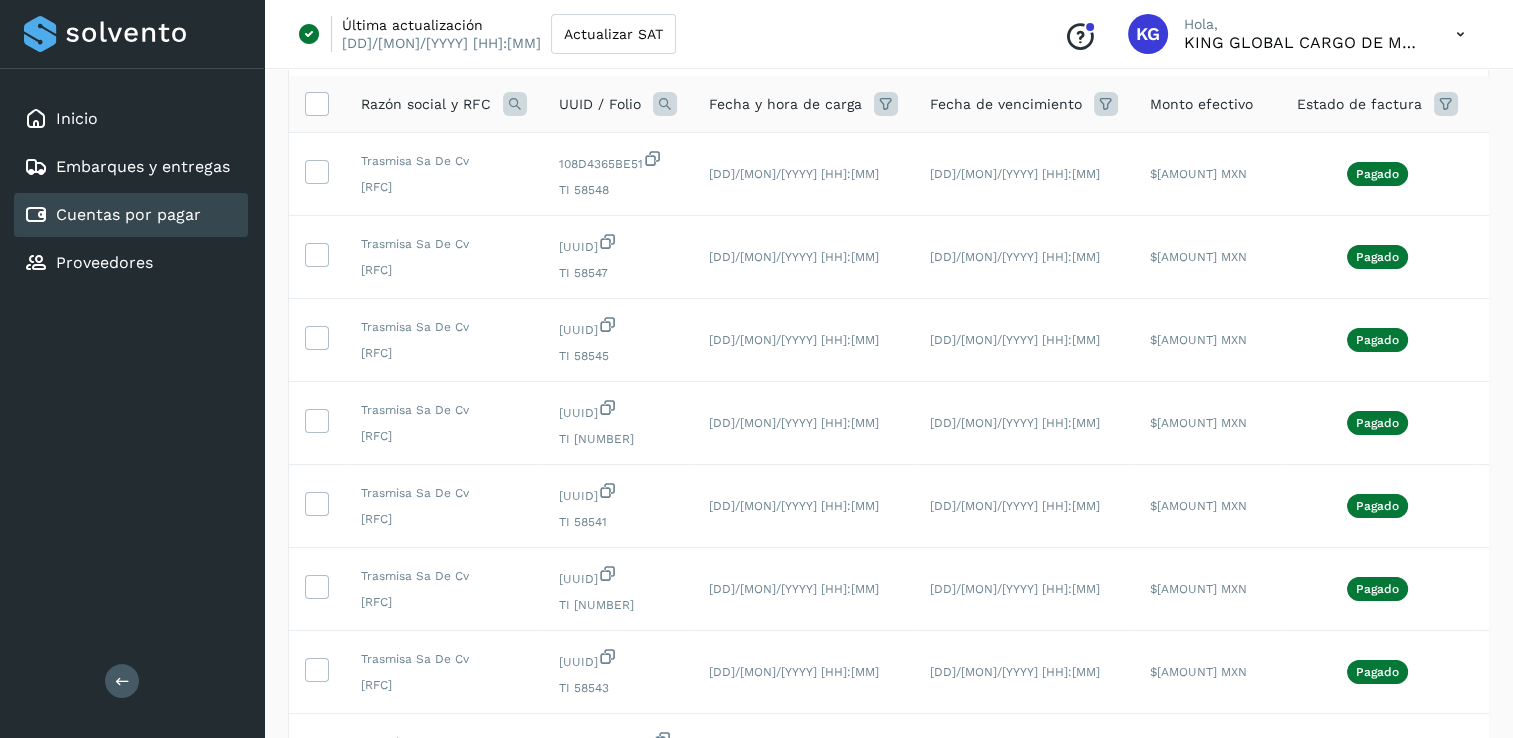 scroll, scrollTop: 672, scrollLeft: 0, axis: vertical 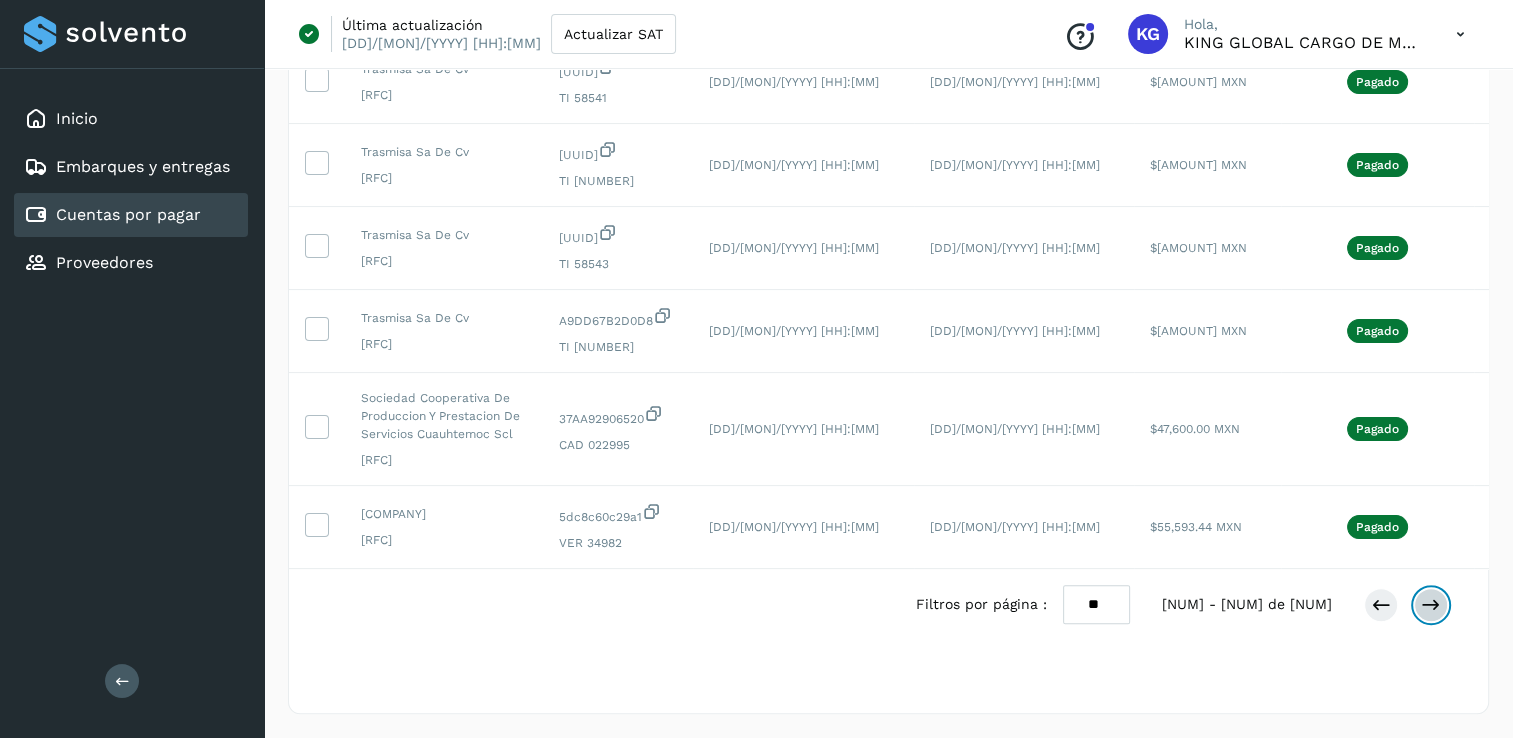 click at bounding box center [1431, 605] 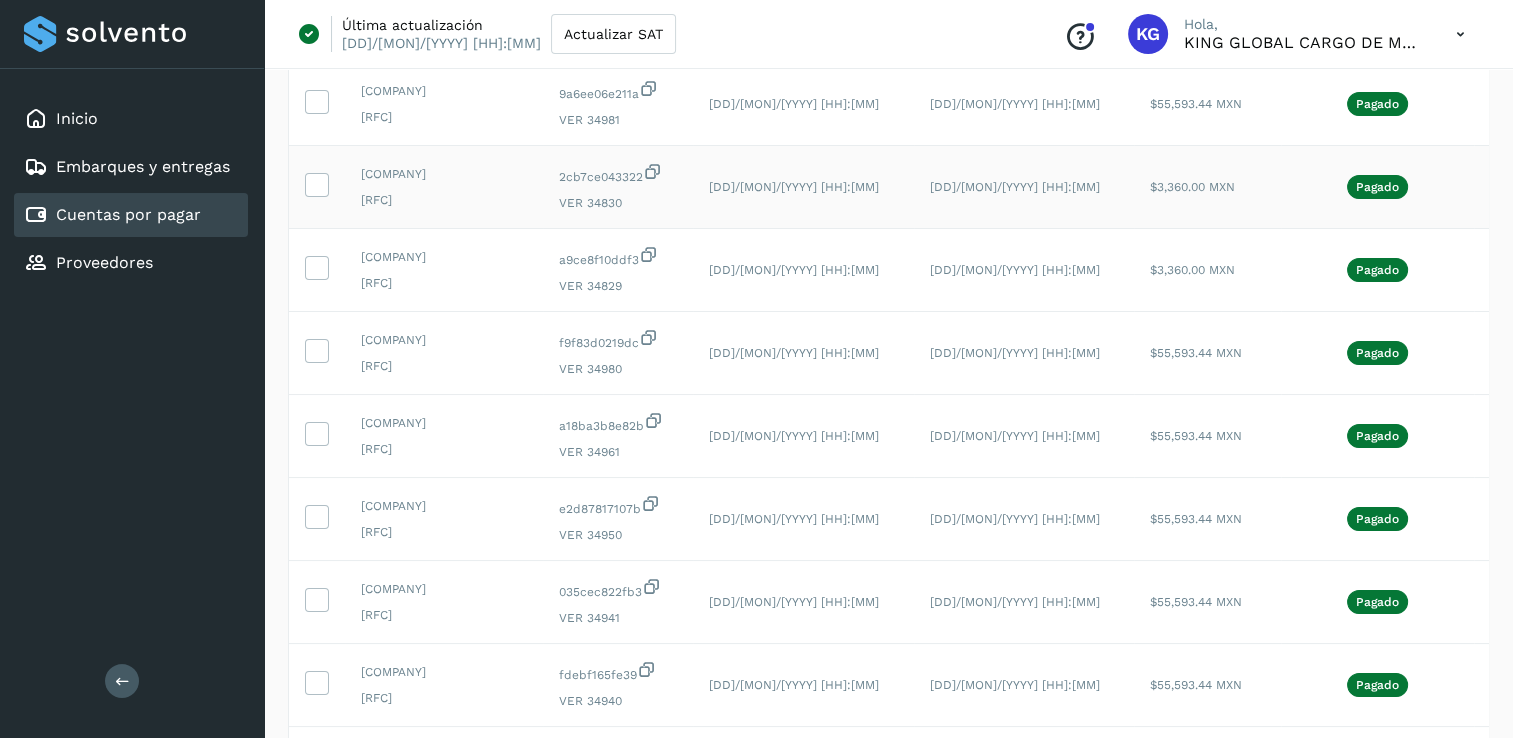 scroll, scrollTop: 552, scrollLeft: 0, axis: vertical 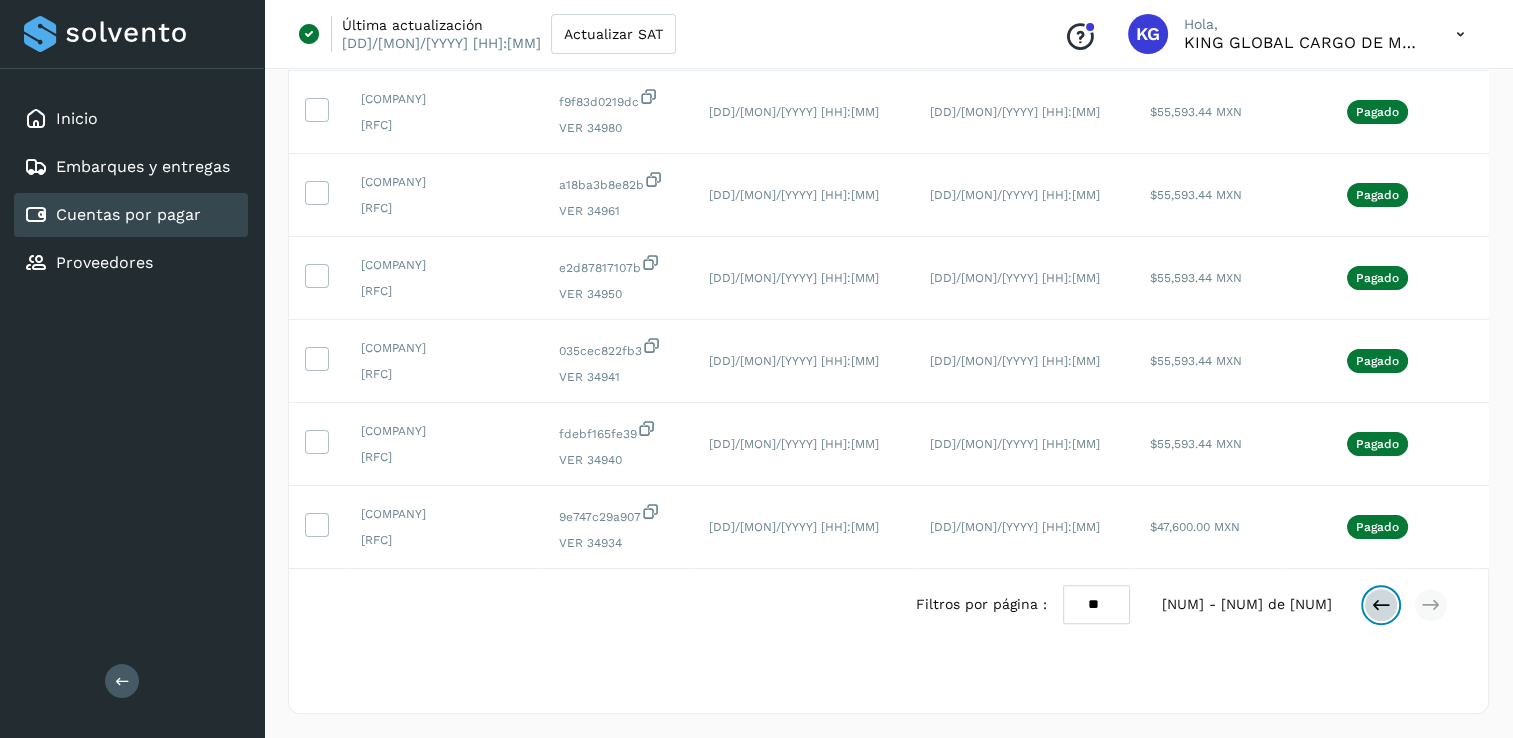 click at bounding box center (1381, 605) 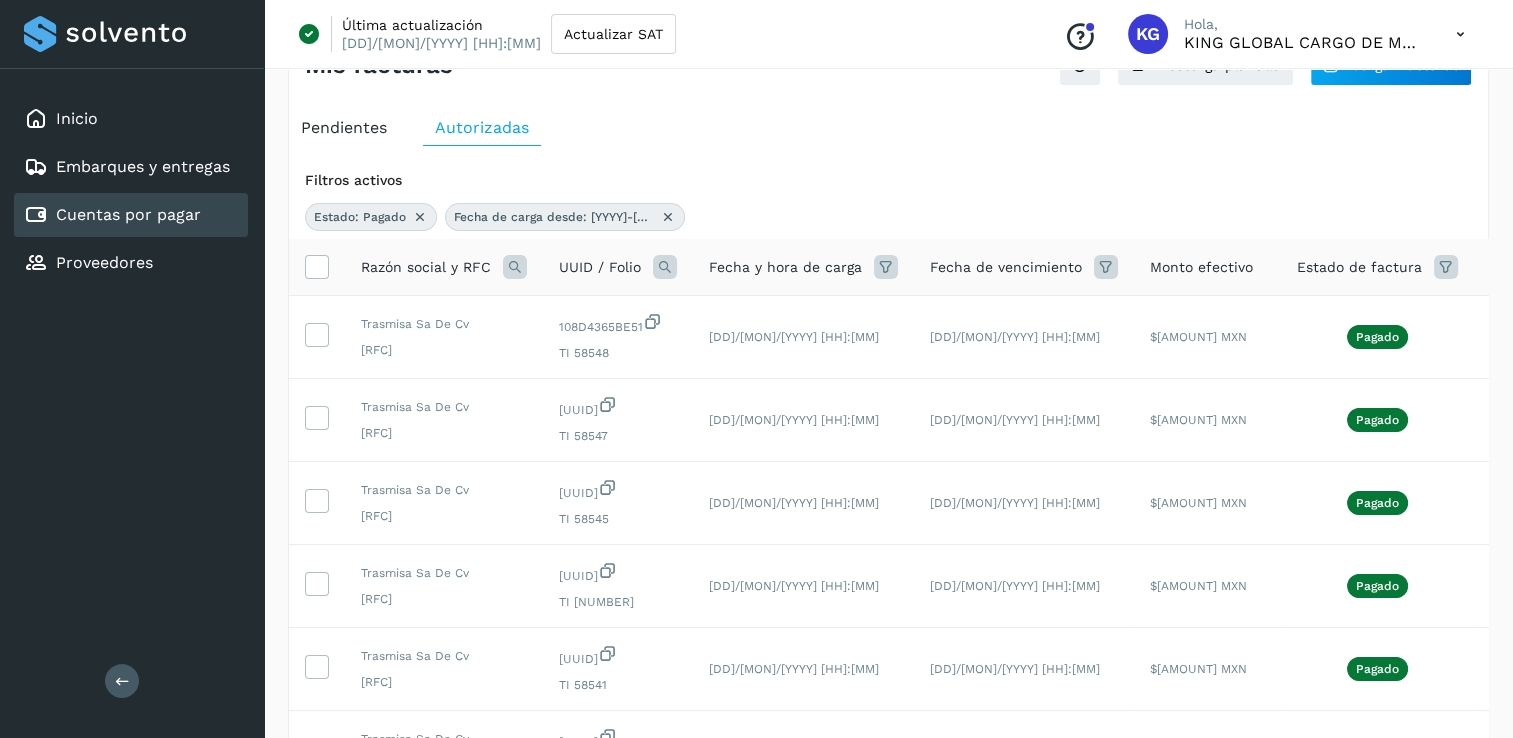 scroll, scrollTop: 52, scrollLeft: 0, axis: vertical 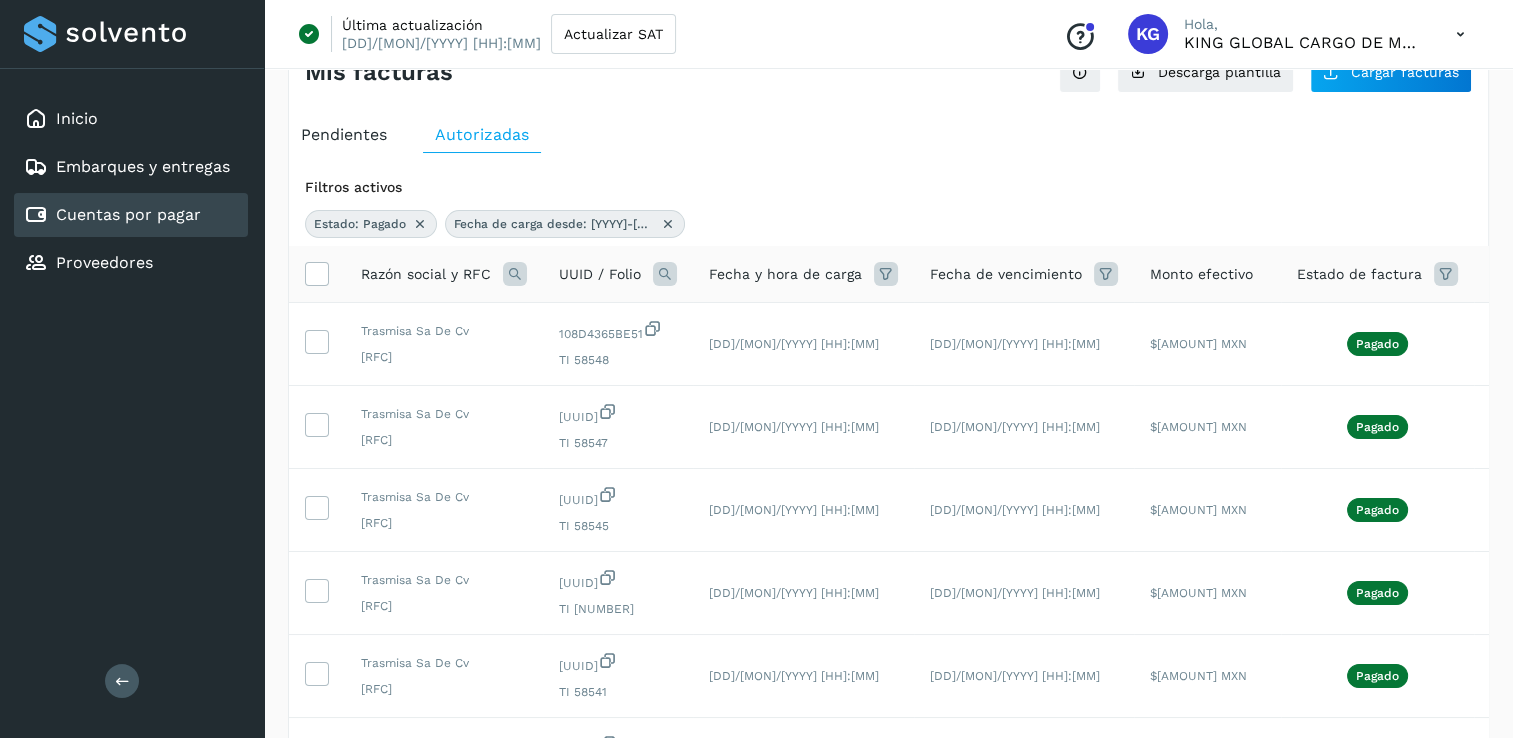 click at bounding box center (515, 274) 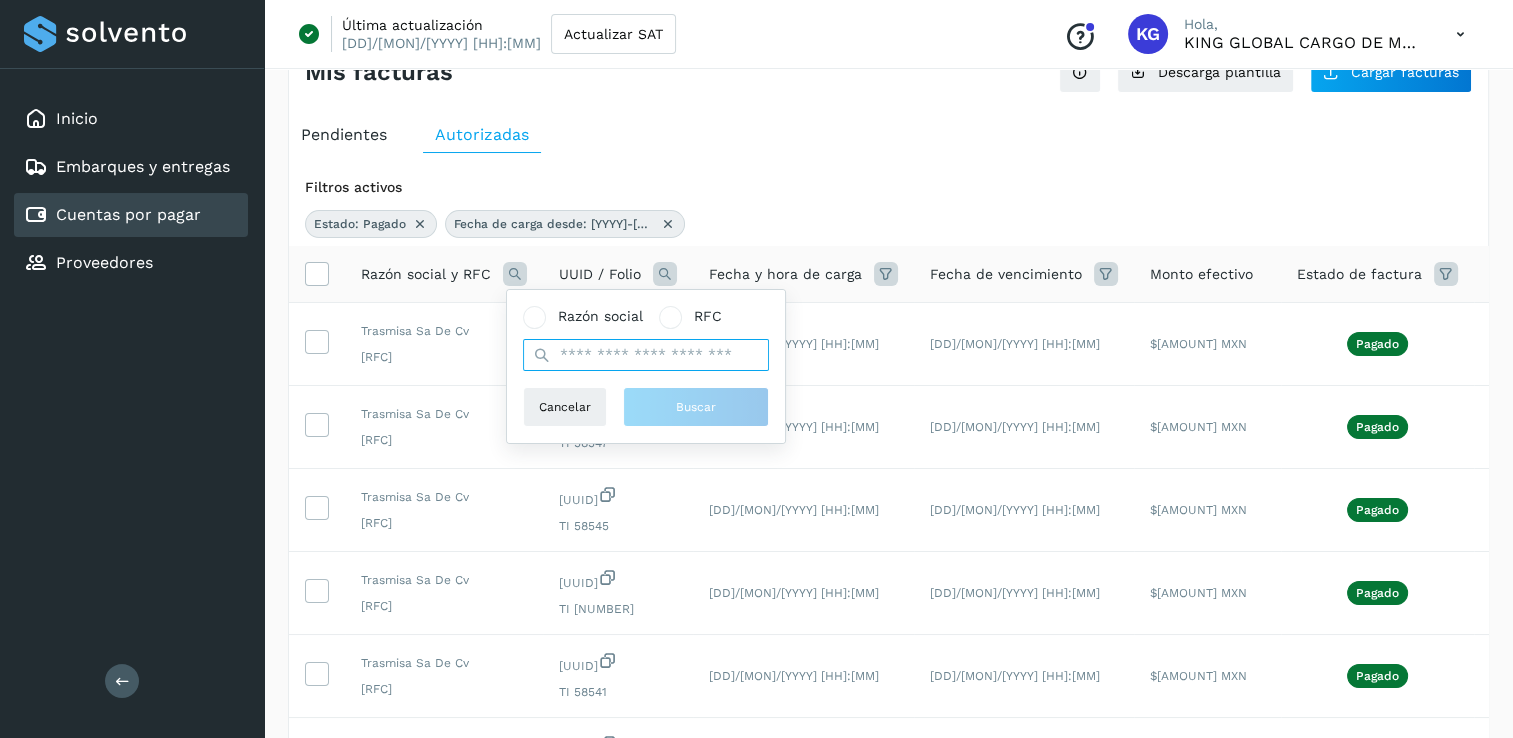 click at bounding box center [646, 355] 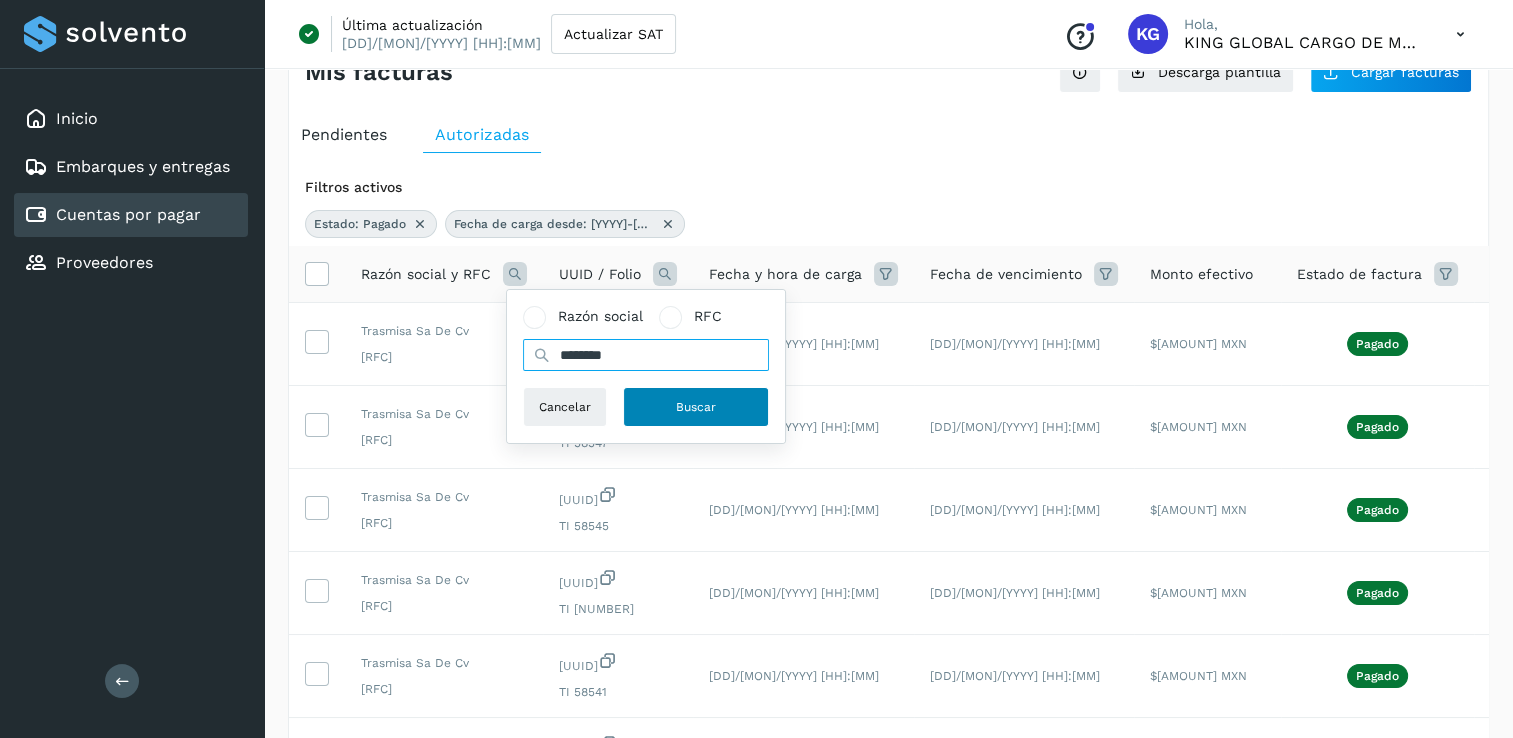 type on "********" 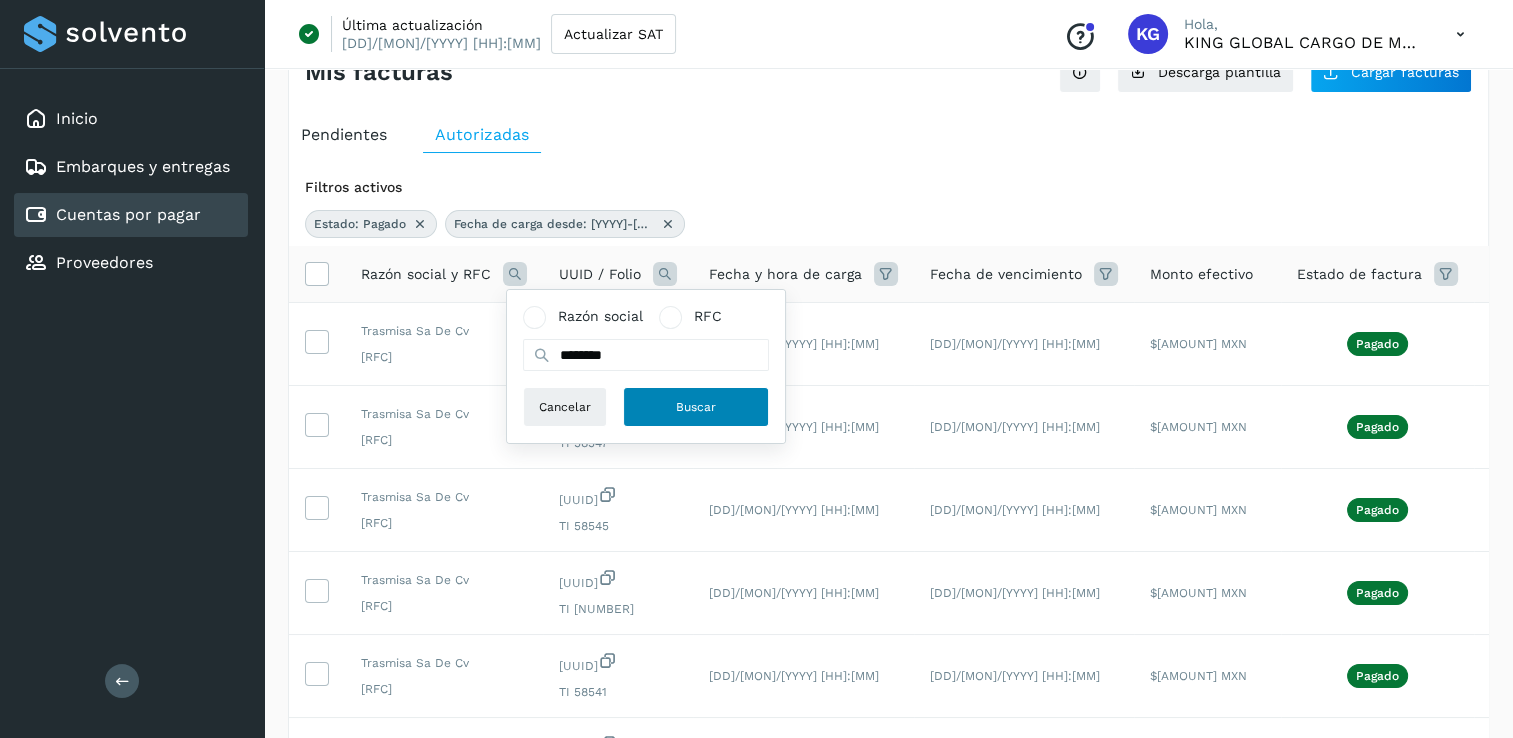 click on "Buscar" 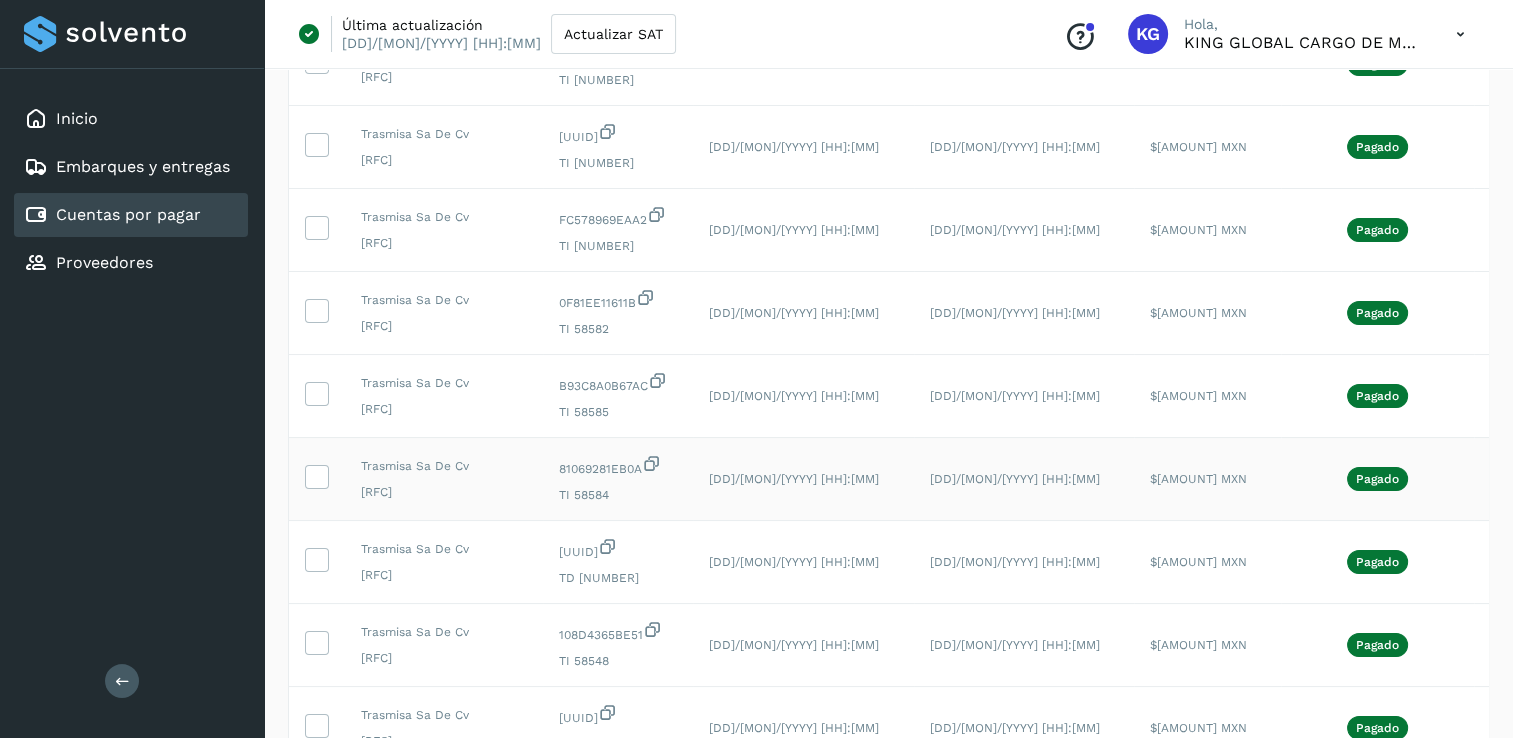 scroll, scrollTop: 232, scrollLeft: 0, axis: vertical 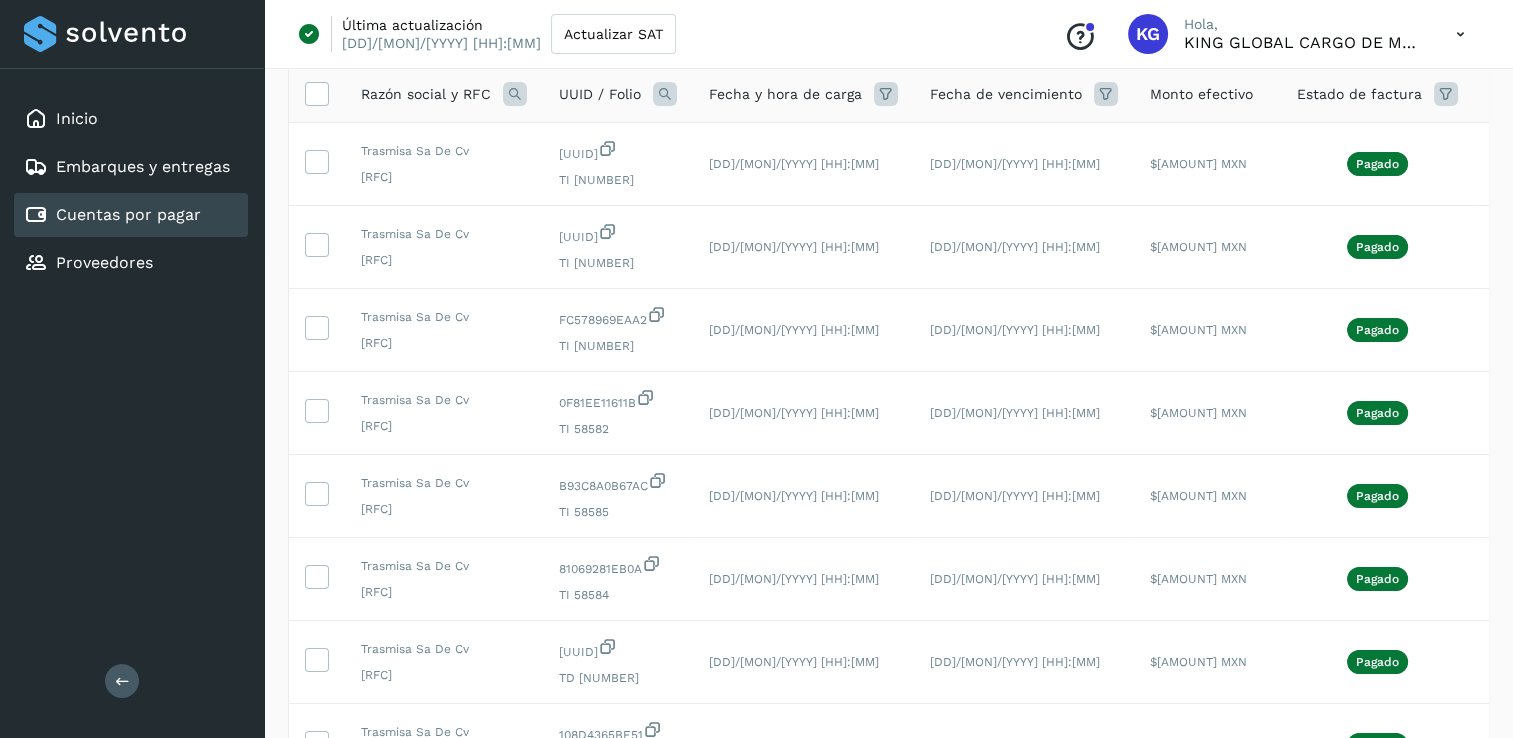 drag, startPoint x: 765, startPoint y: 6, endPoint x: 776, endPoint y: 19, distance: 17.029387 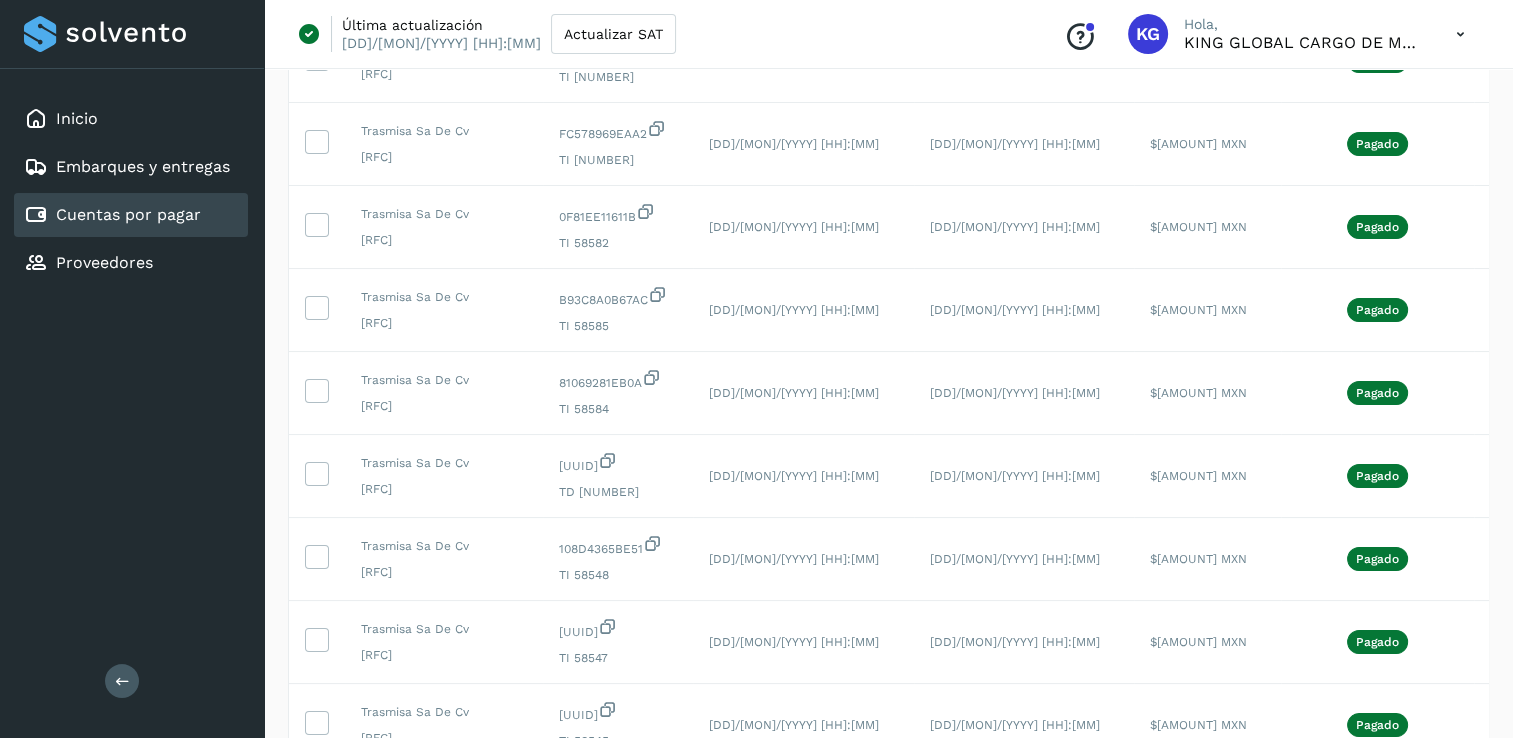 scroll, scrollTop: 632, scrollLeft: 0, axis: vertical 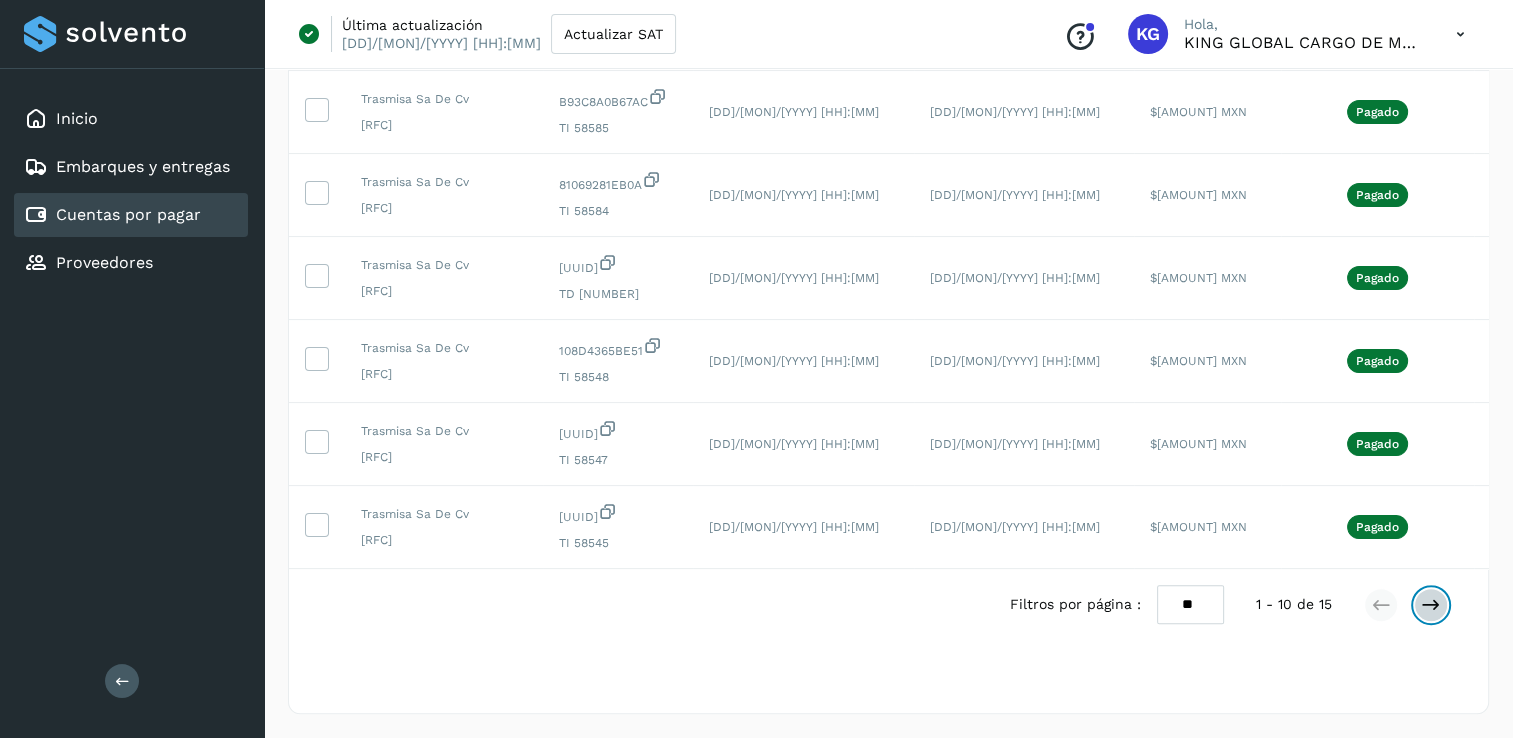 click at bounding box center (1431, 605) 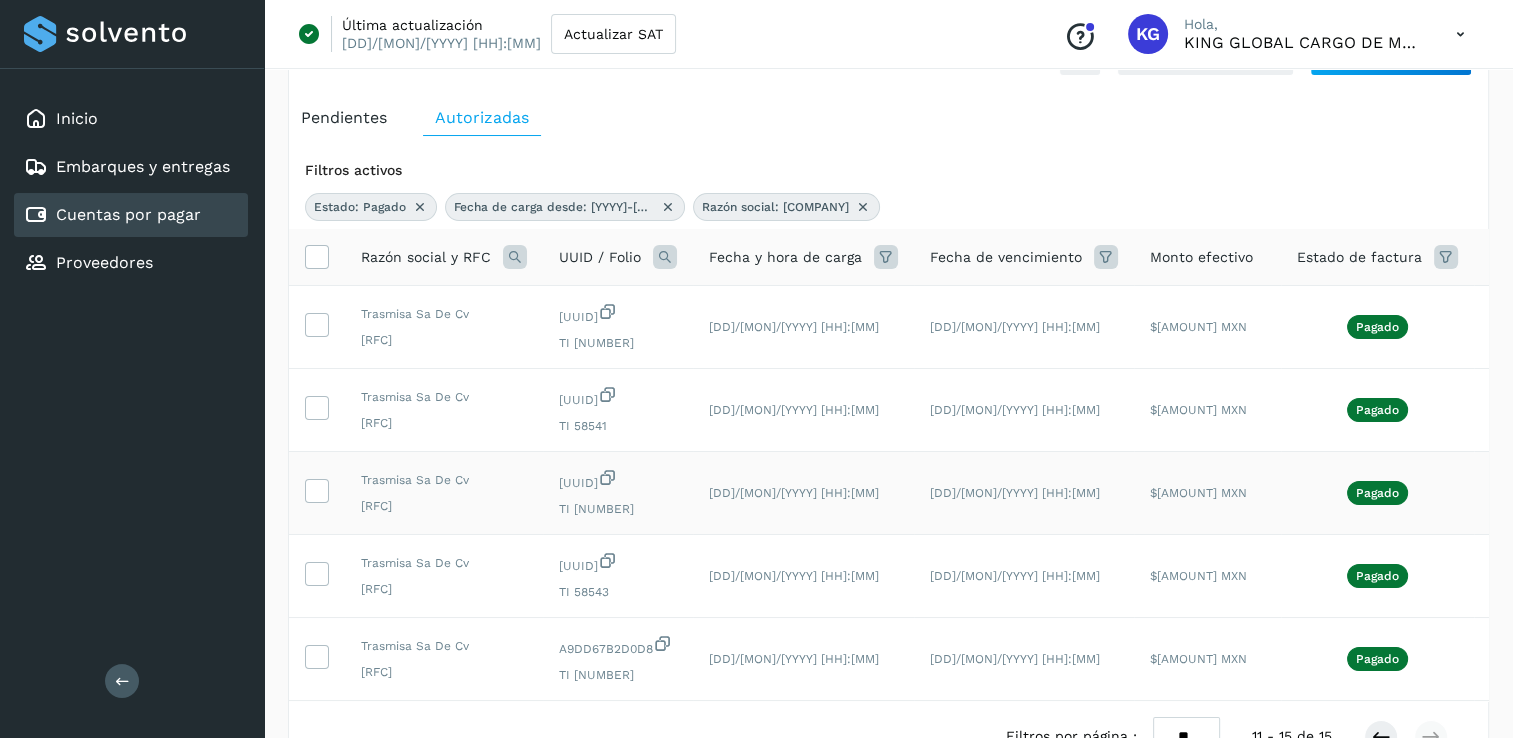 scroll, scrollTop: 0, scrollLeft: 0, axis: both 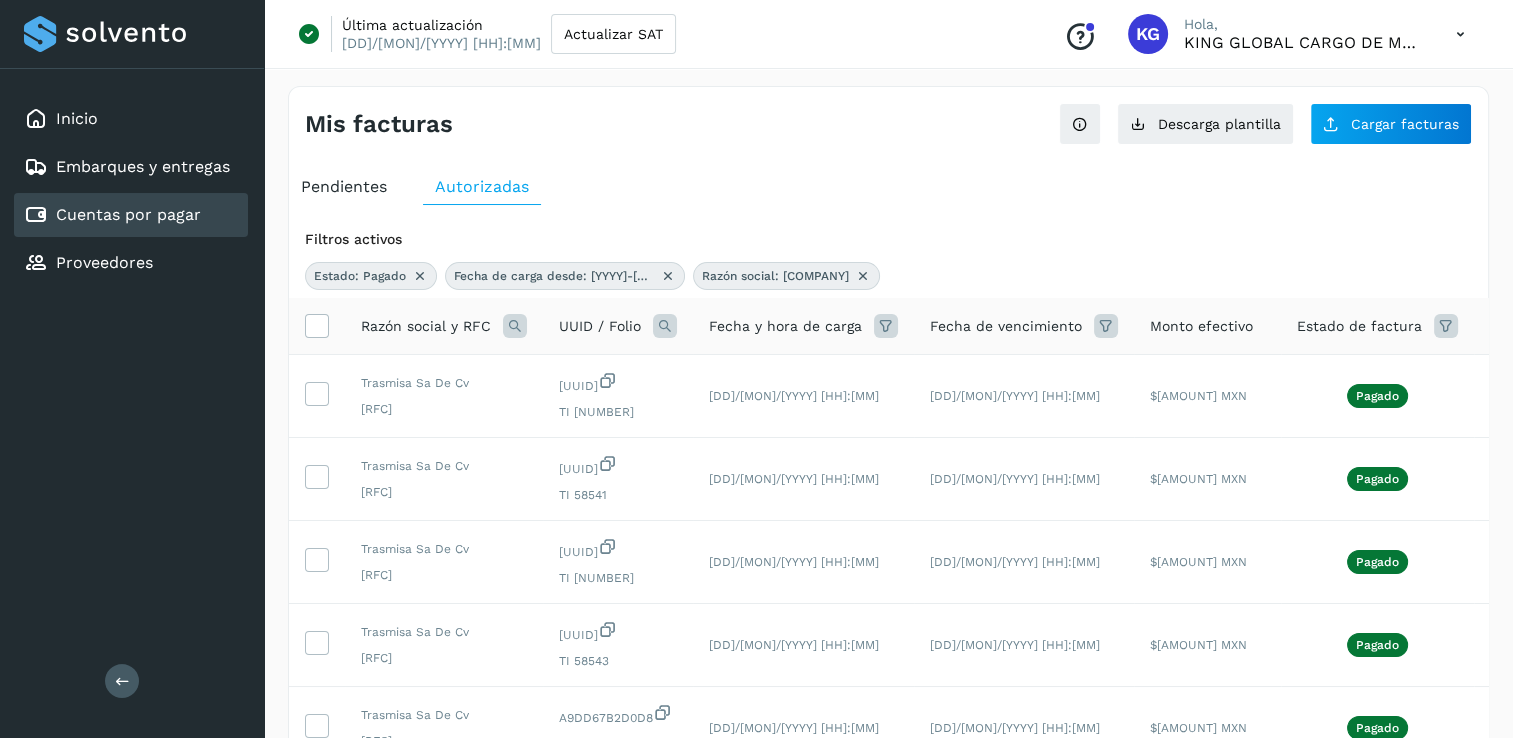 click at bounding box center [668, 276] 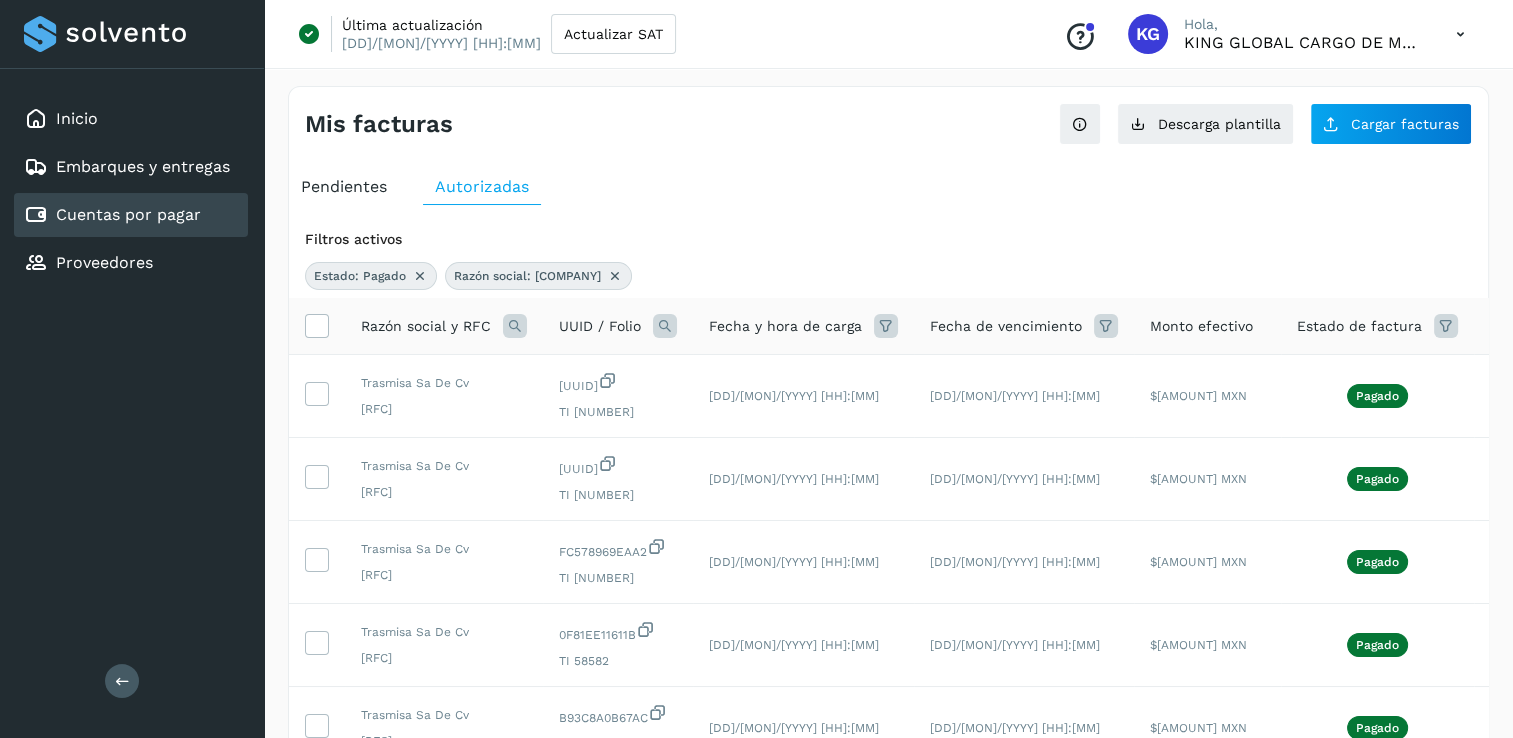 drag, startPoint x: 597, startPoint y: 278, endPoint x: 565, endPoint y: 282, distance: 32.24903 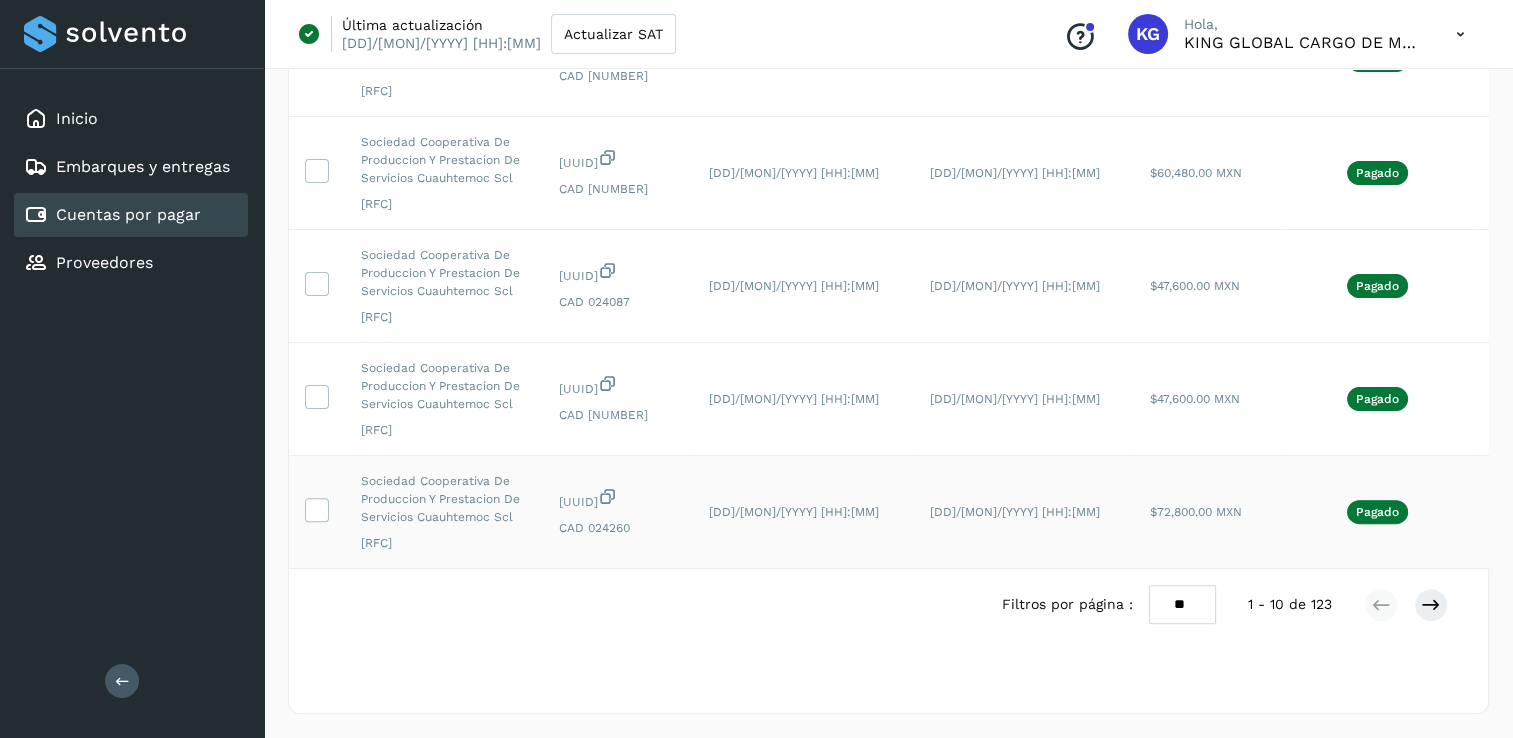 scroll, scrollTop: 856, scrollLeft: 0, axis: vertical 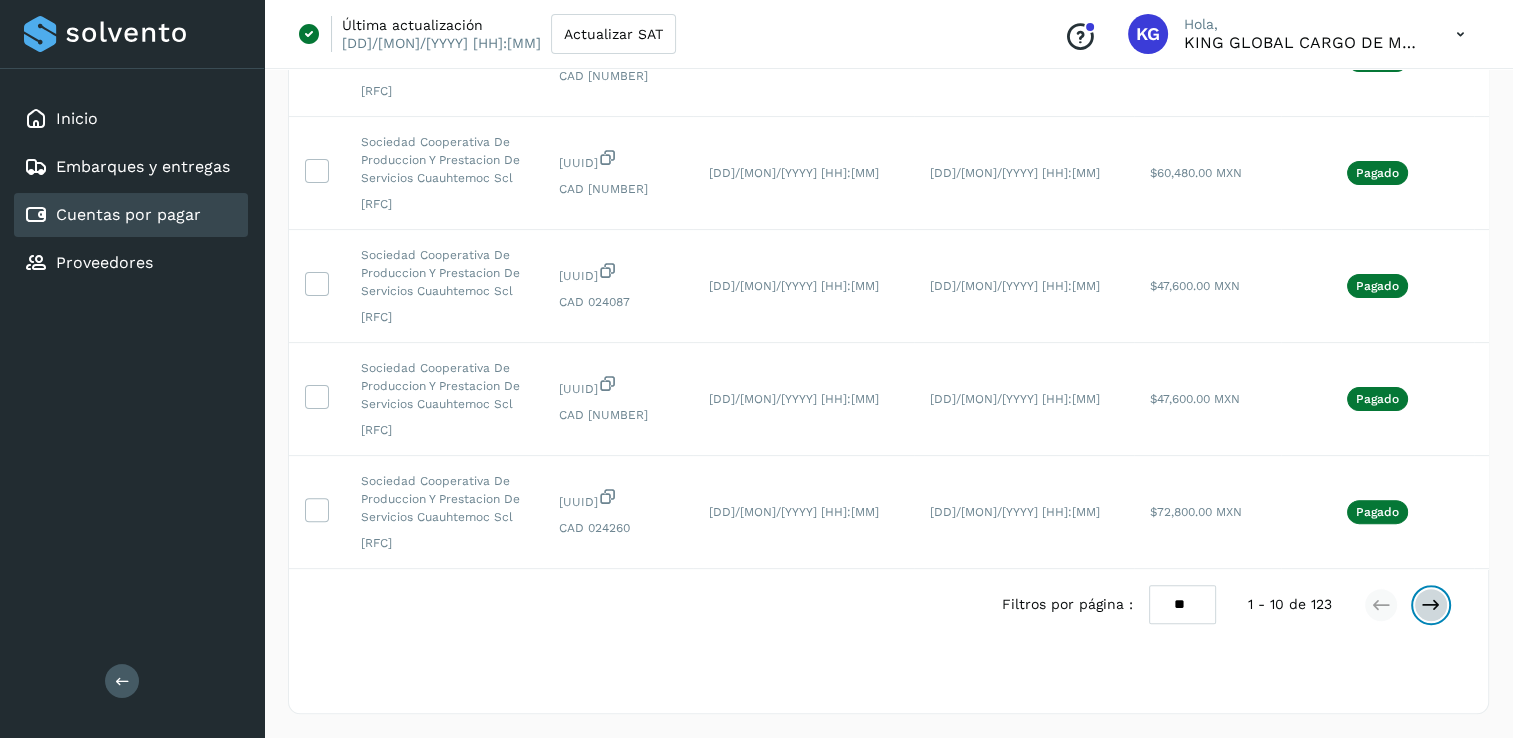 click at bounding box center (1431, 605) 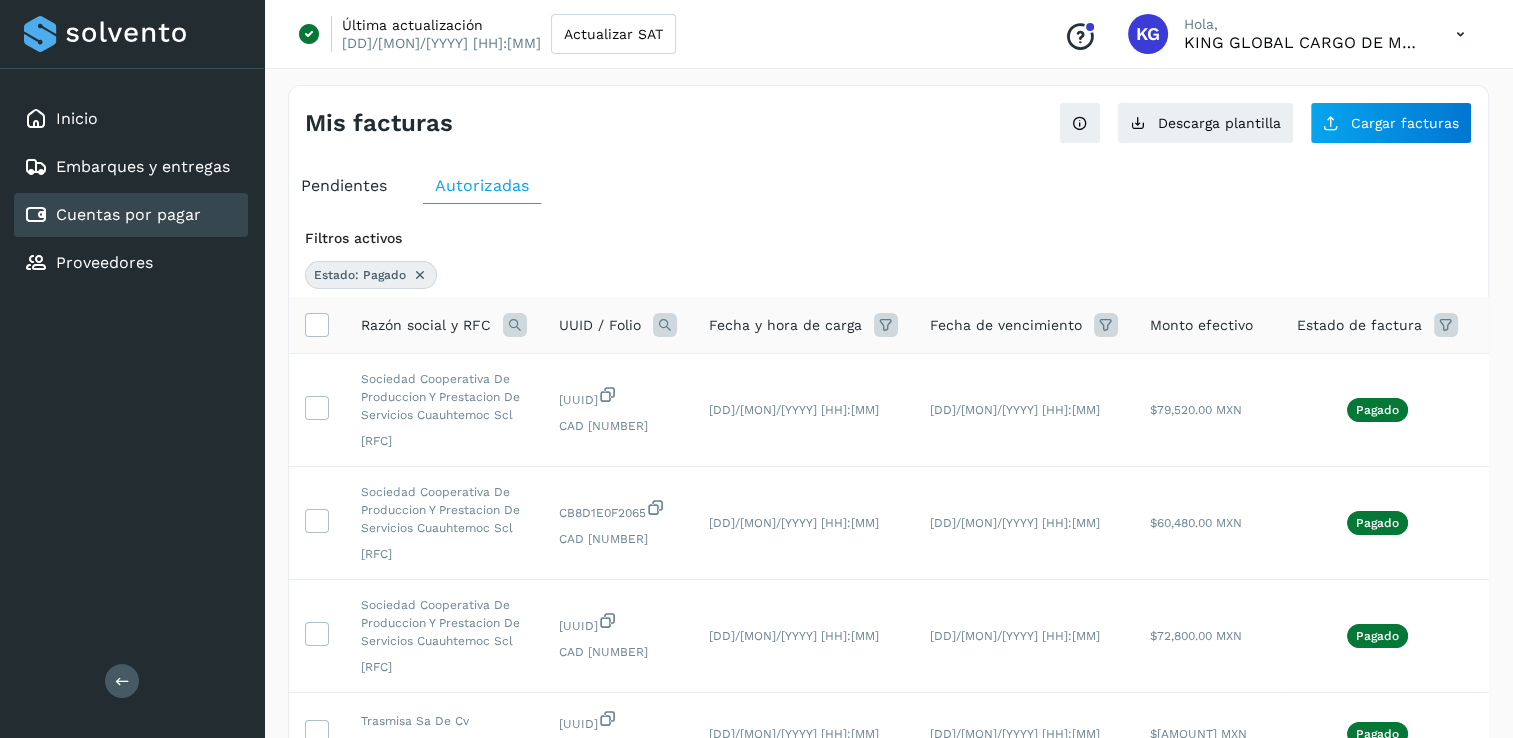 scroll, scrollTop: 0, scrollLeft: 0, axis: both 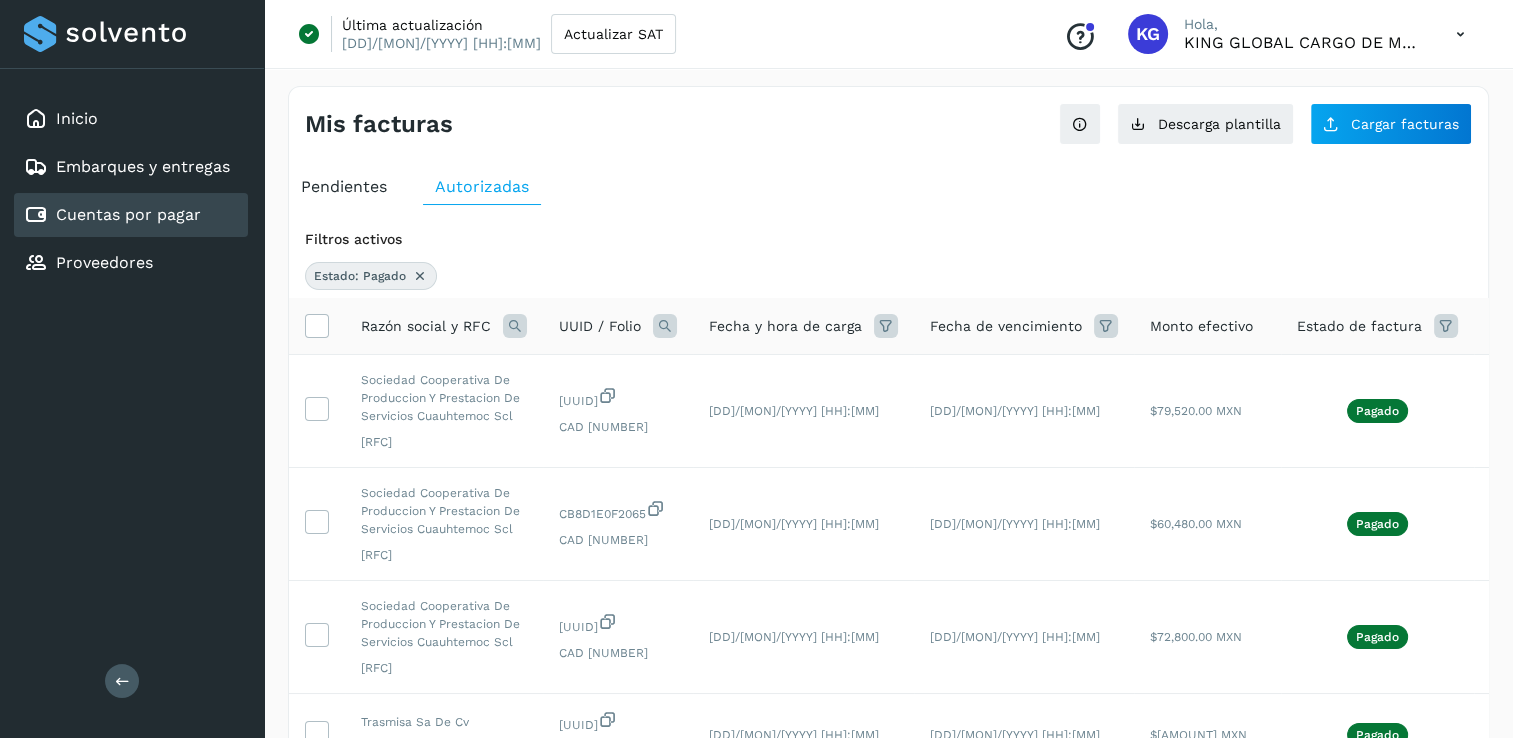 click at bounding box center [420, 276] 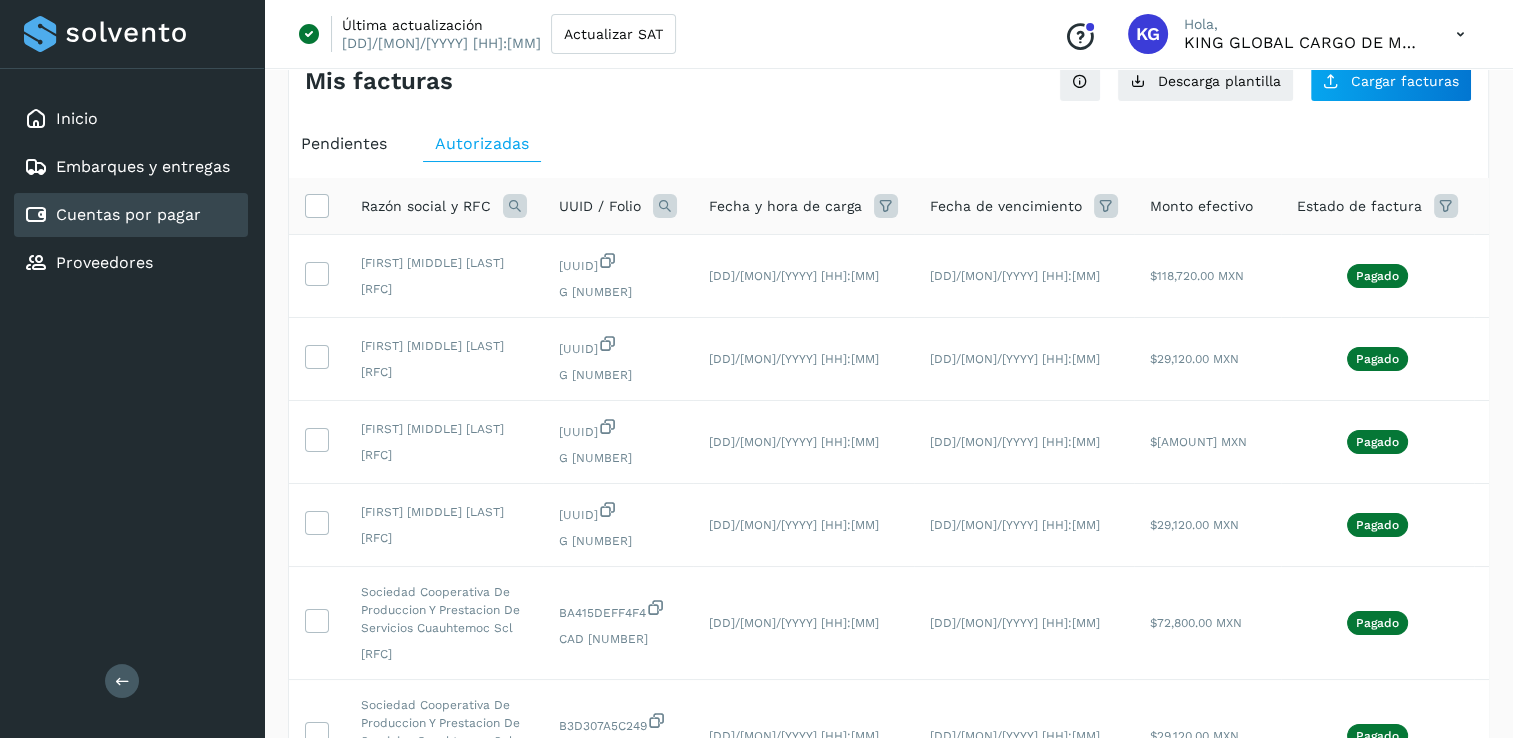 scroll, scrollTop: 0, scrollLeft: 0, axis: both 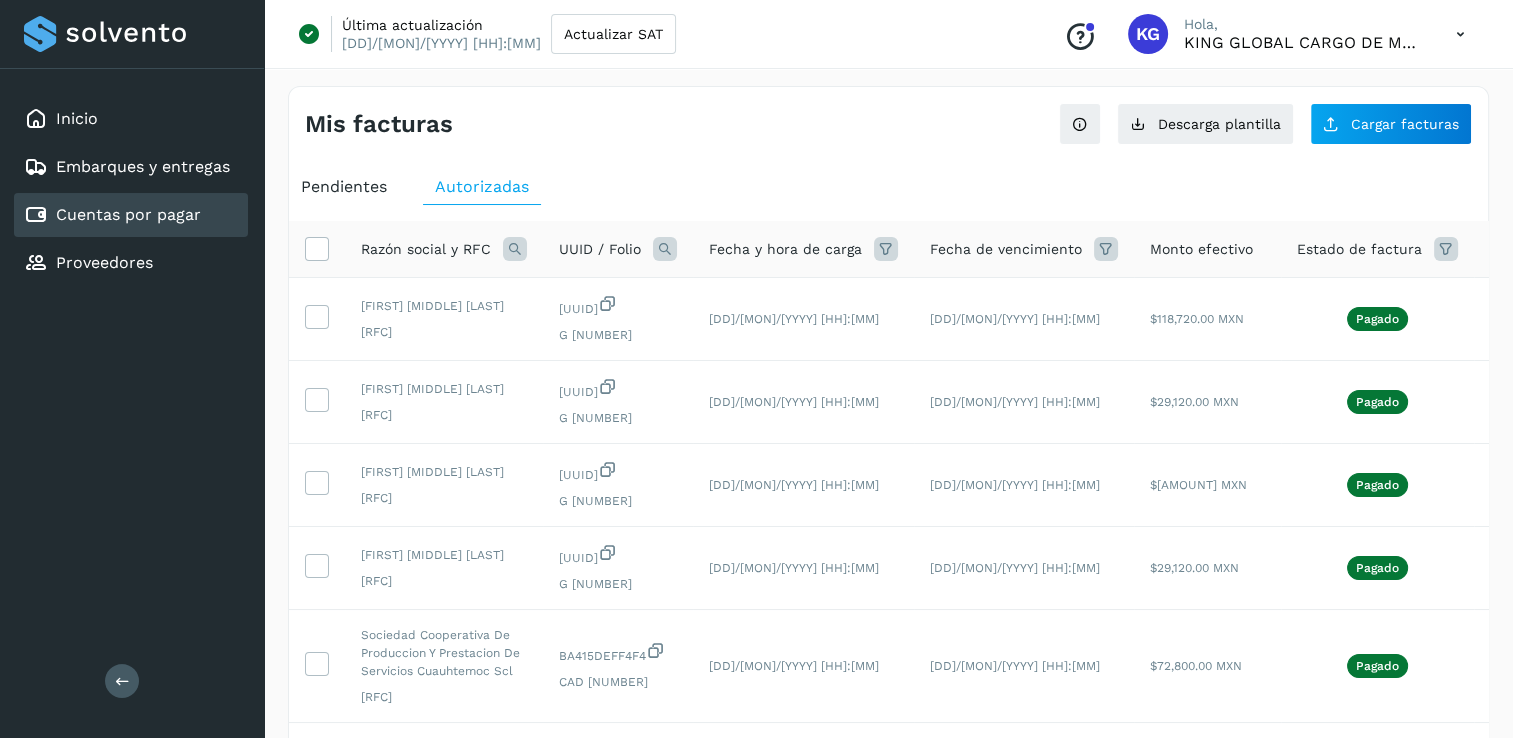 click at bounding box center [515, 249] 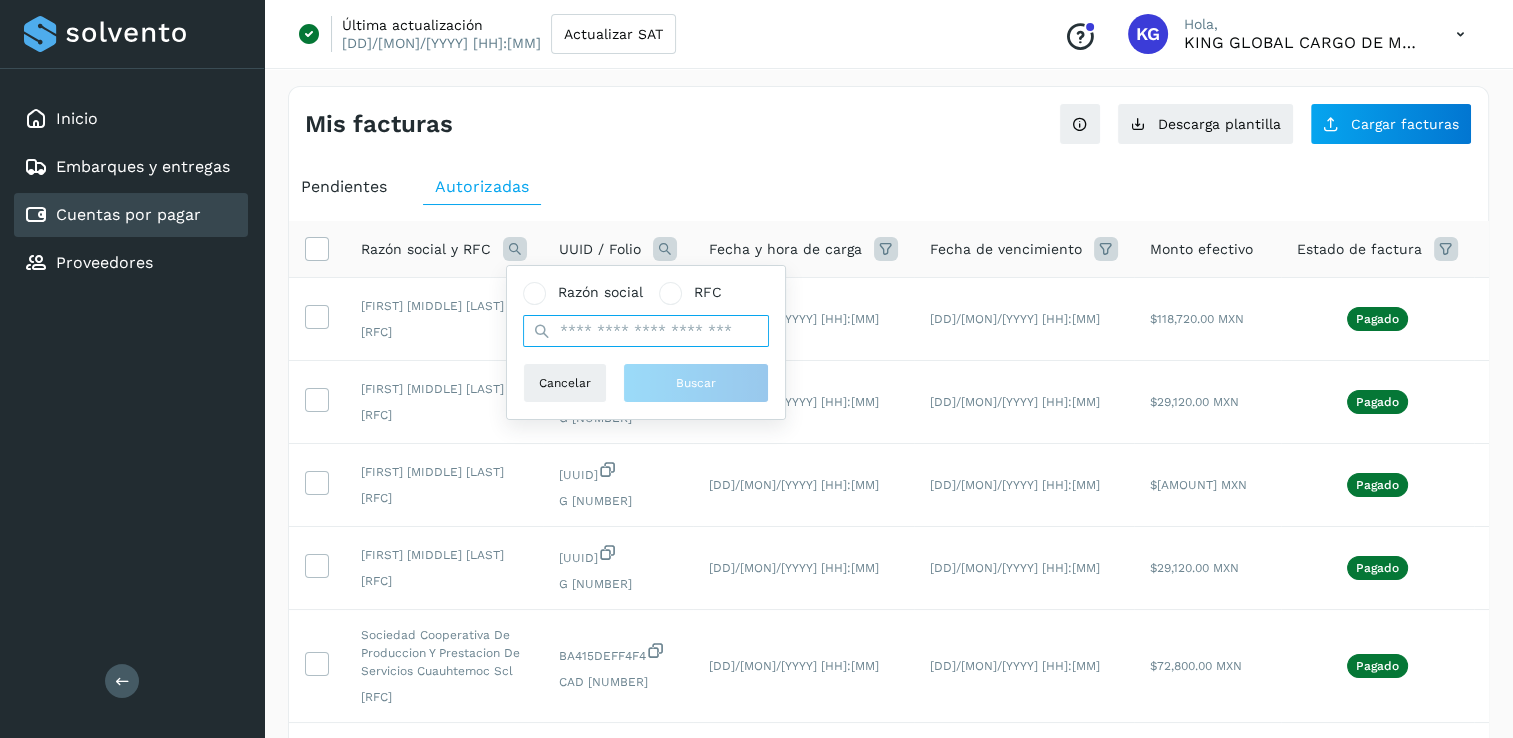 click at bounding box center (646, 331) 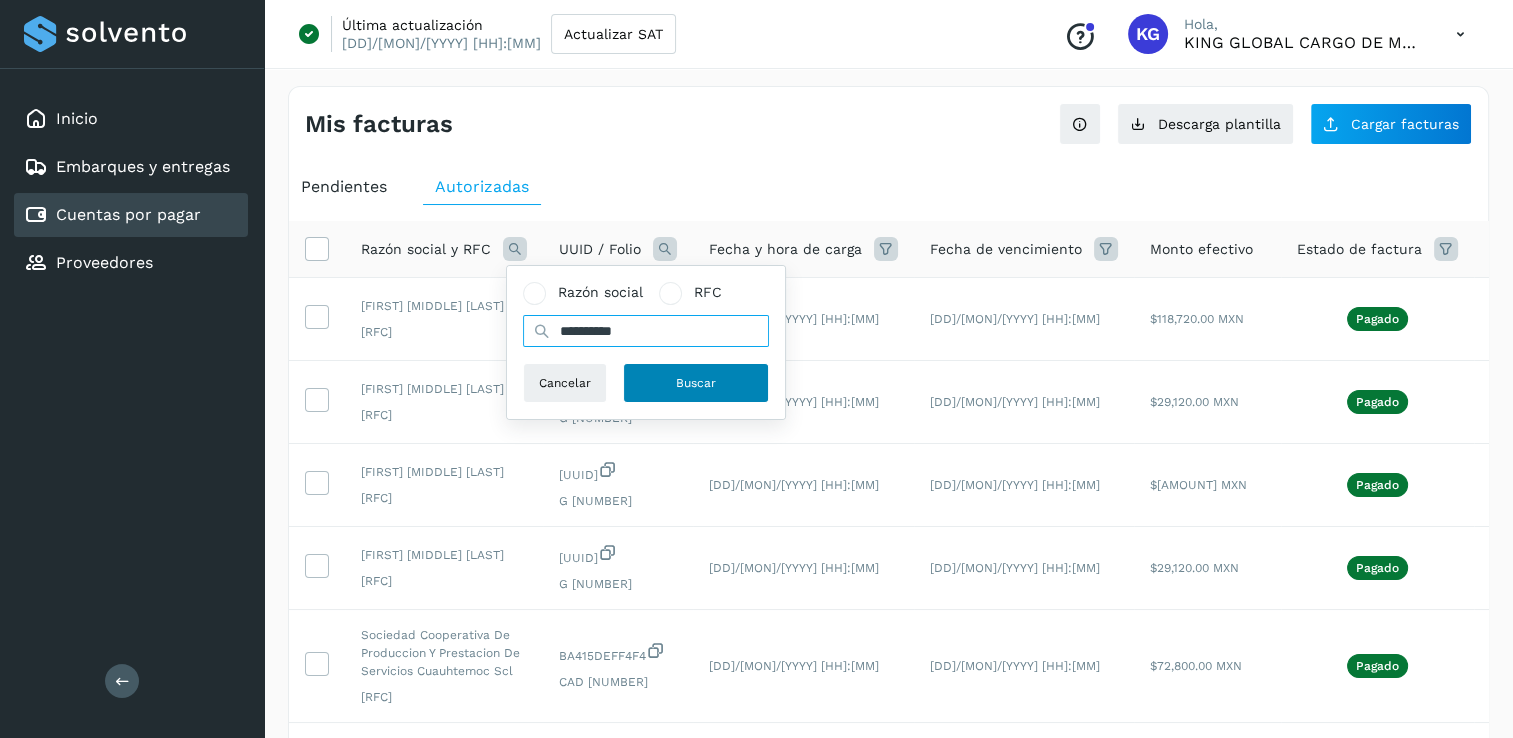 type on "**********" 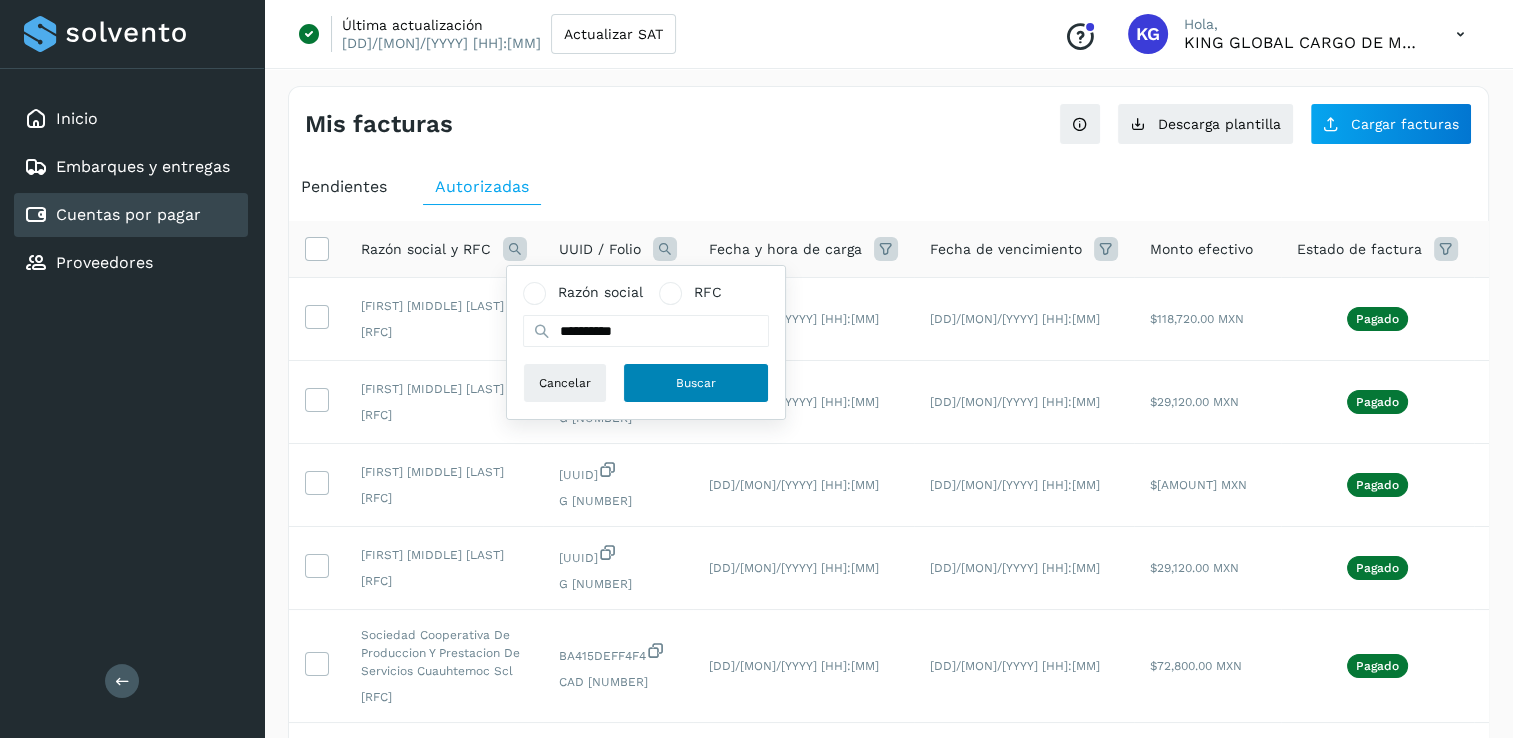 click on "Buscar" 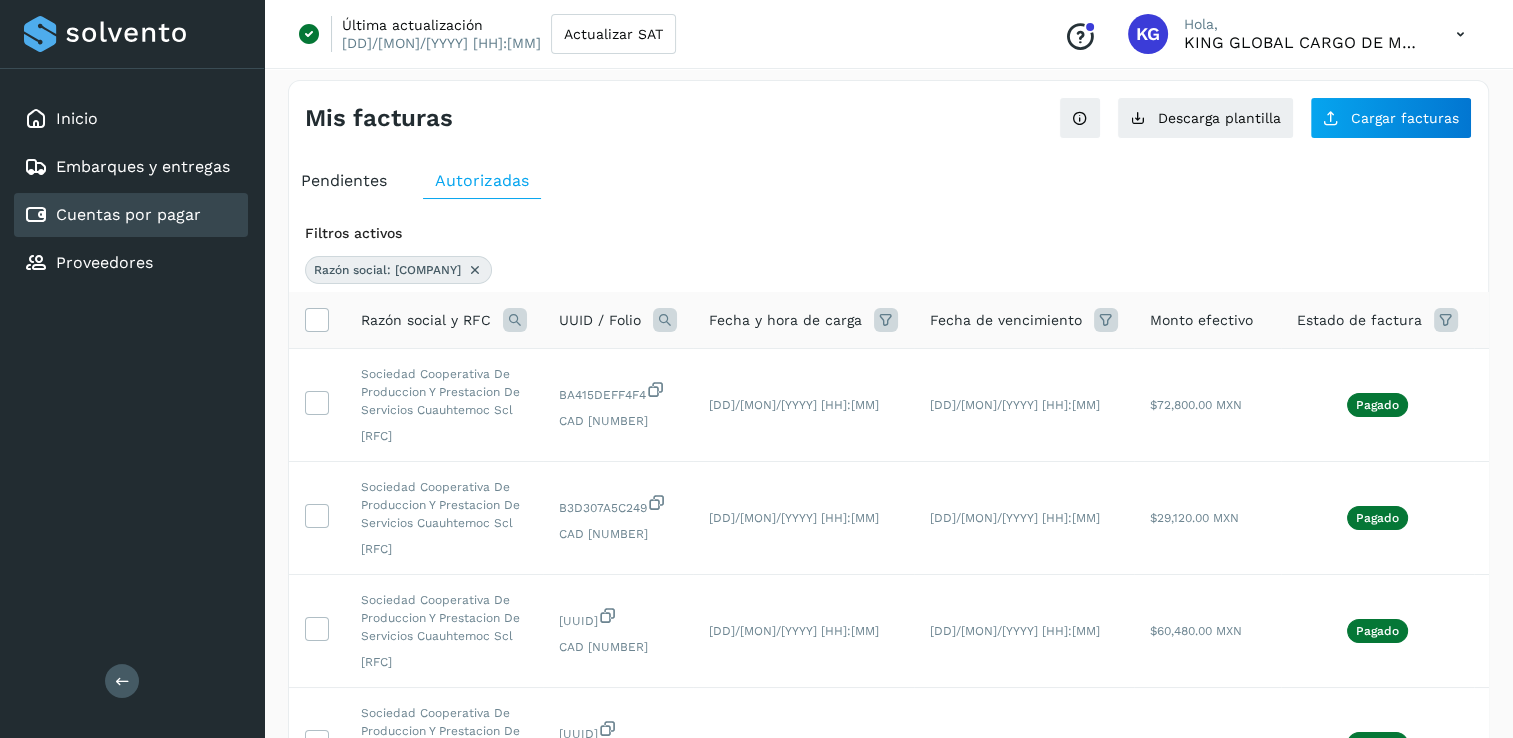 scroll, scrollTop: 0, scrollLeft: 0, axis: both 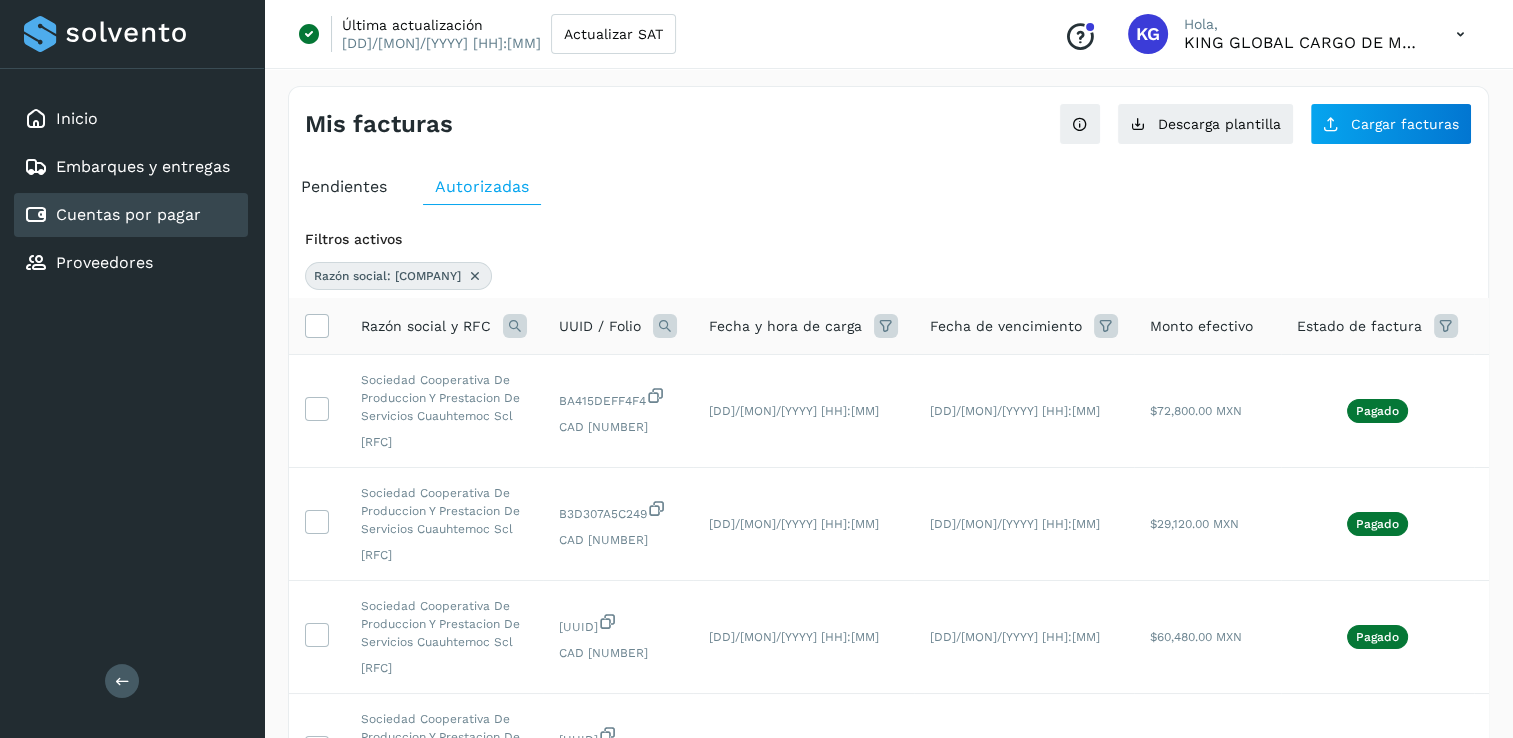 click at bounding box center (515, 326) 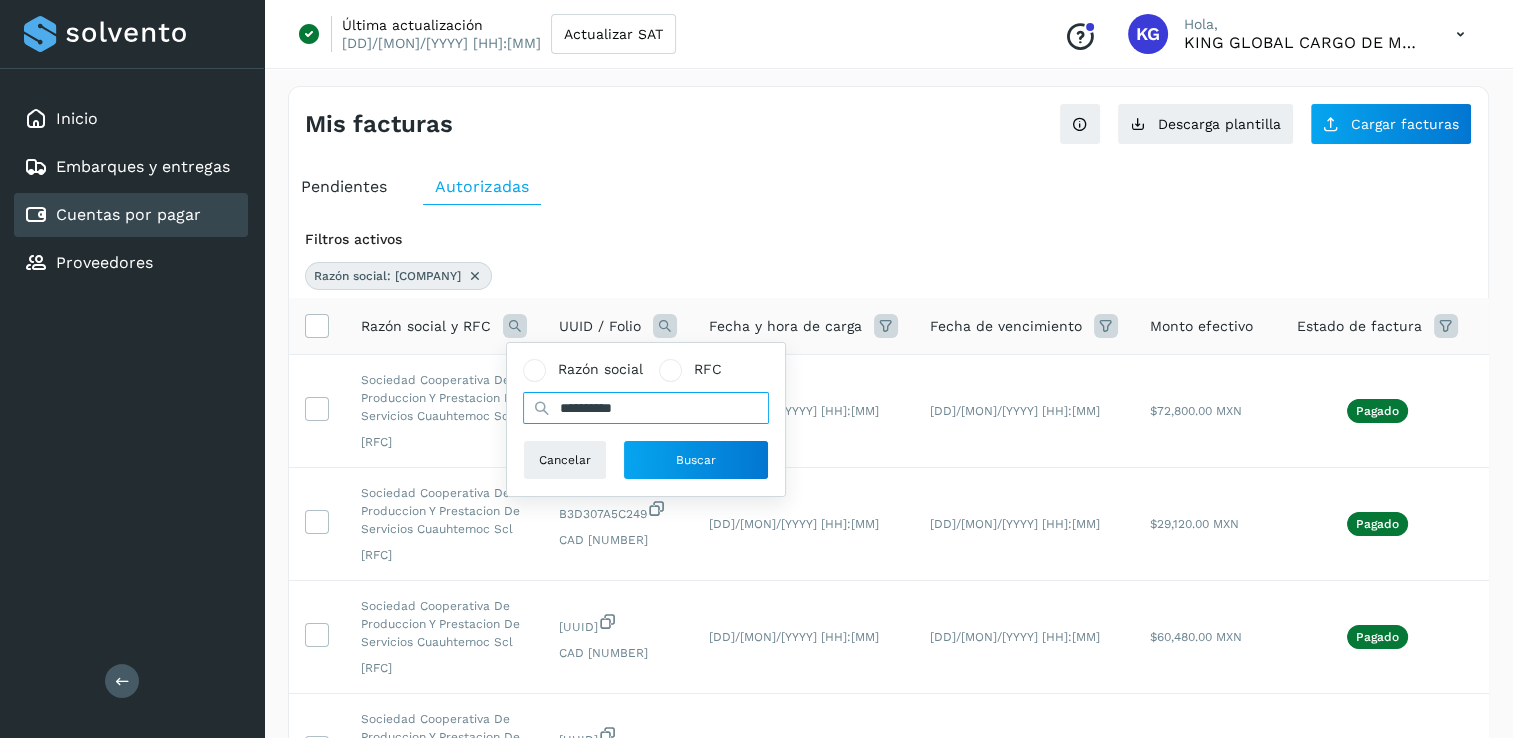 drag, startPoint x: 655, startPoint y: 408, endPoint x: 520, endPoint y: 406, distance: 135.01482 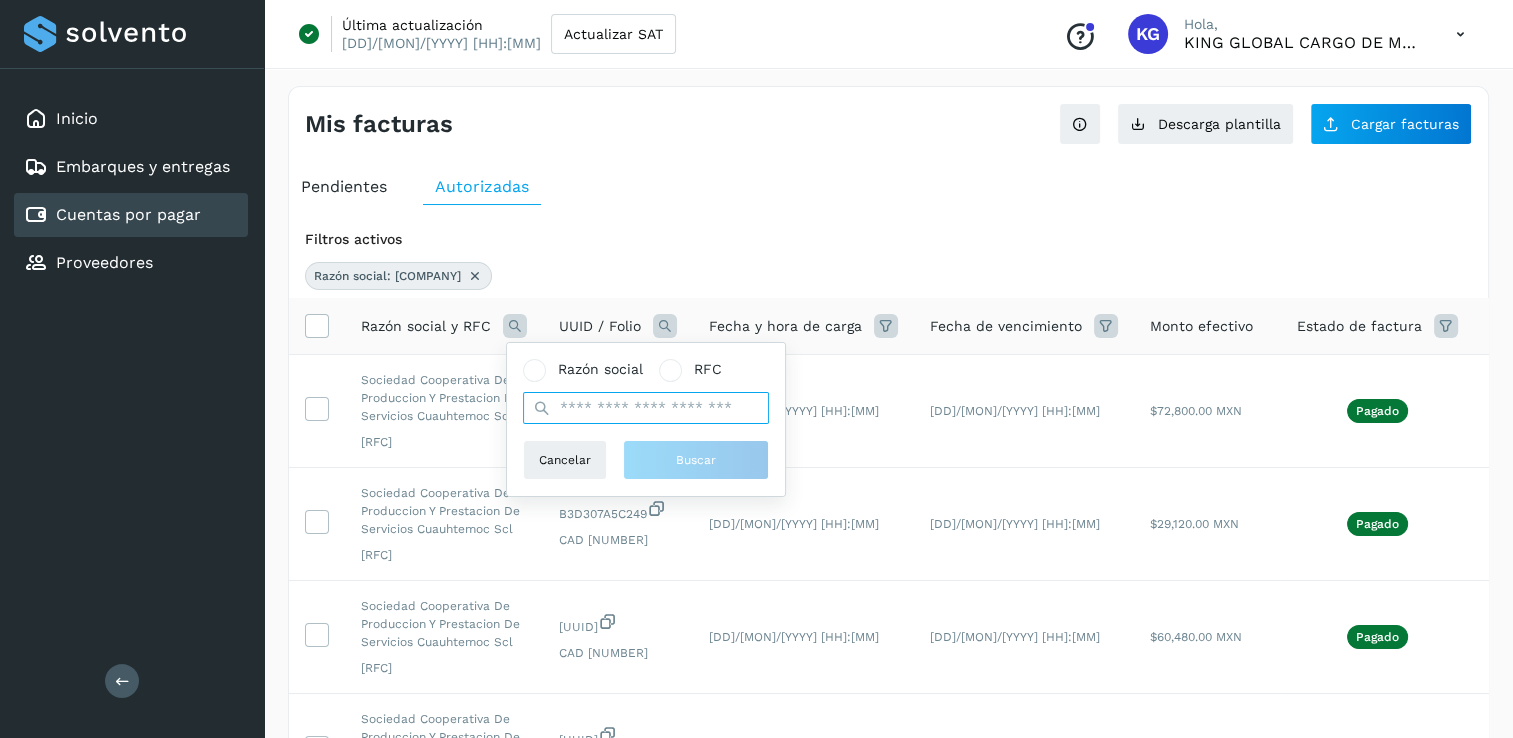 type 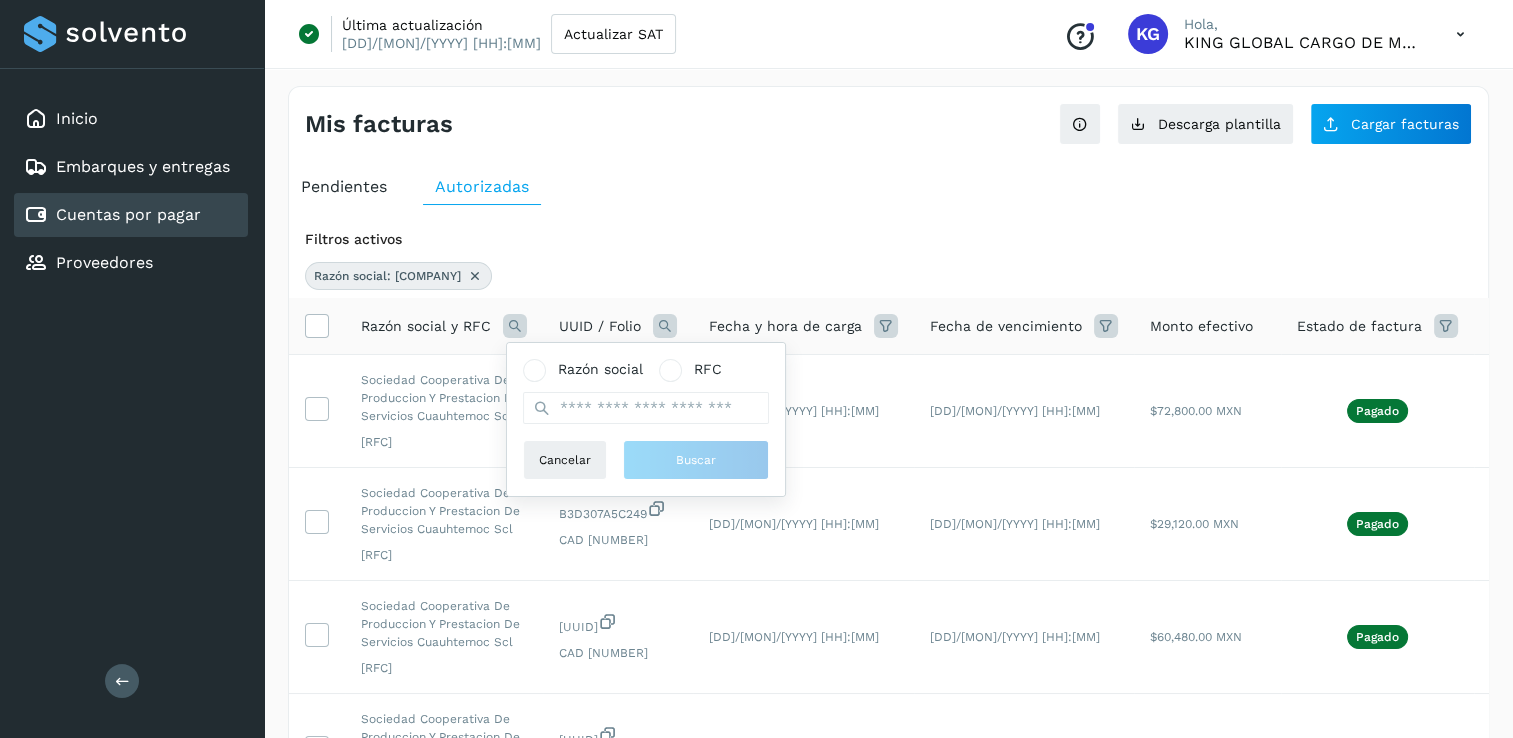 click on "Pendientes Autorizadas" at bounding box center (888, 187) 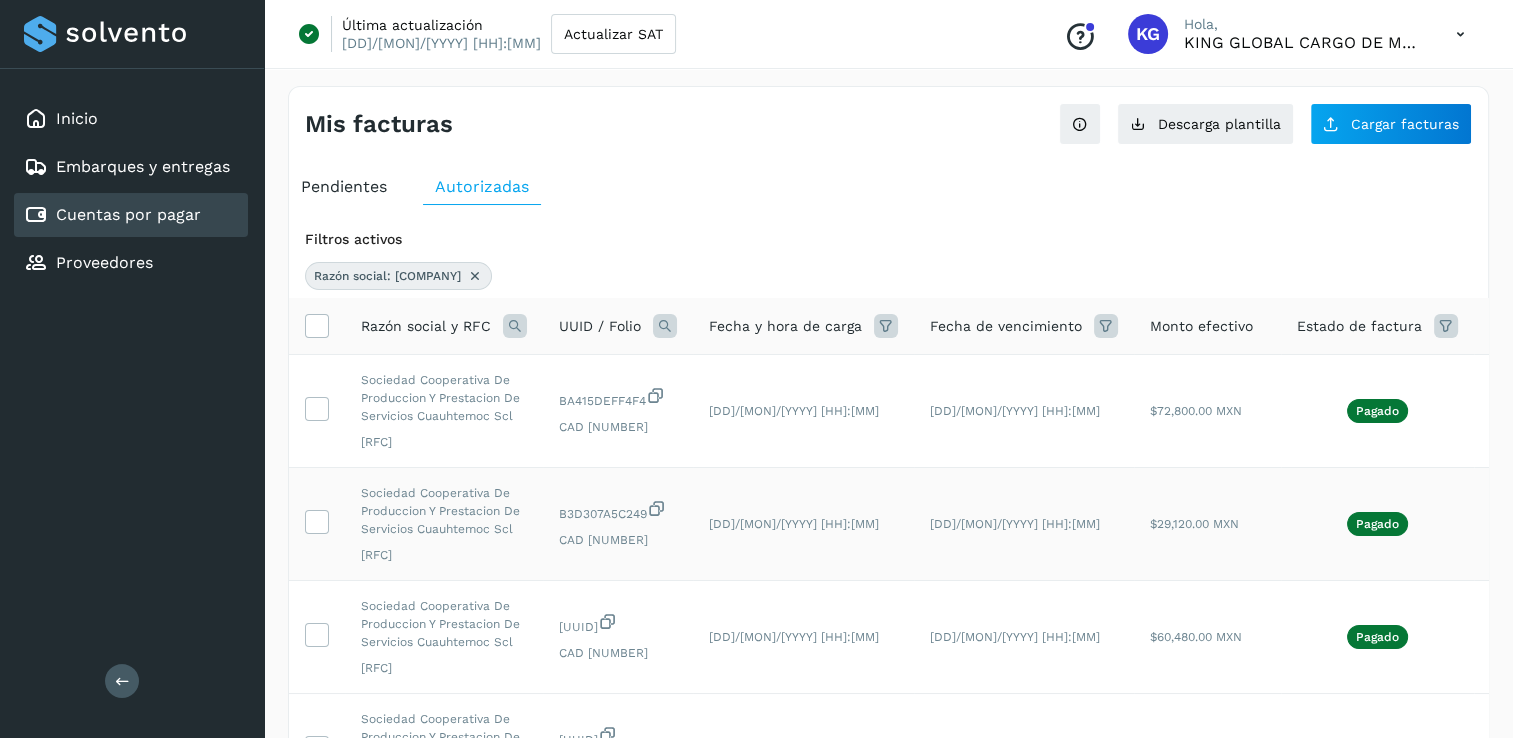 click on "Sociedad Cooperativa De Produccion Y Prestacion De Servicios Cuauhtemoc Scl [RFC]" 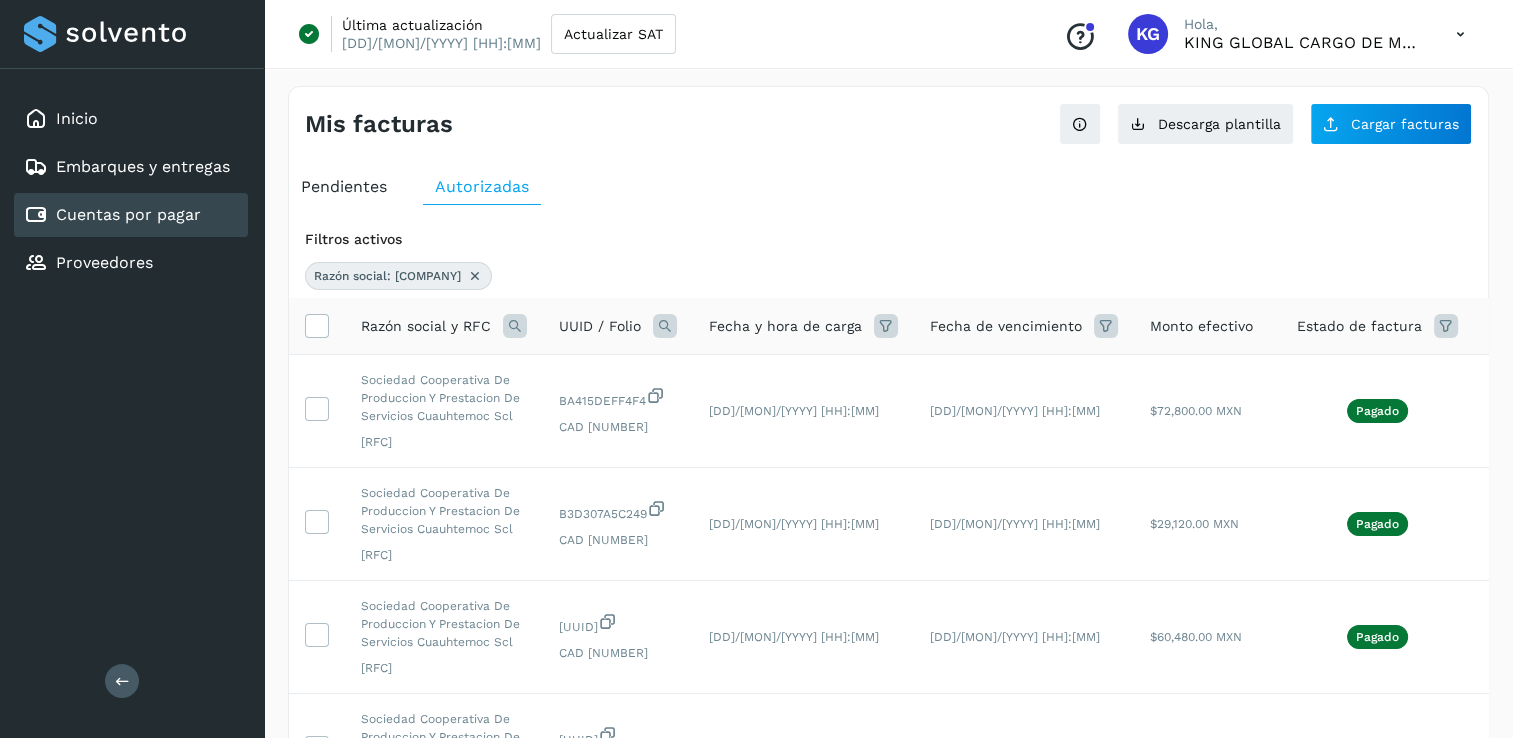 click at bounding box center [475, 276] 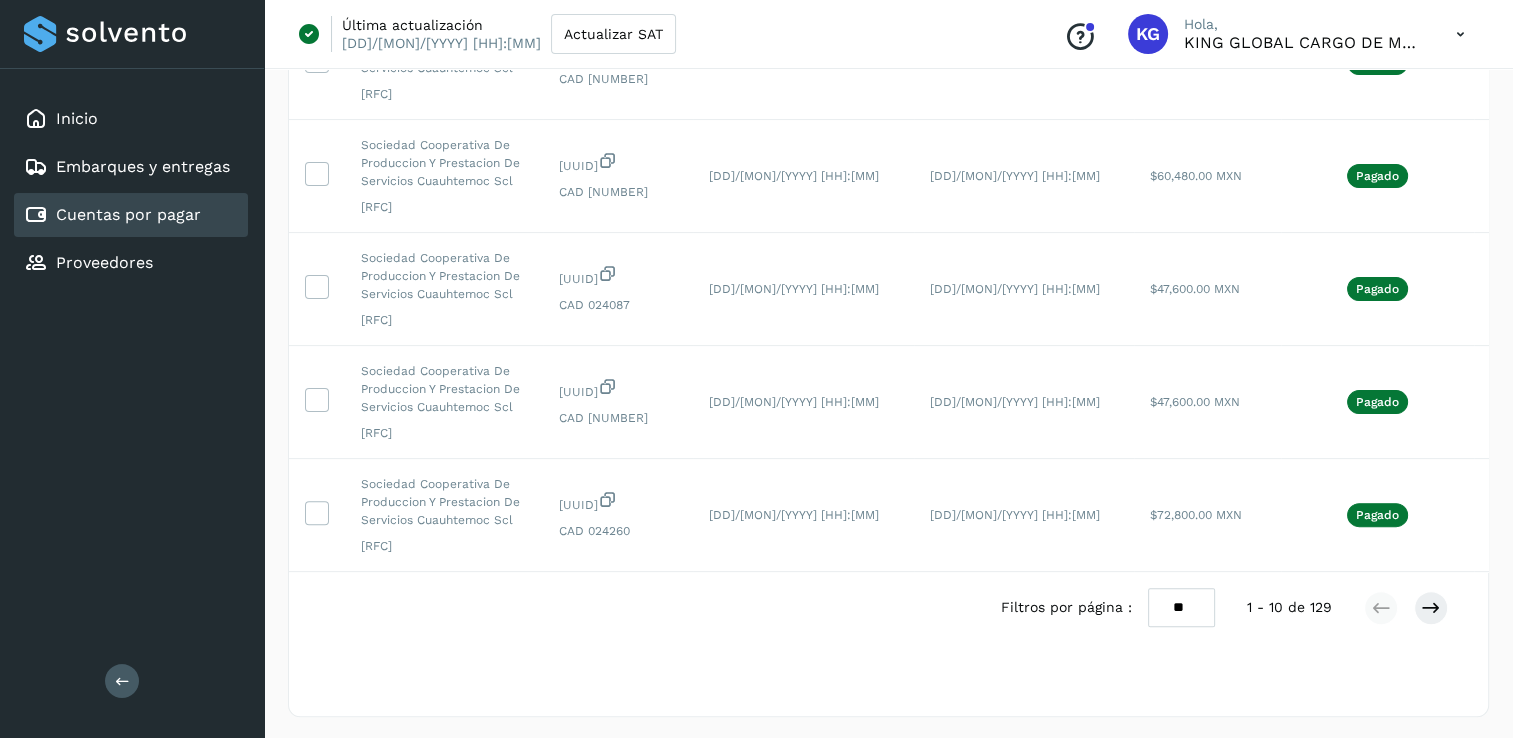 scroll, scrollTop: 779, scrollLeft: 0, axis: vertical 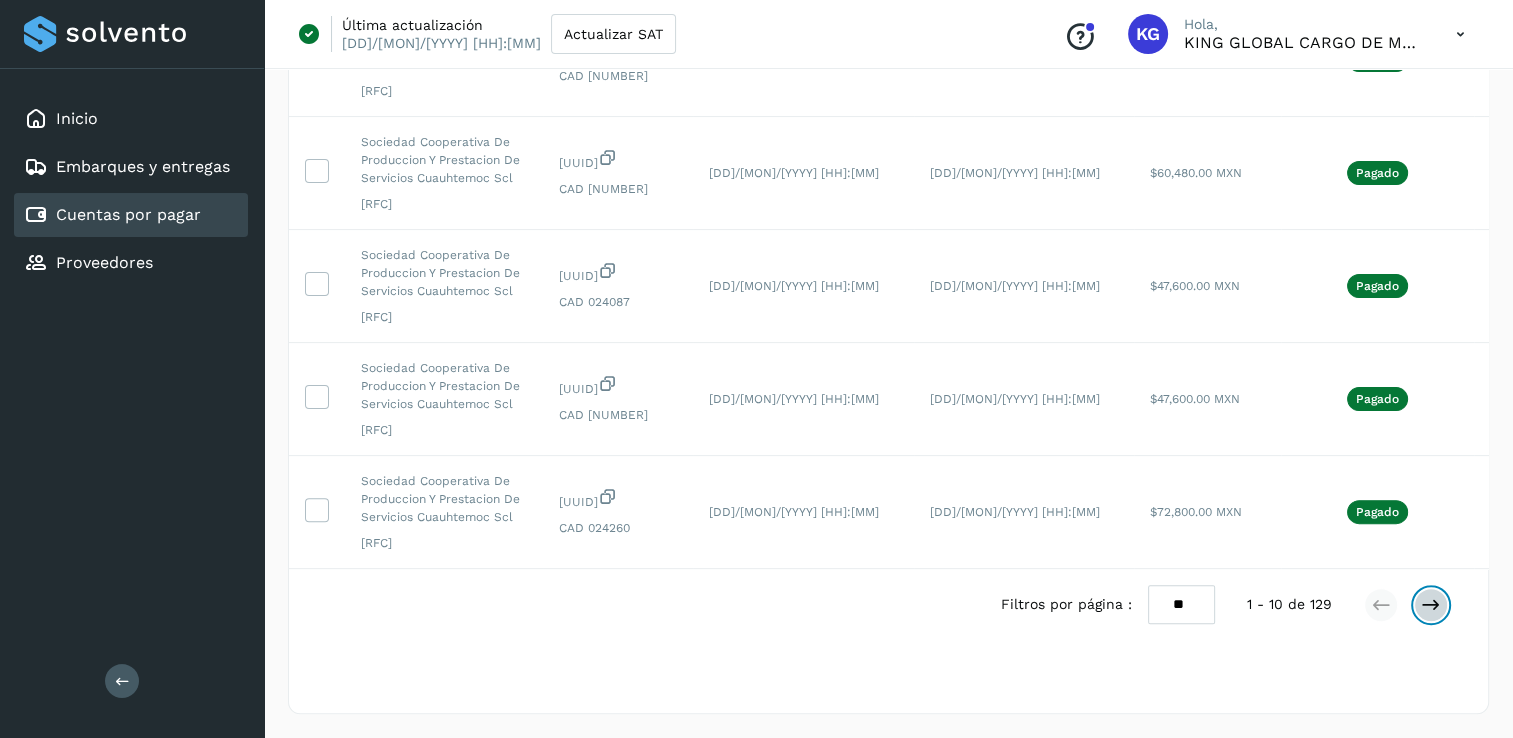 click at bounding box center [1431, 605] 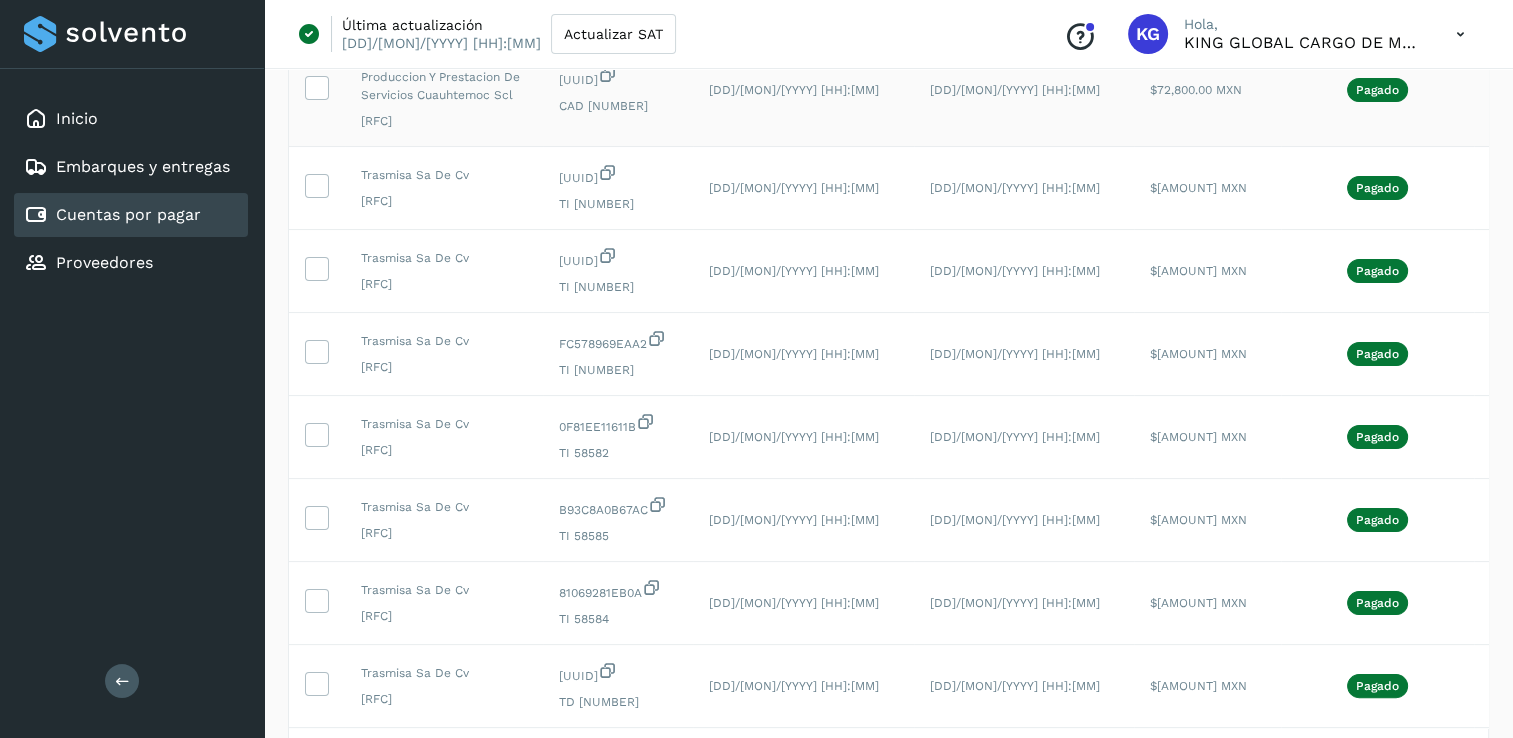 scroll, scrollTop: 644, scrollLeft: 0, axis: vertical 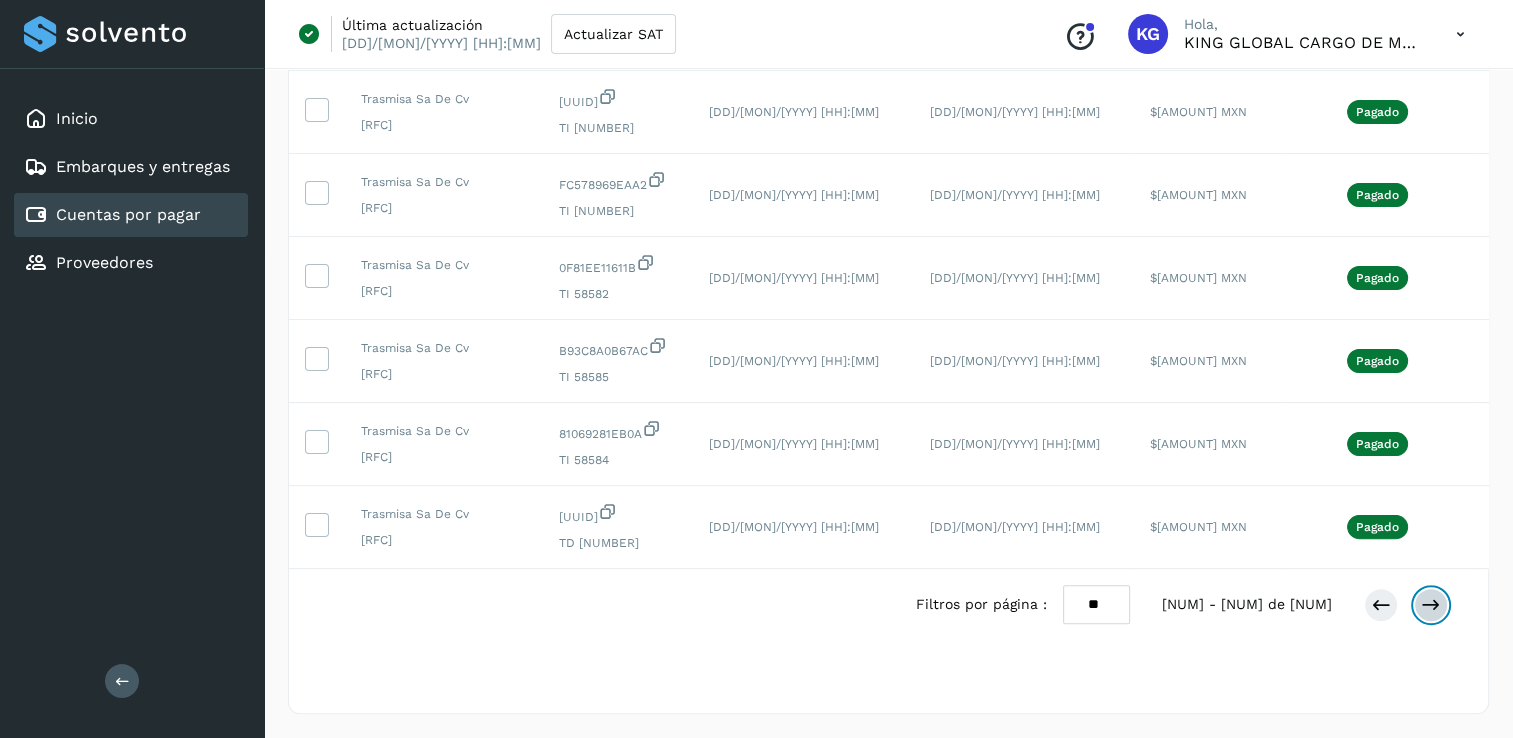 click at bounding box center (1431, 605) 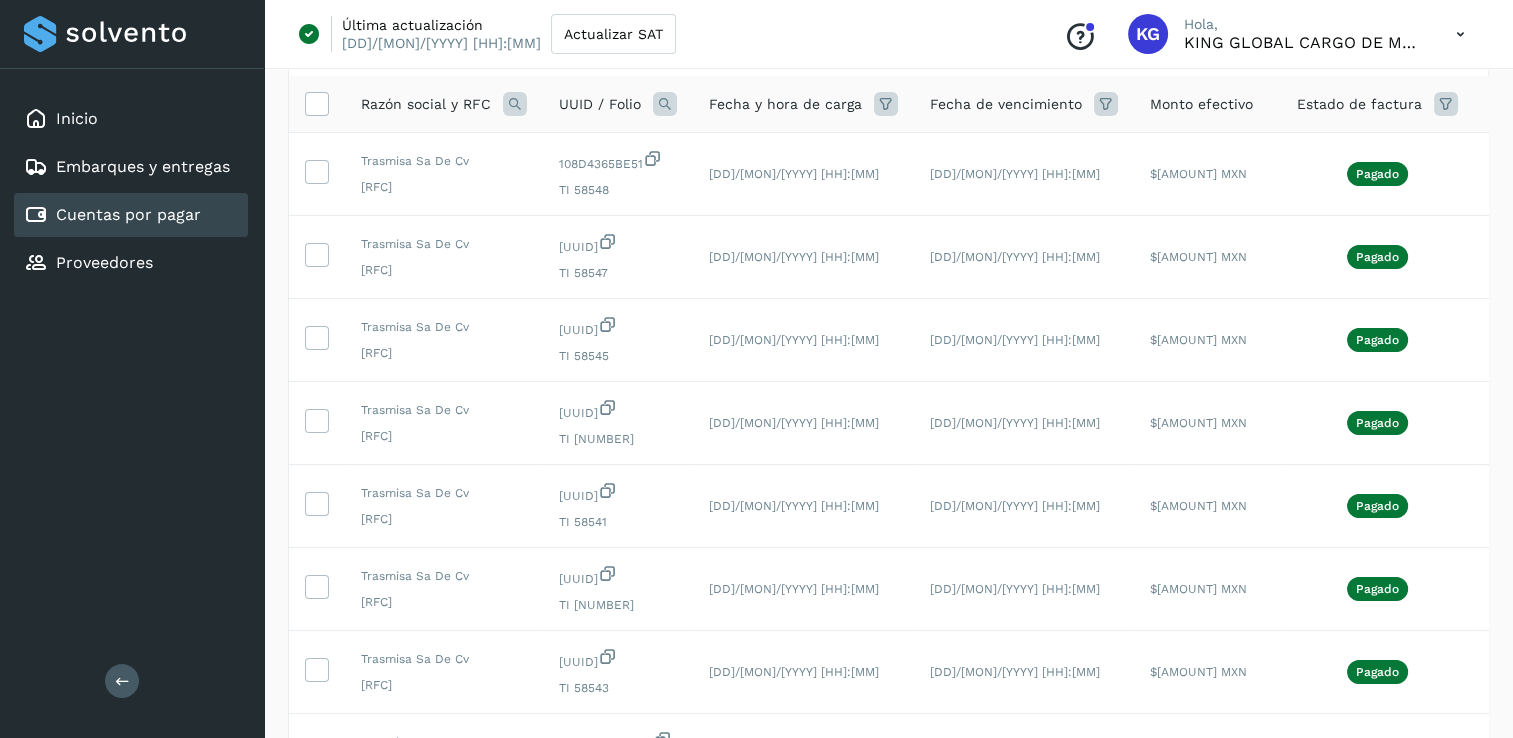 scroll, scrollTop: 596, scrollLeft: 0, axis: vertical 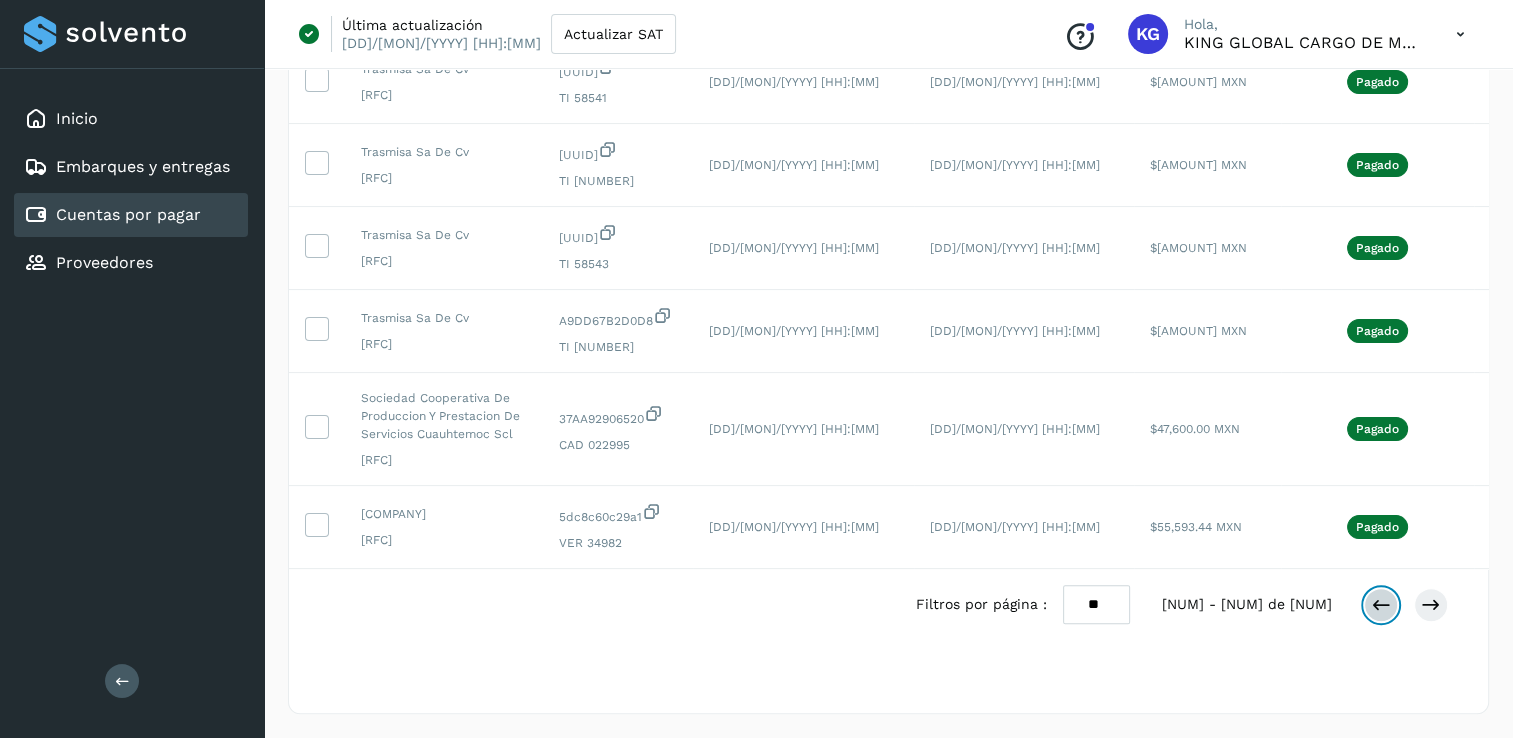 click at bounding box center (1381, 605) 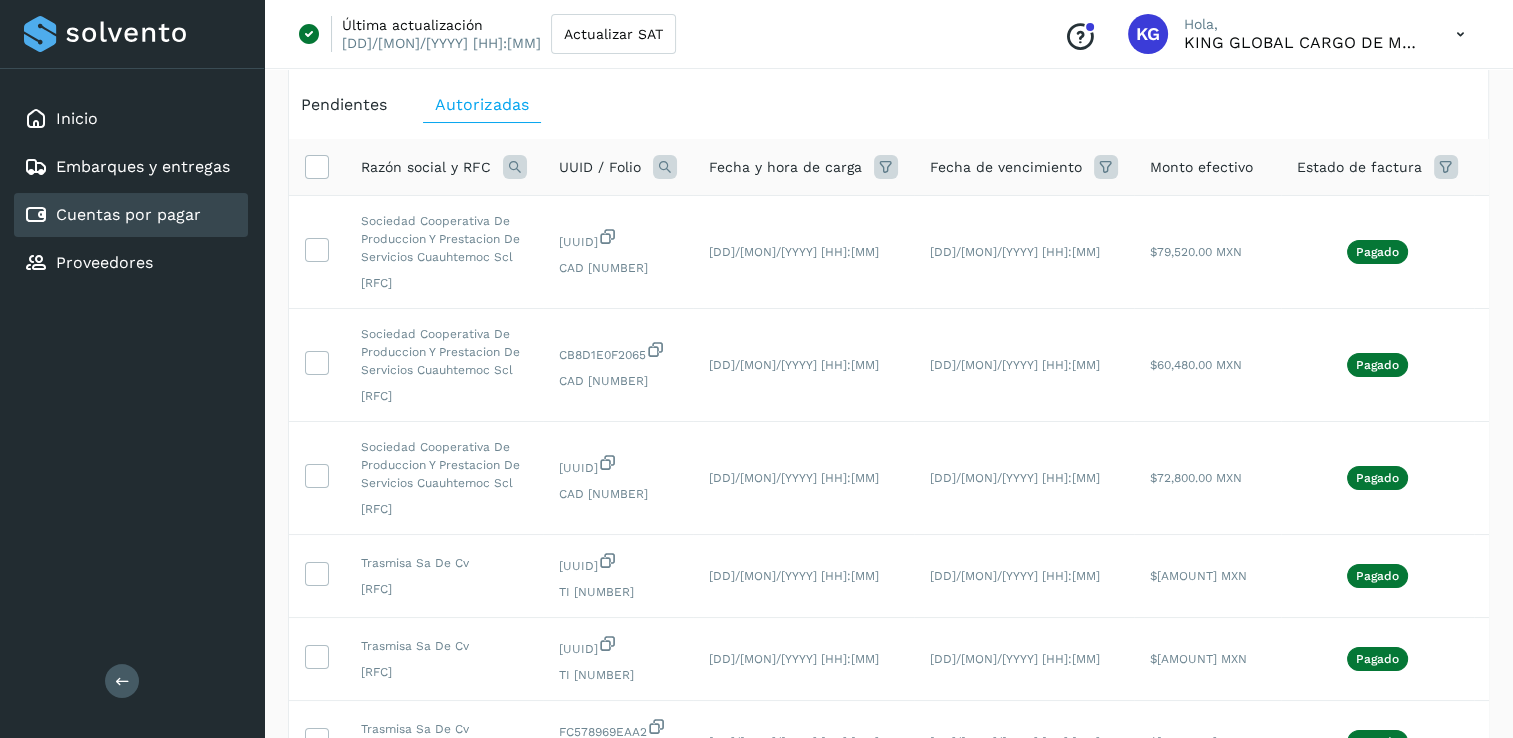 scroll, scrollTop: 0, scrollLeft: 0, axis: both 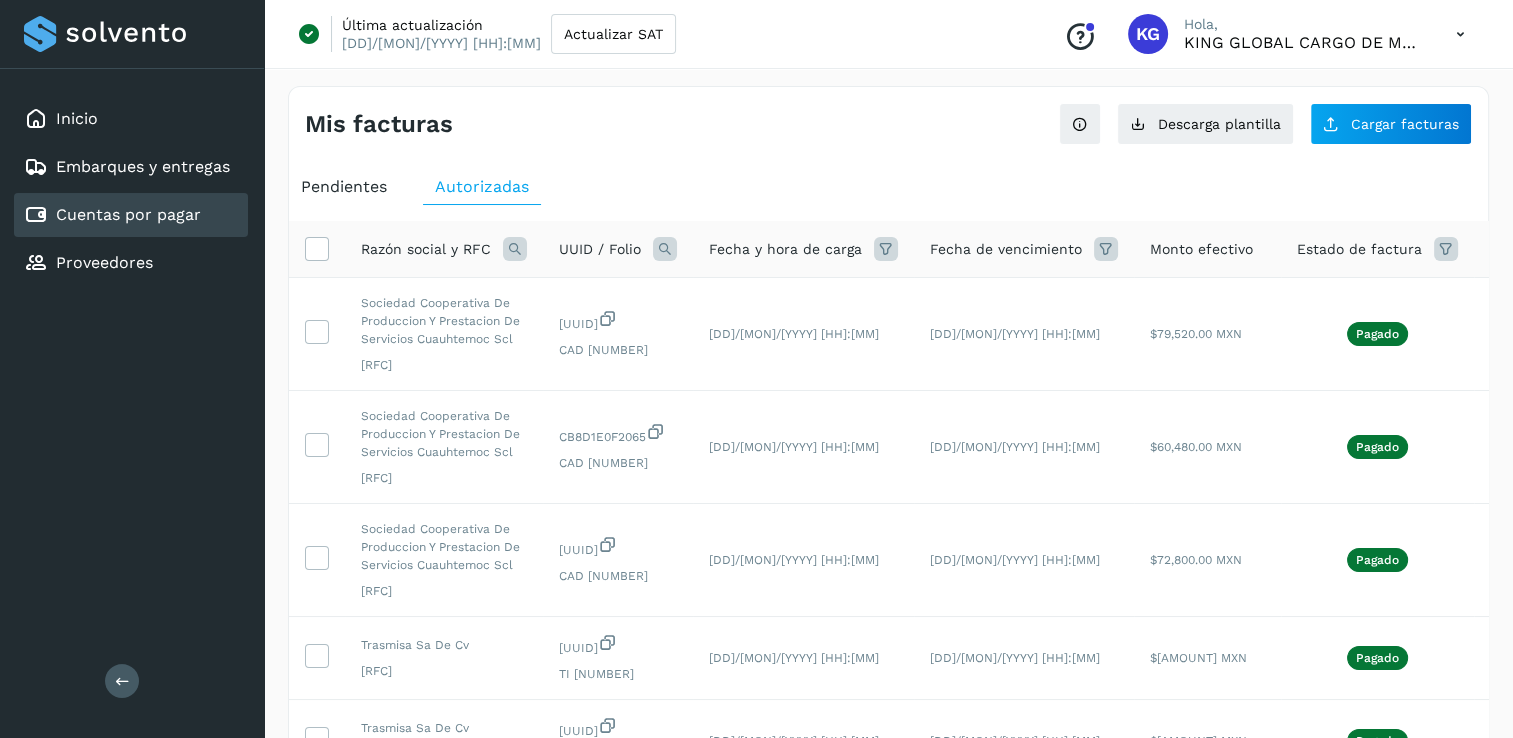 click at bounding box center [515, 249] 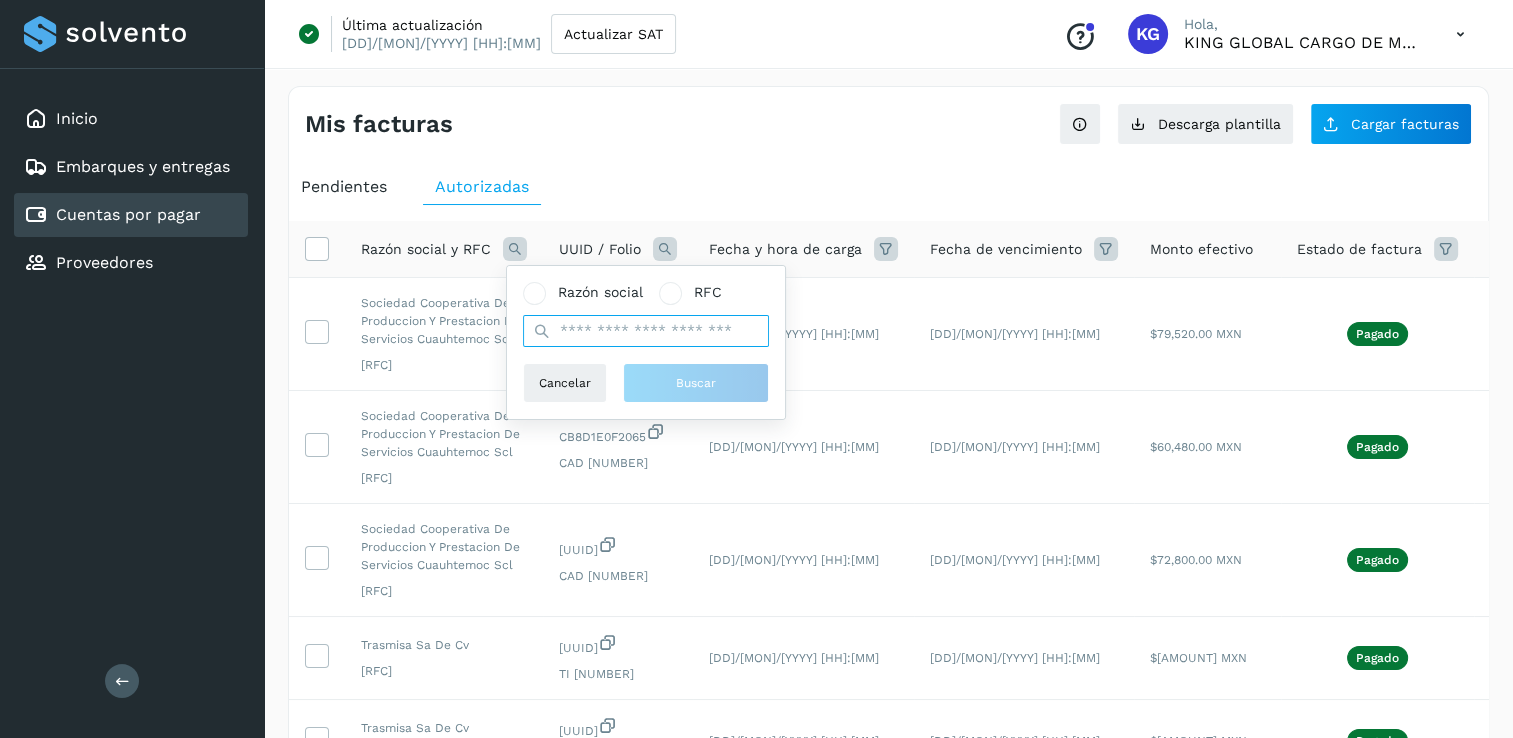 click at bounding box center (646, 331) 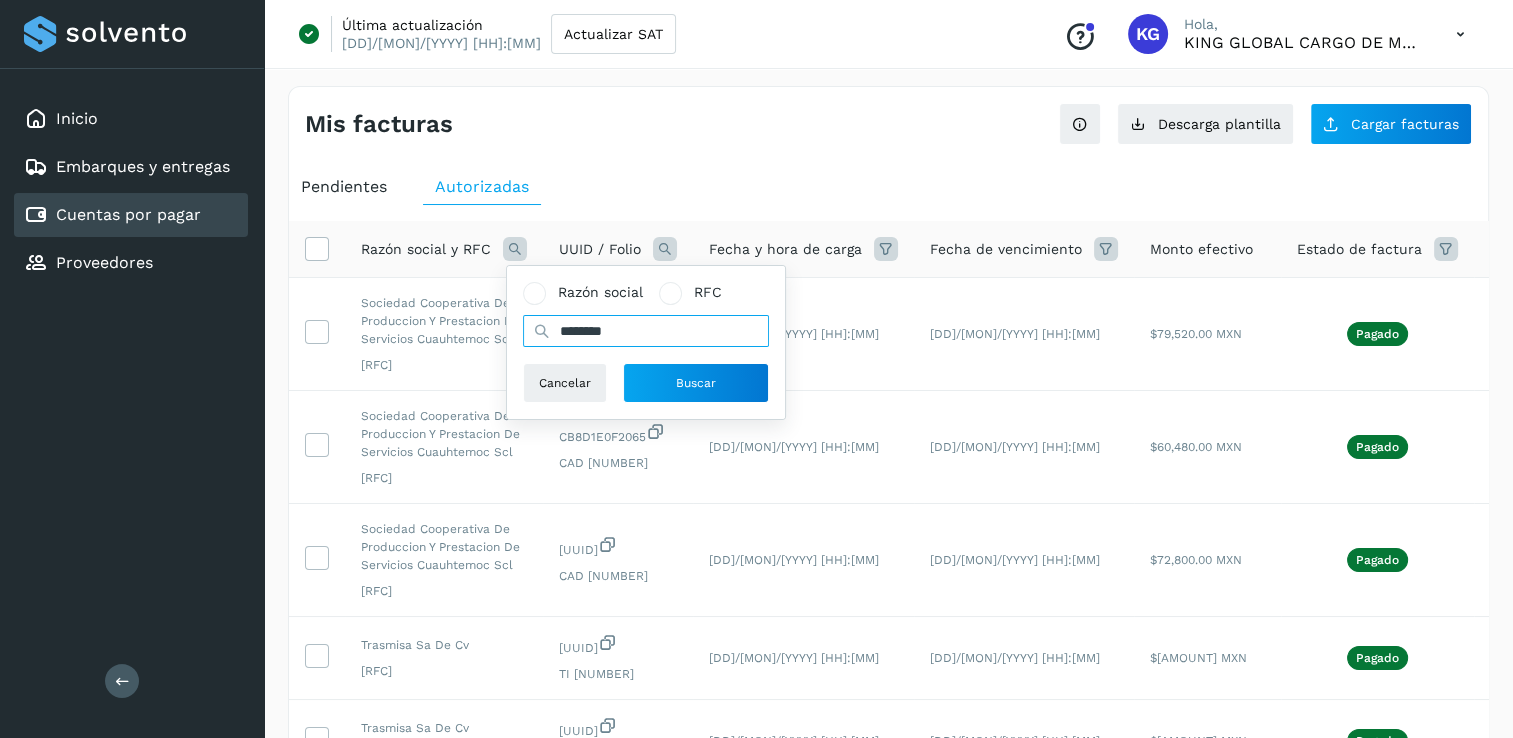 type on "********" 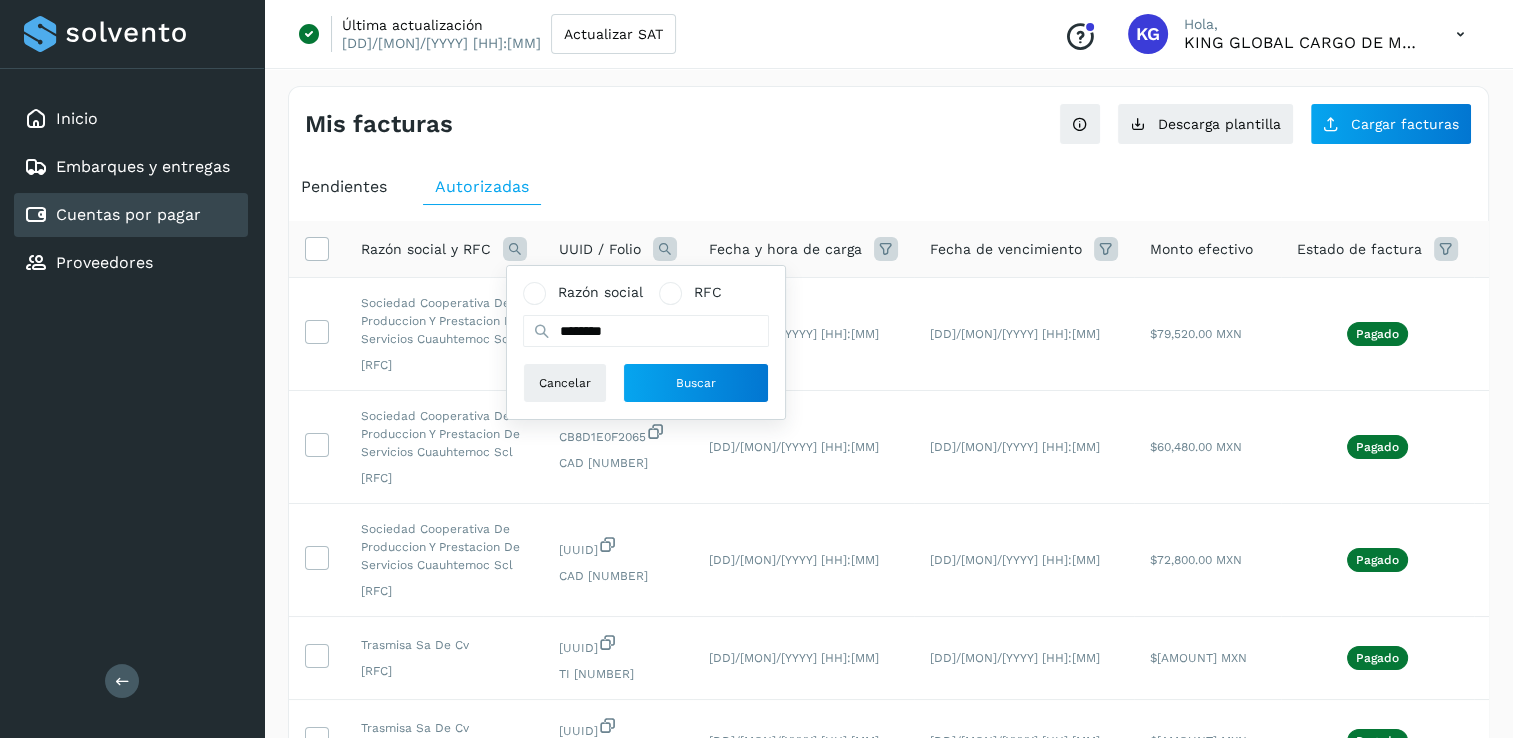 click on "Razón social RFC" at bounding box center [646, 292] 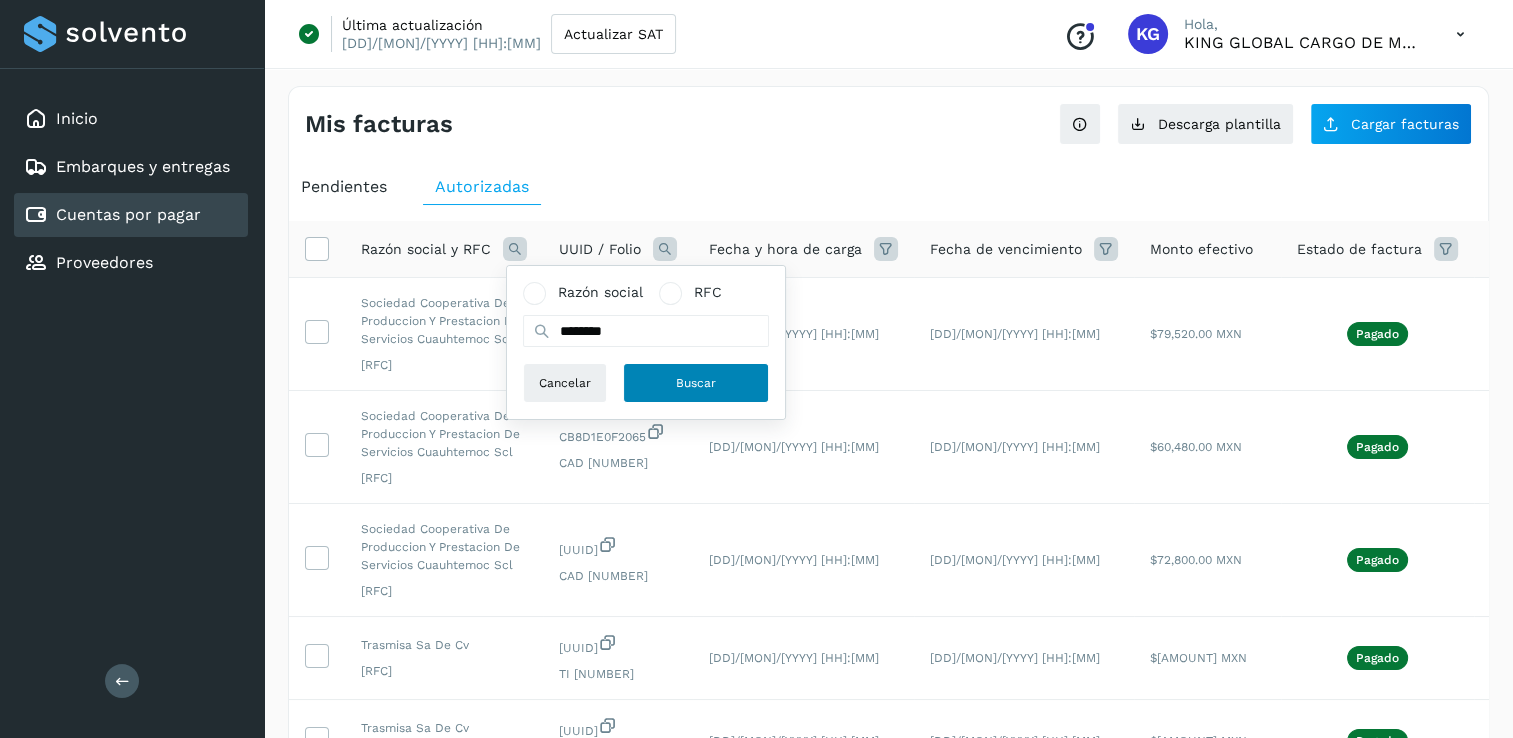 click on "Buscar" at bounding box center [696, 383] 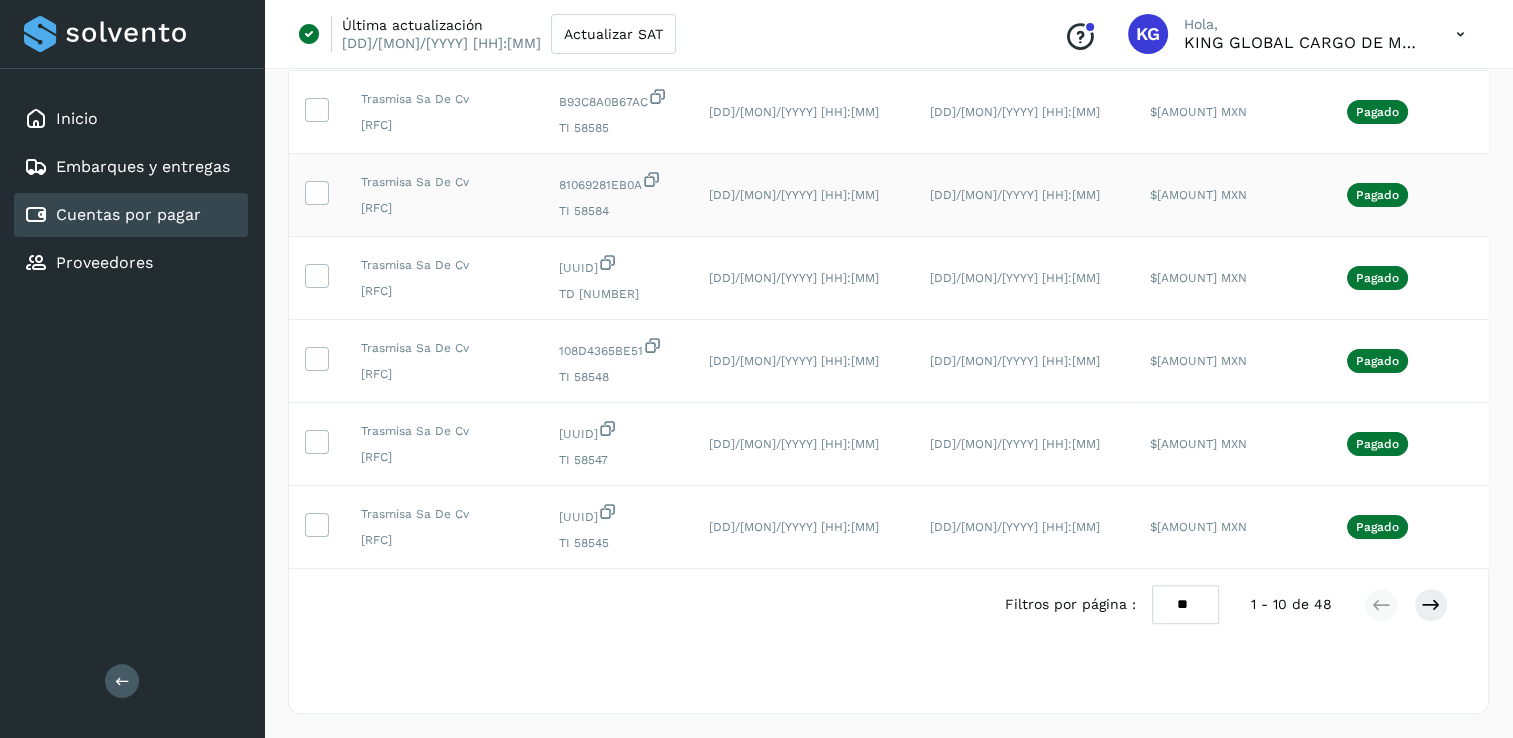 scroll, scrollTop: 632, scrollLeft: 0, axis: vertical 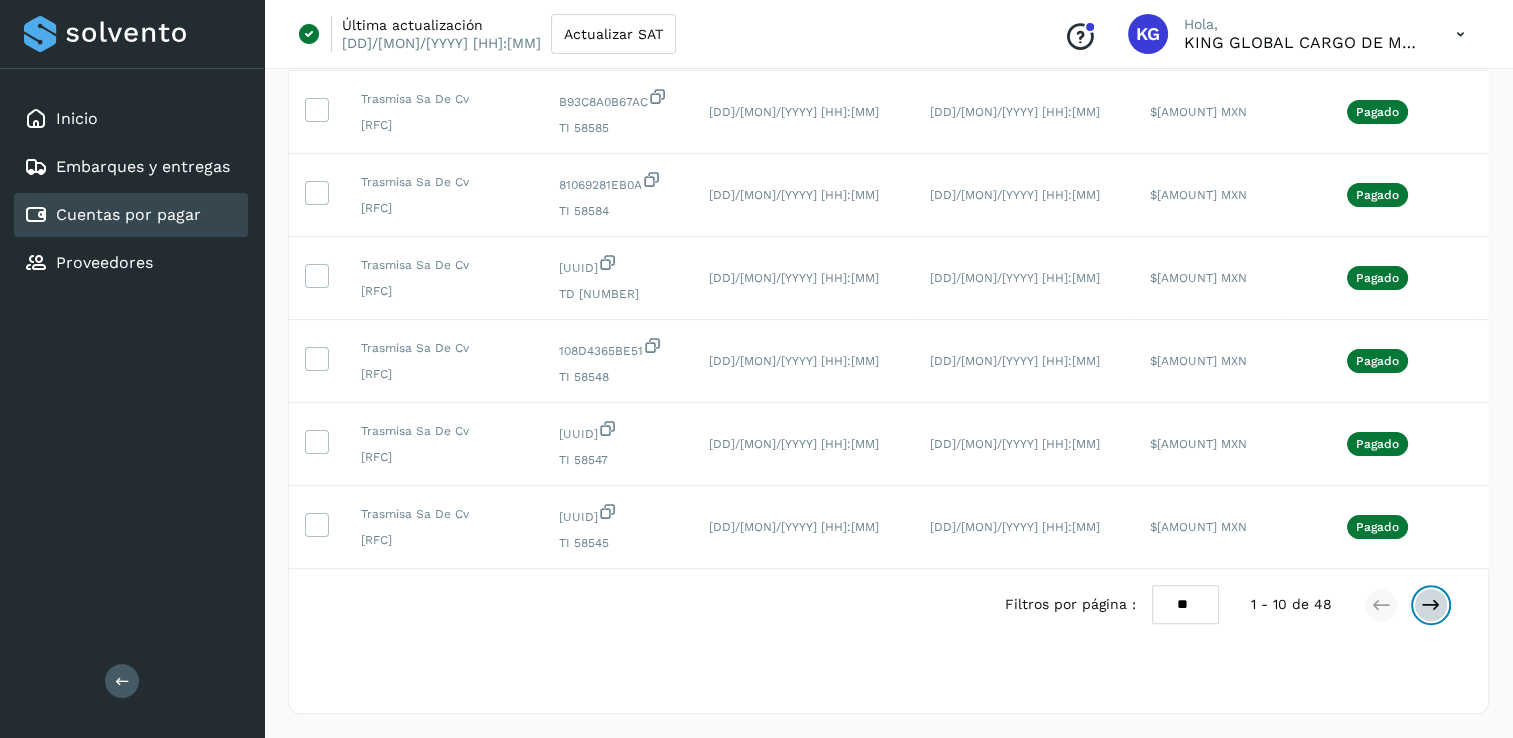 drag, startPoint x: 1430, startPoint y: 604, endPoint x: 1305, endPoint y: 606, distance: 125.016 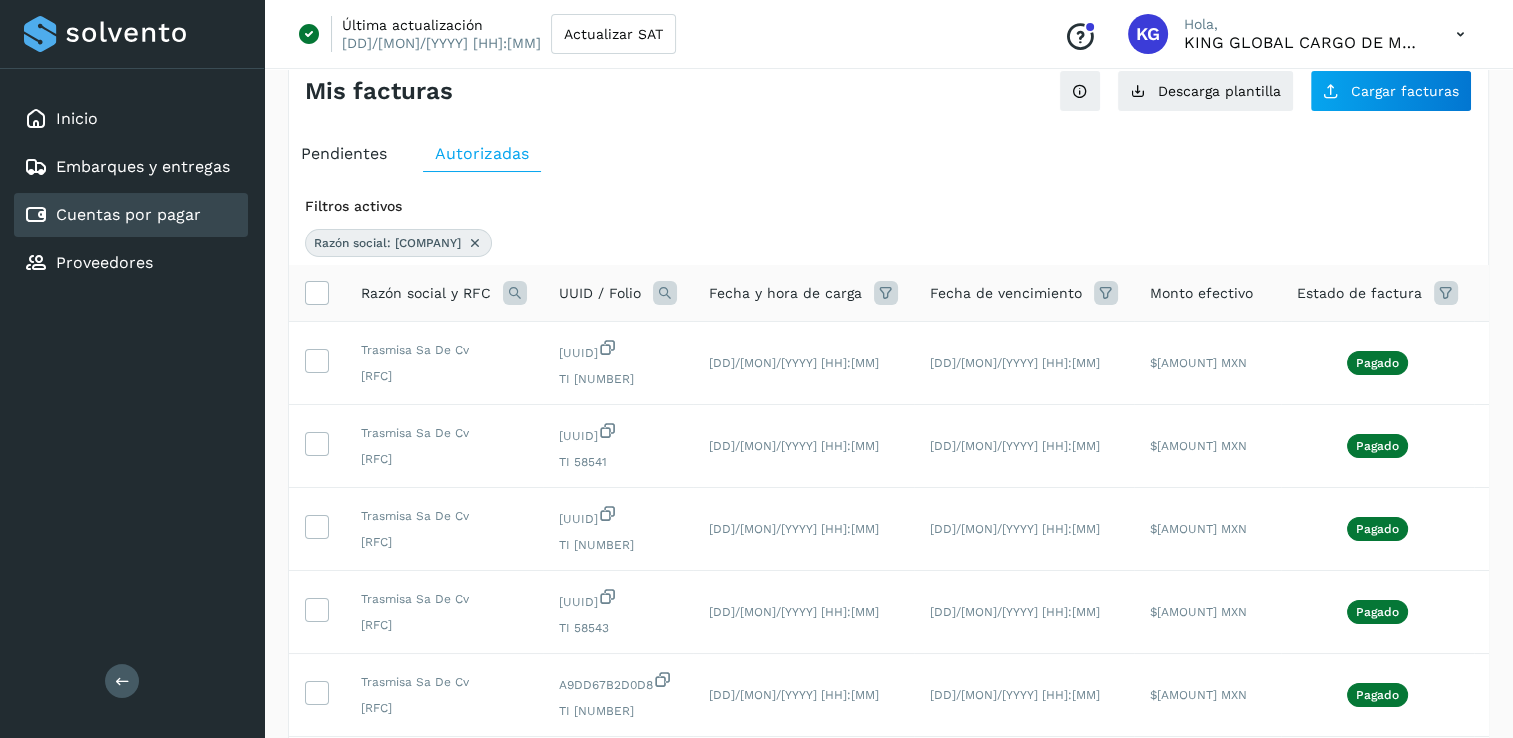 scroll, scrollTop: 0, scrollLeft: 0, axis: both 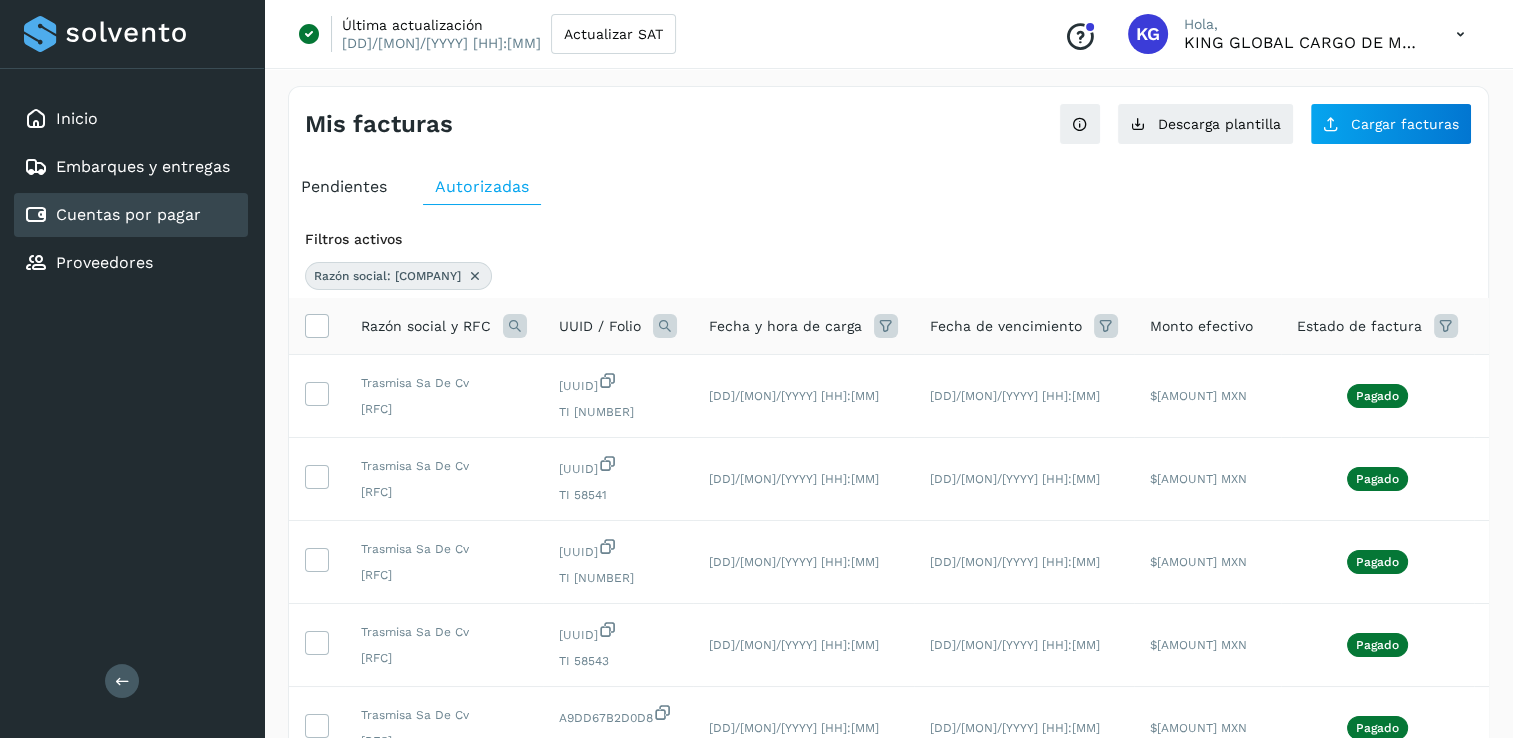 click at bounding box center (886, 326) 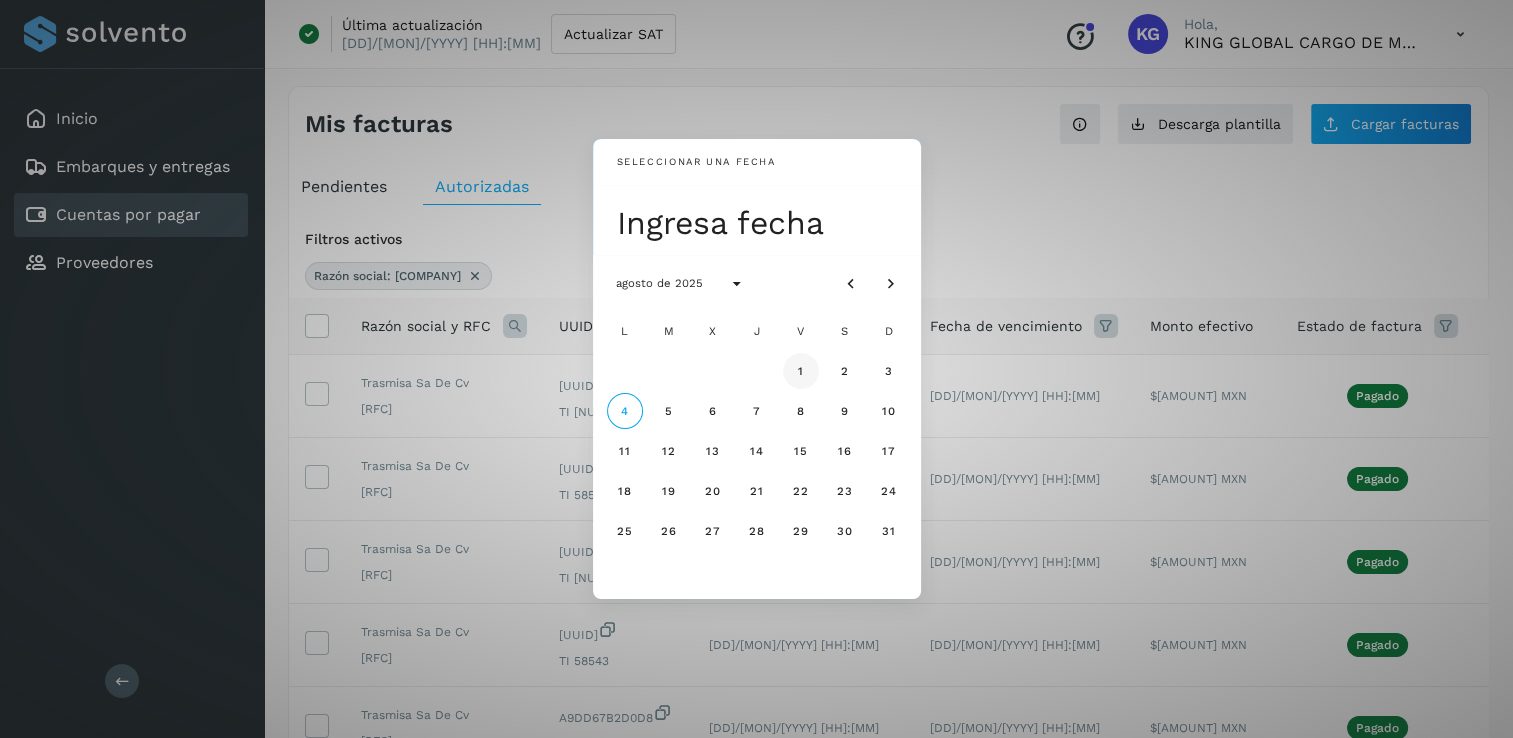 click on "1" 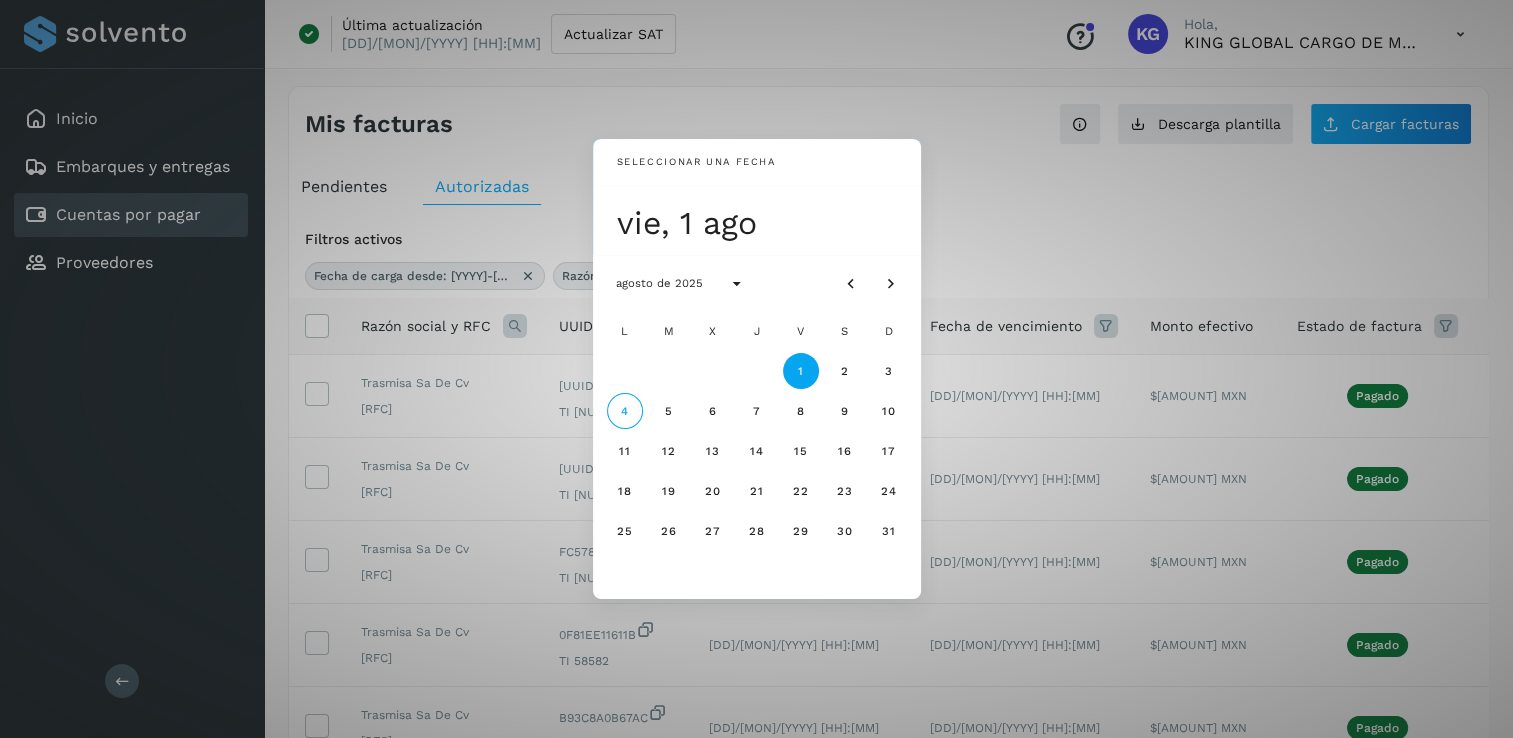 click on "Seleccionar una fecha vie, 1 ago agosto de 2025 L M X J V S D 1 2 3 4 5 6 7 8 9 10 11 12 13 14 15 16 17 18 19 20 21 22 23 24 25 26 27 28 29 30 31" at bounding box center [756, 369] 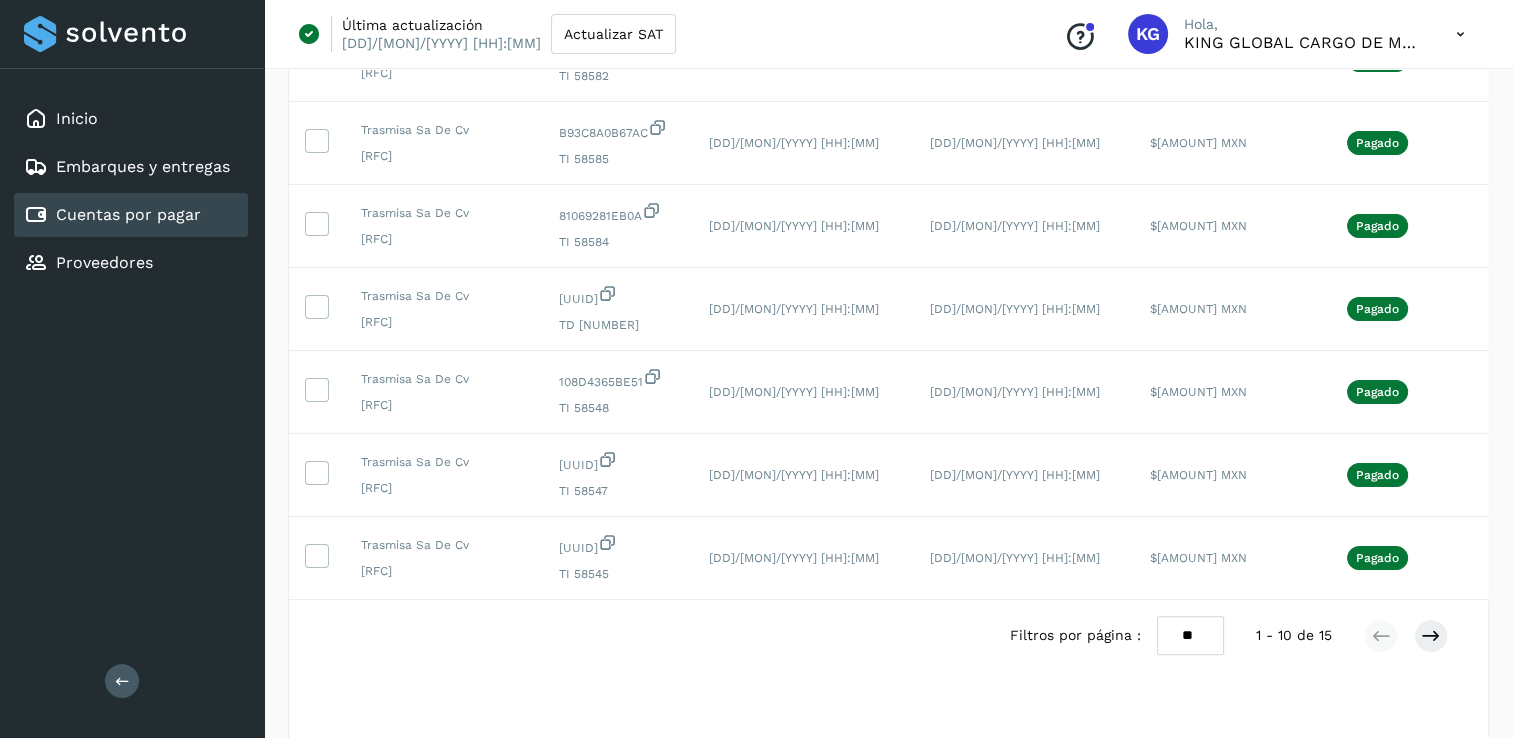 scroll, scrollTop: 632, scrollLeft: 0, axis: vertical 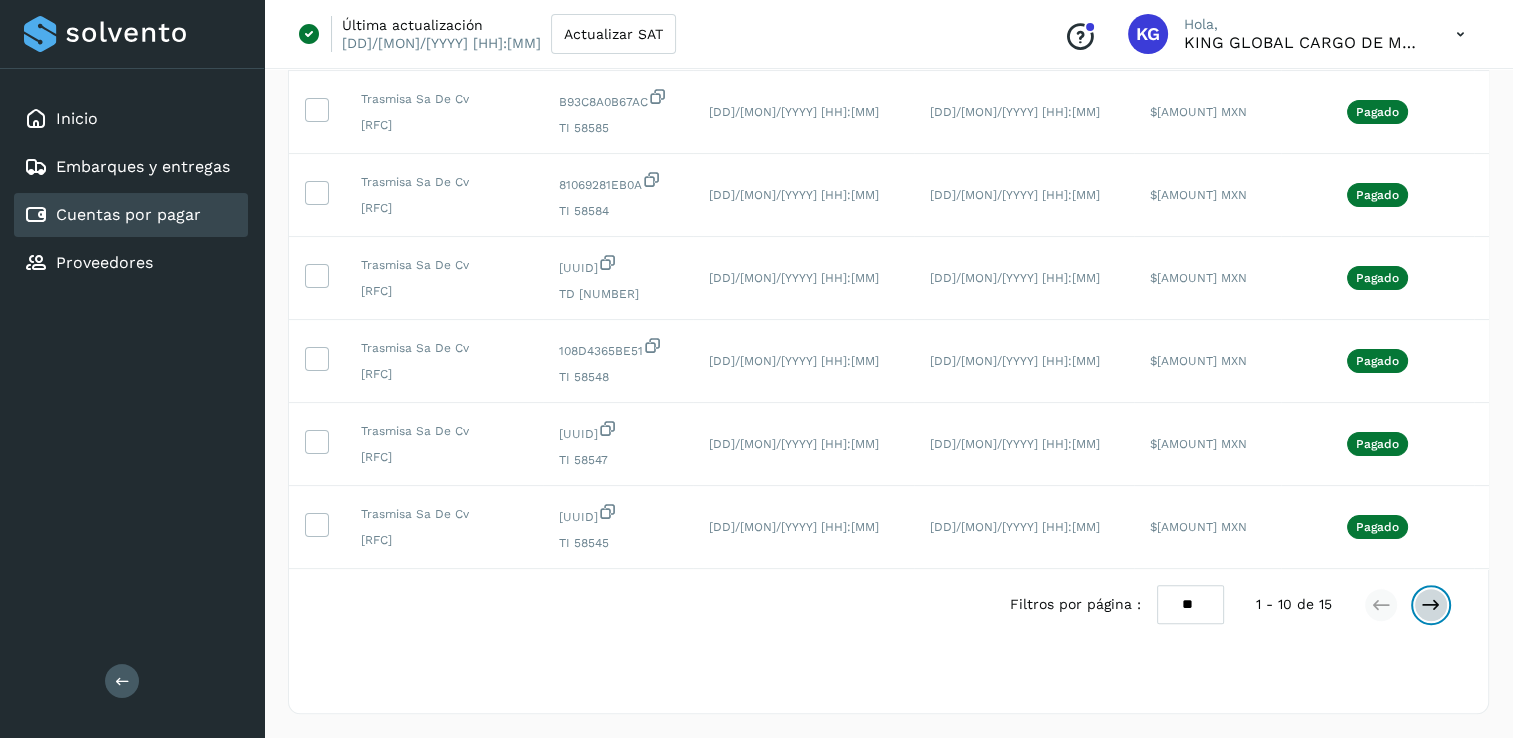 click at bounding box center (1431, 605) 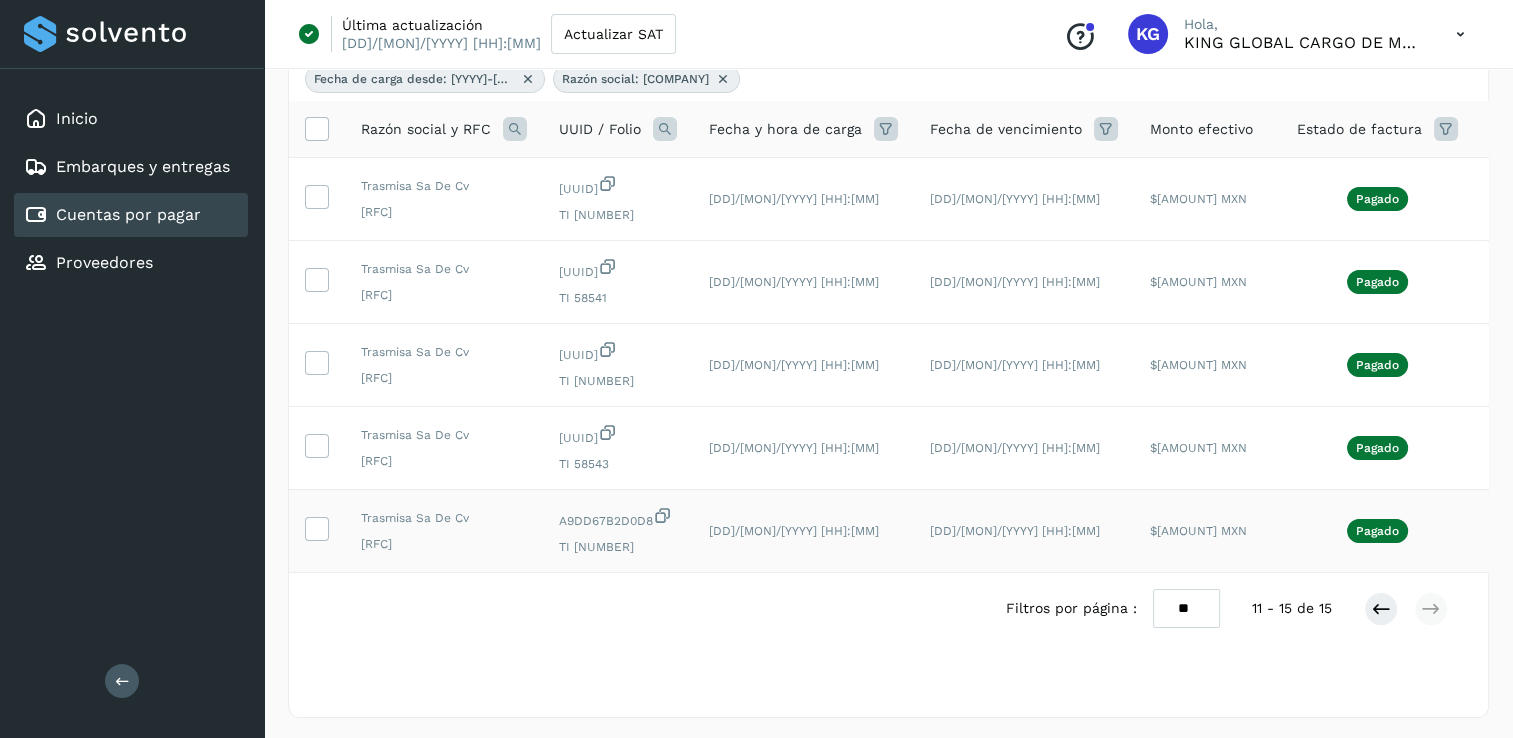 scroll, scrollTop: 200, scrollLeft: 0, axis: vertical 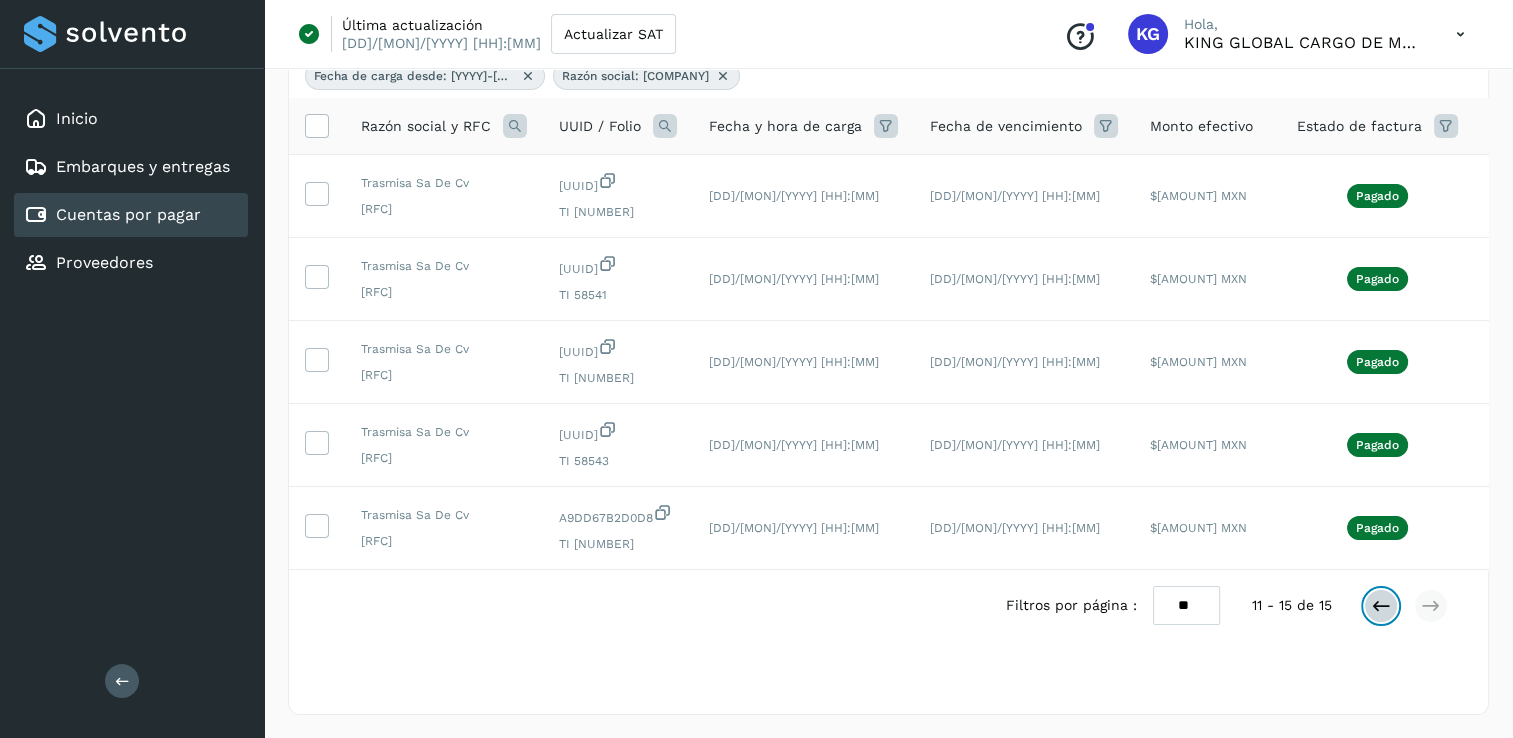 click at bounding box center [1381, 606] 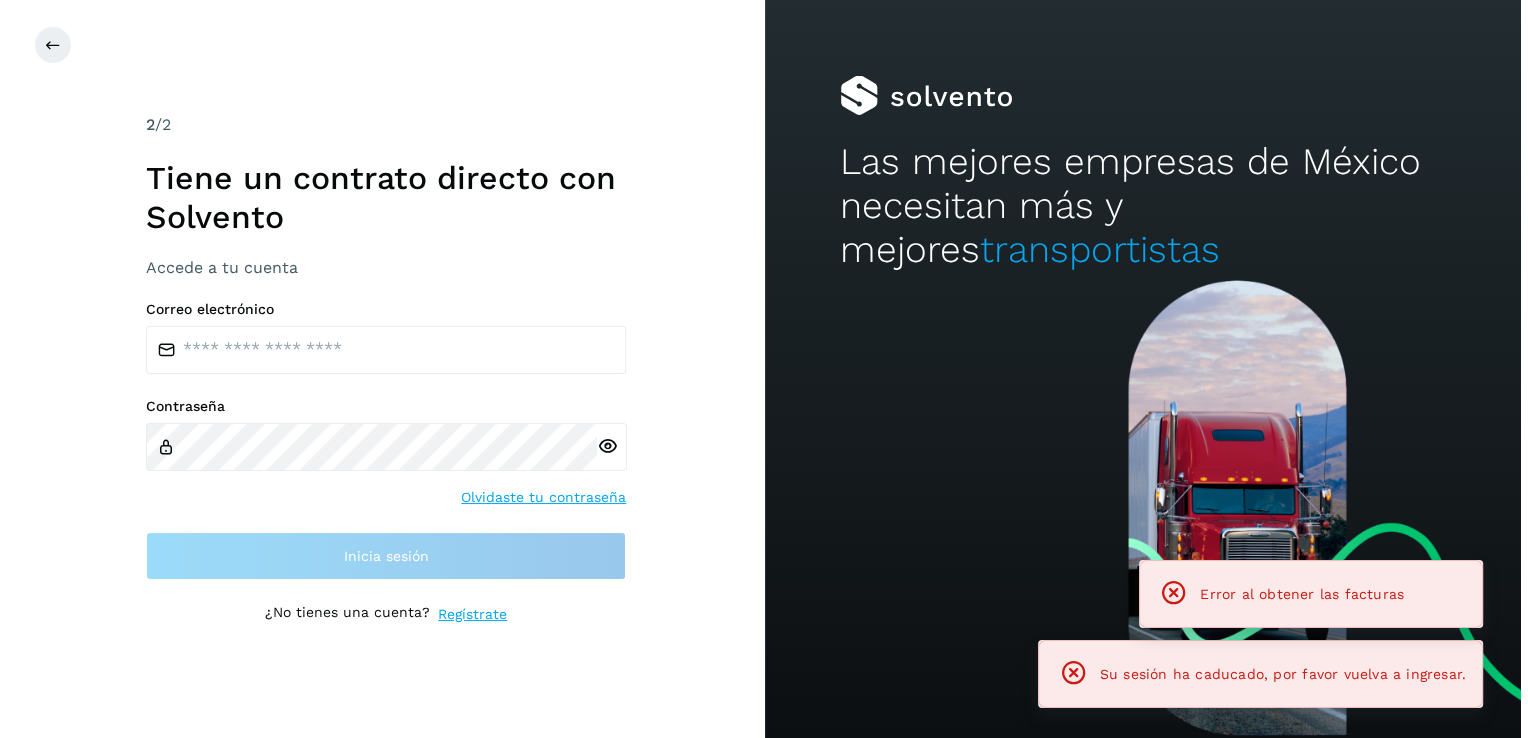 scroll, scrollTop: 0, scrollLeft: 0, axis: both 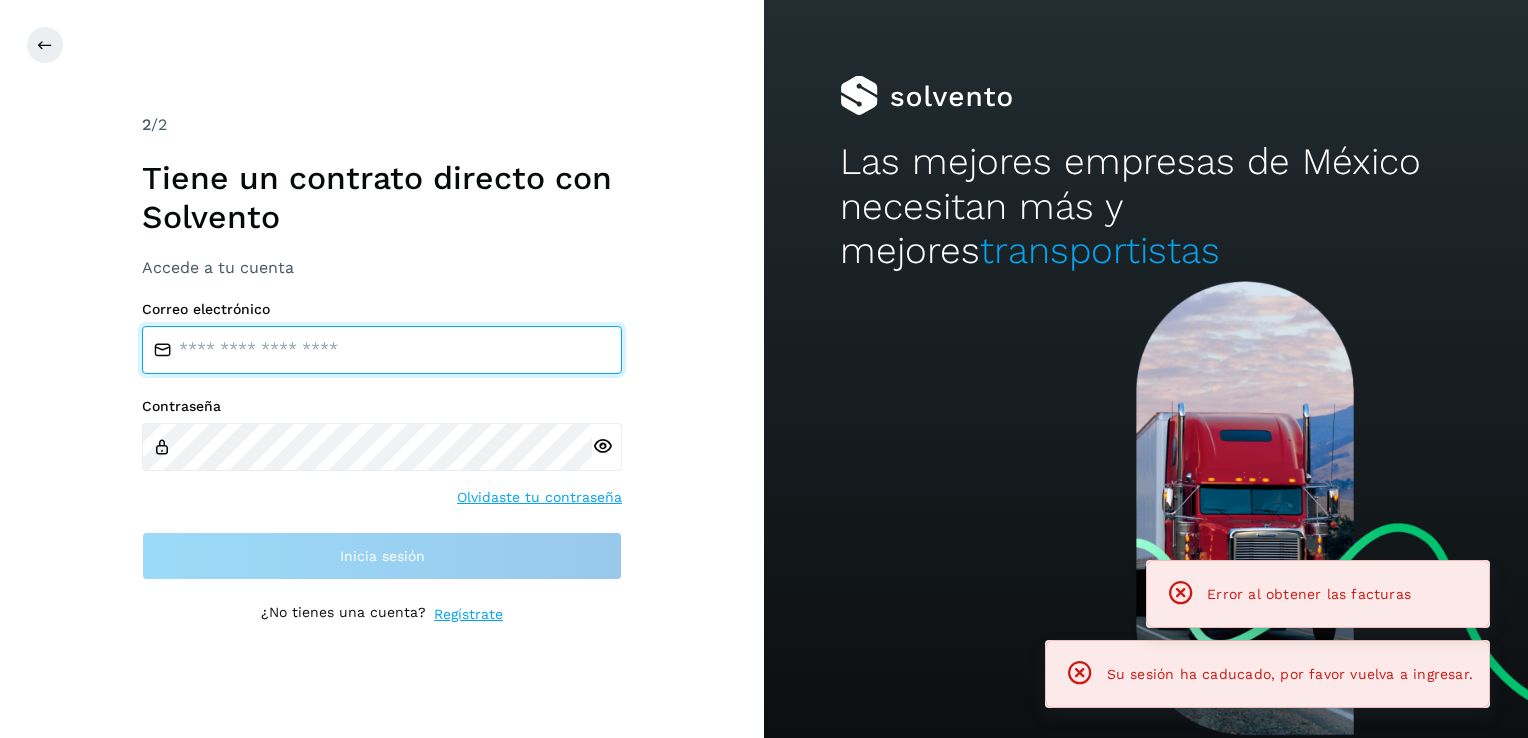 type on "**********" 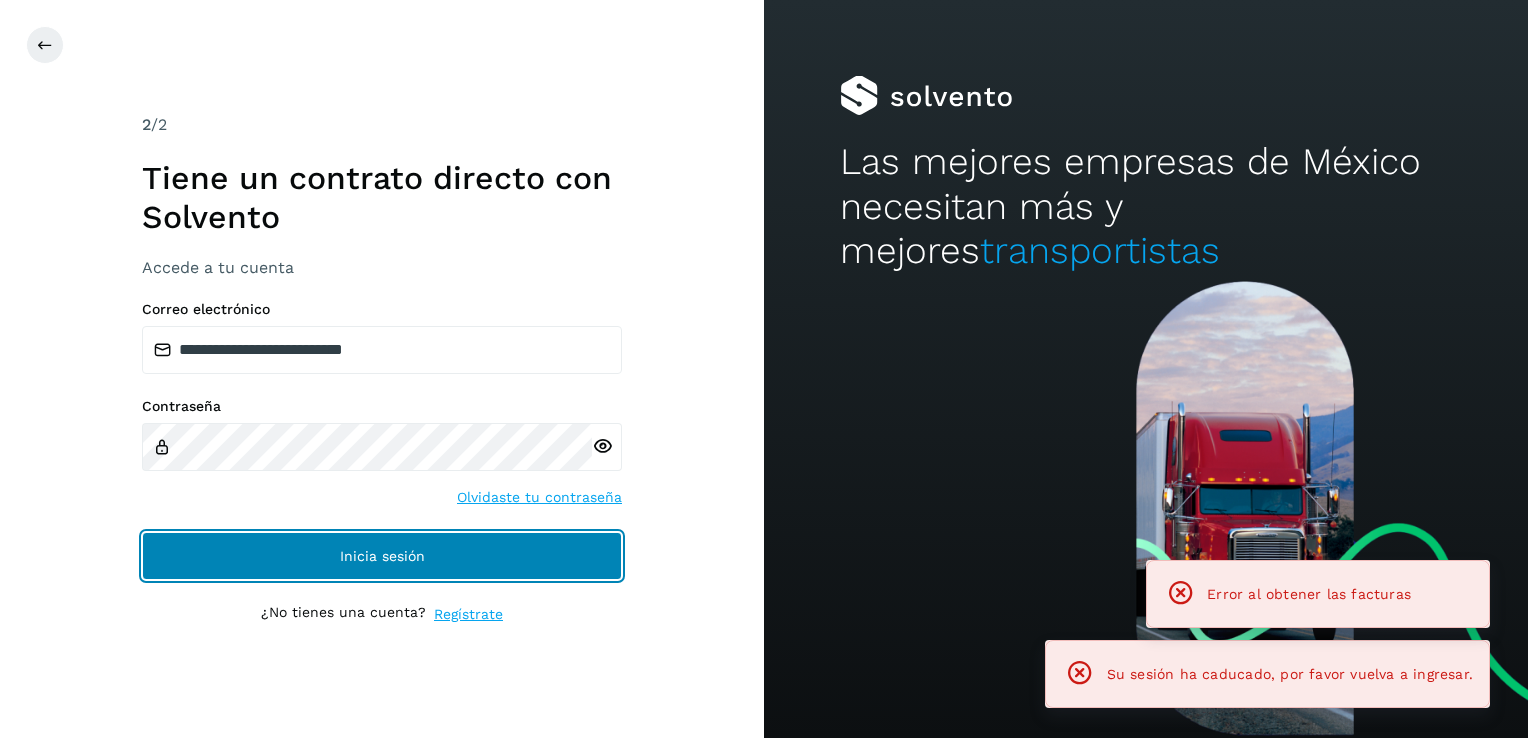 click on "Inicia sesión" at bounding box center [382, 556] 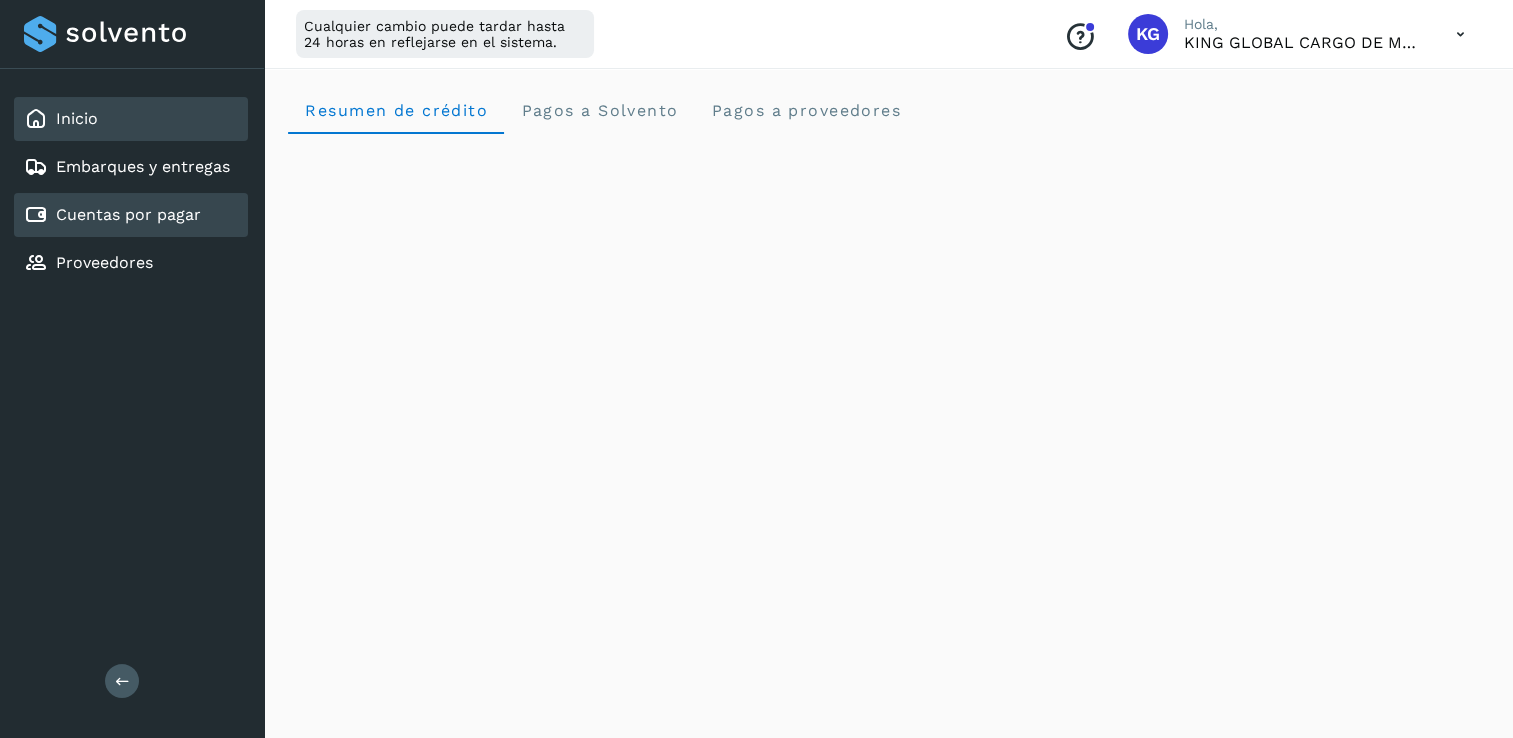 click on "Cuentas por pagar" at bounding box center (128, 214) 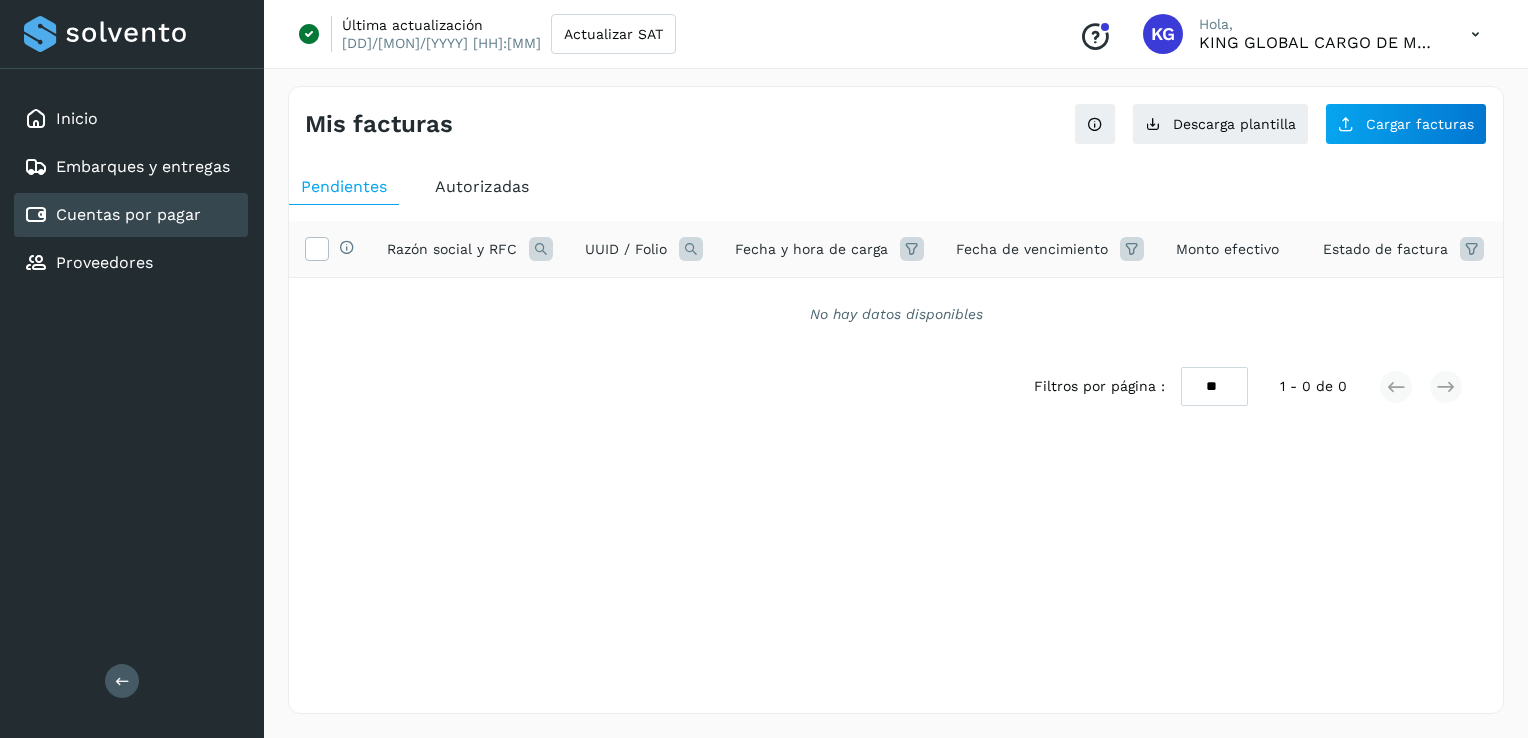click at bounding box center [541, 249] 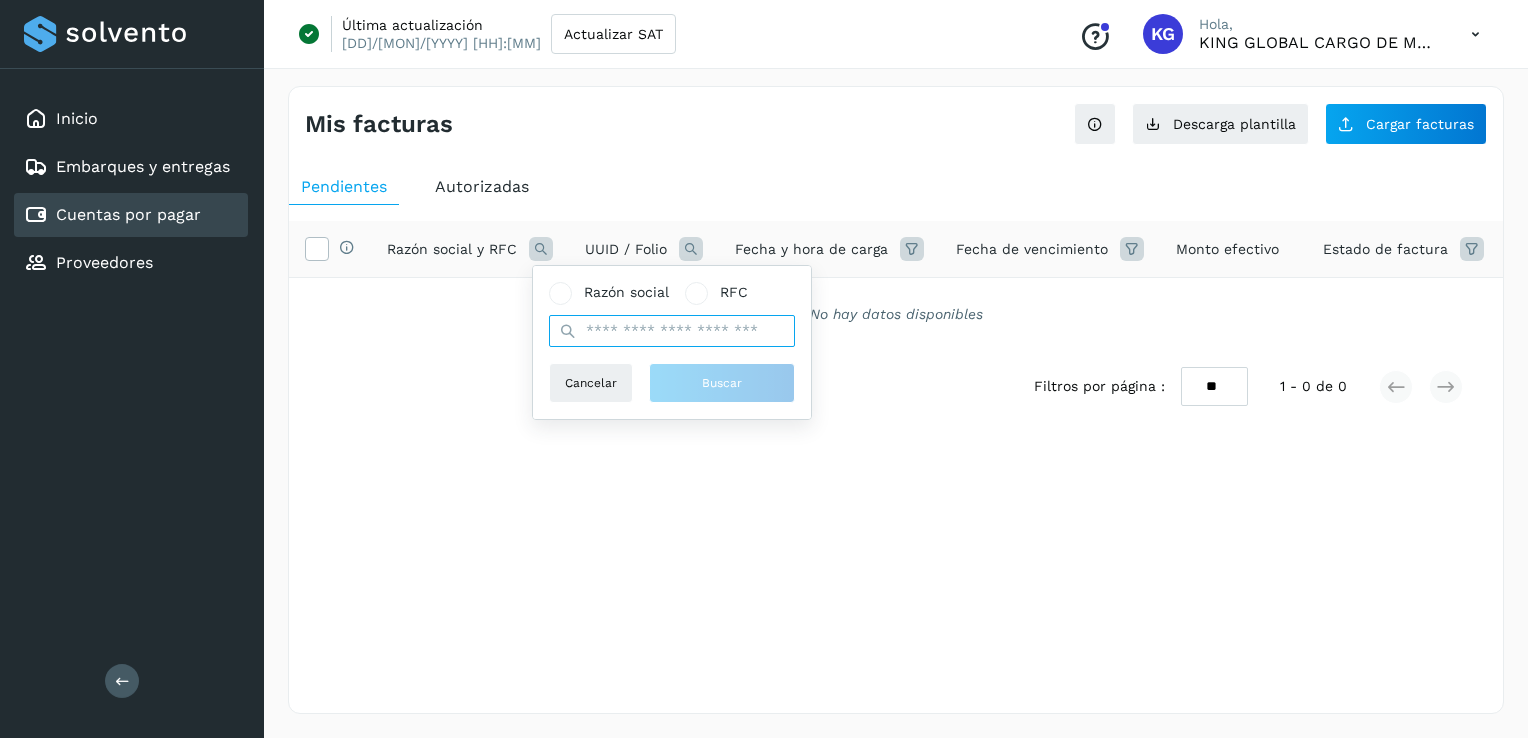 click at bounding box center [672, 331] 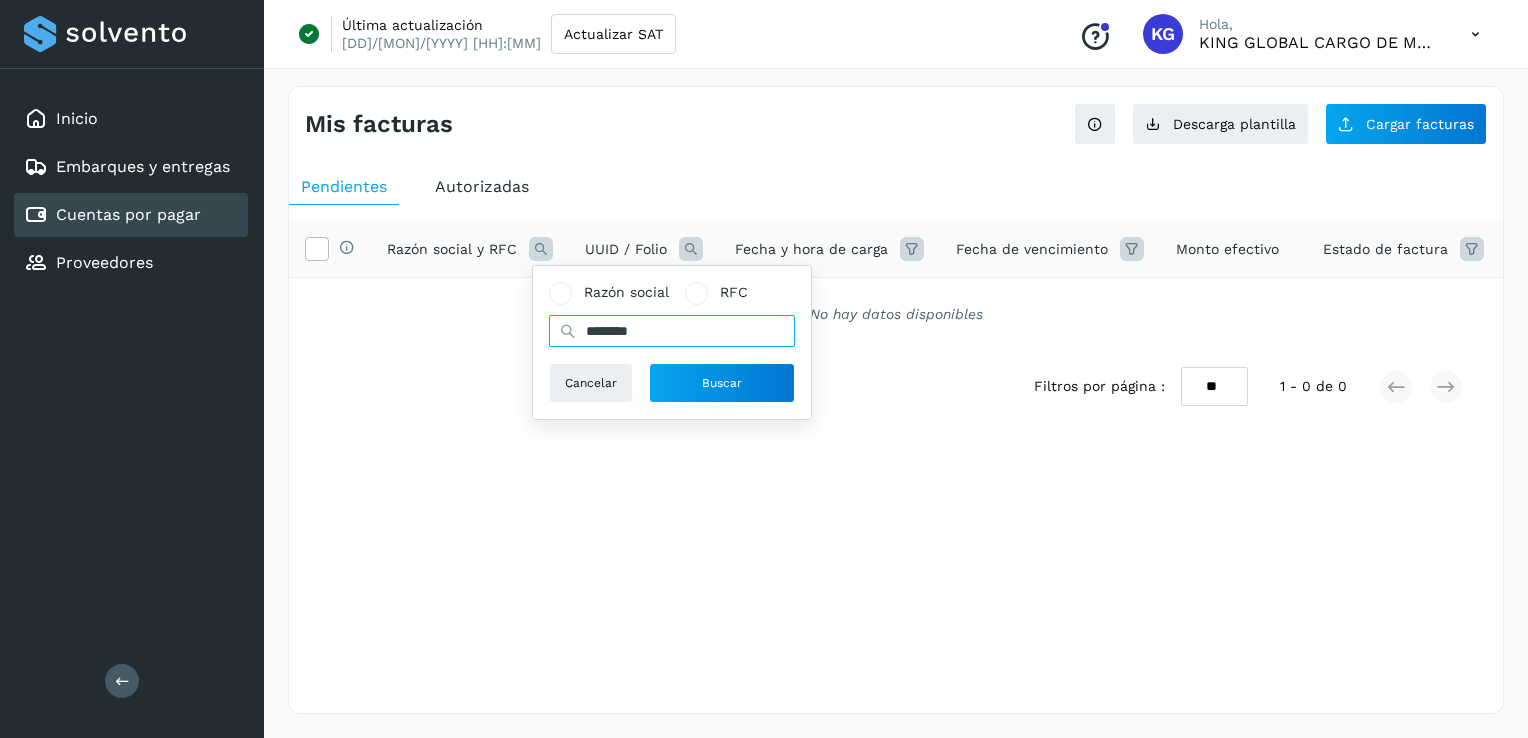 type on "********" 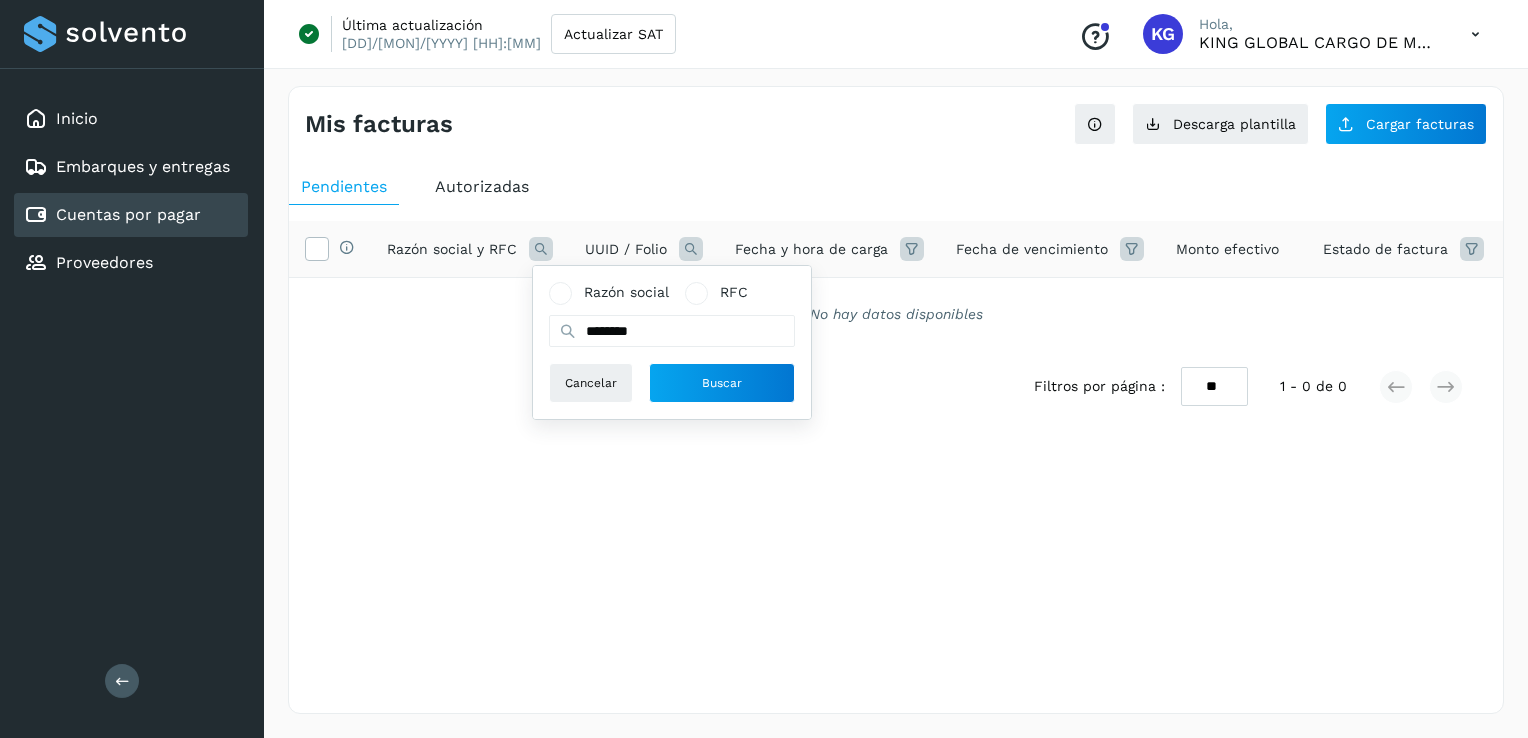 click on "Mis facturas
Ver instrucciones para cargar Facturas
Descarga plantilla Cargar facturas Pendientes Autorizadas Selecciona todas las facturas disponibles para autorización Razón social y RFC Razón social RFC ******** Cancelar Buscar UUID / Folio Fecha y hora de carga Fecha de vencimiento Monto efectivo Estado de factura Acciones Selecciona todas las facturas disponibles para autorización Razón social y RFC Razón social RFC Cancelar Buscar Monto efectivo Estado de factura Acciones No hay datos disponibles Filtros por página : ** ** ** 1 - 0 de 0 Selecciona una fecha  Selecciona una fecha" at bounding box center [896, 400] 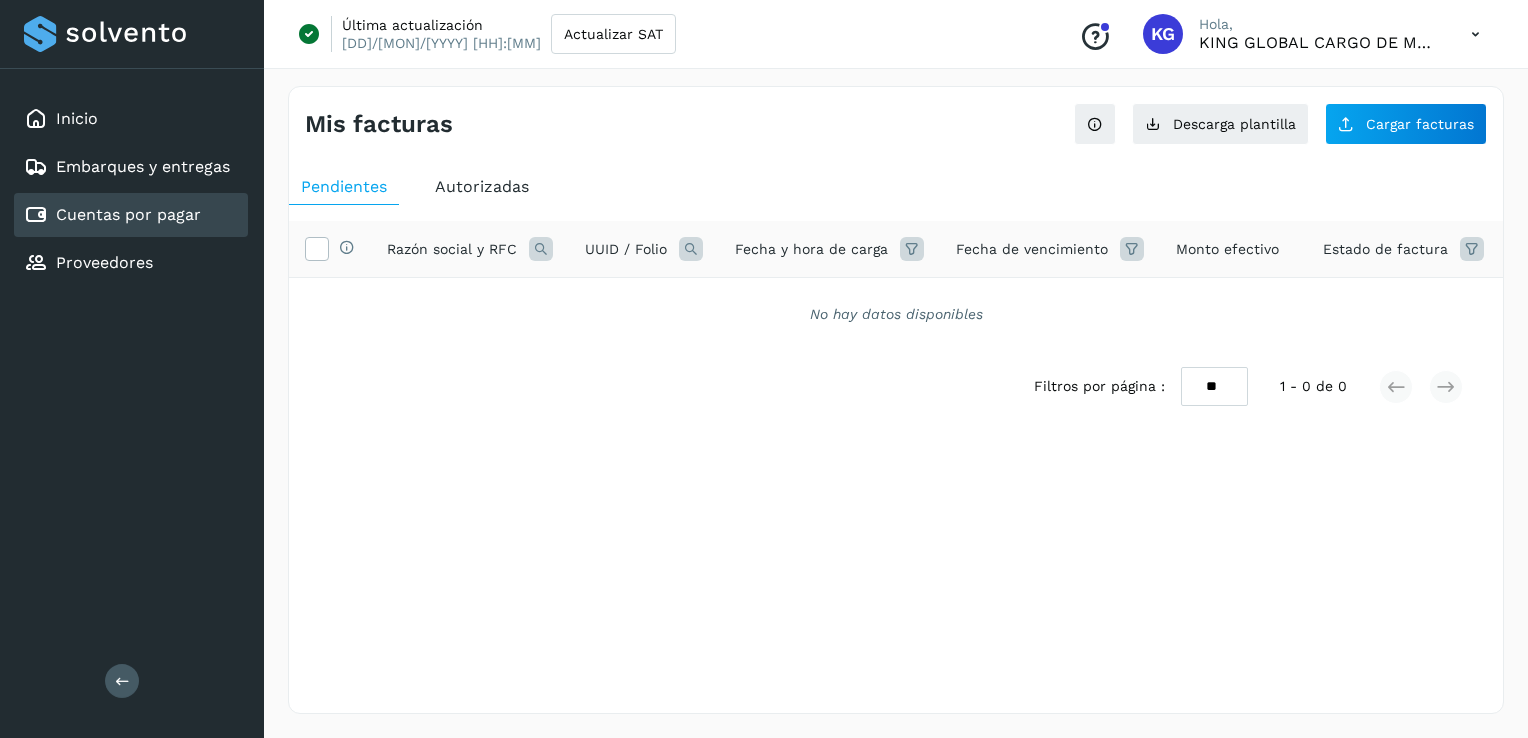 click at bounding box center (541, 249) 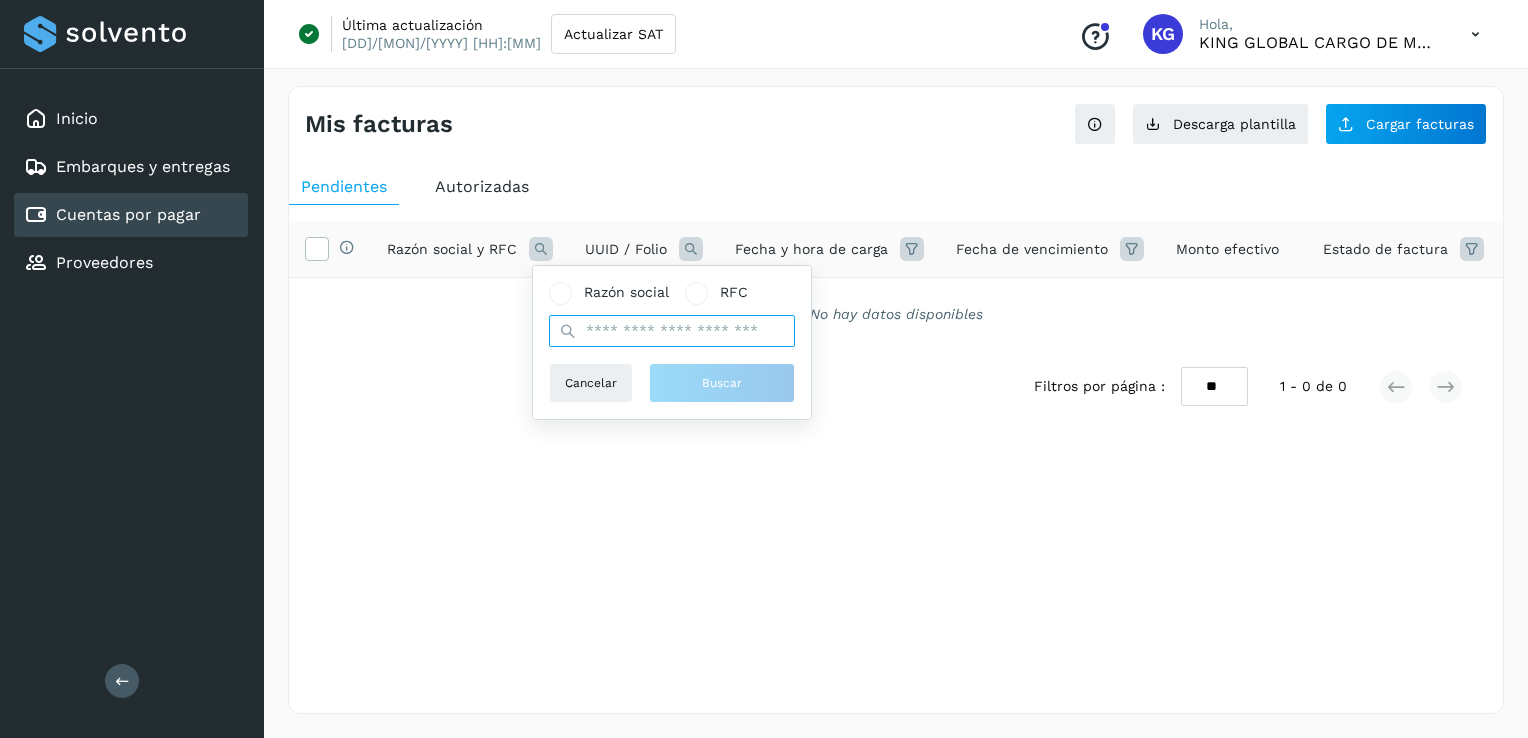click at bounding box center [672, 331] 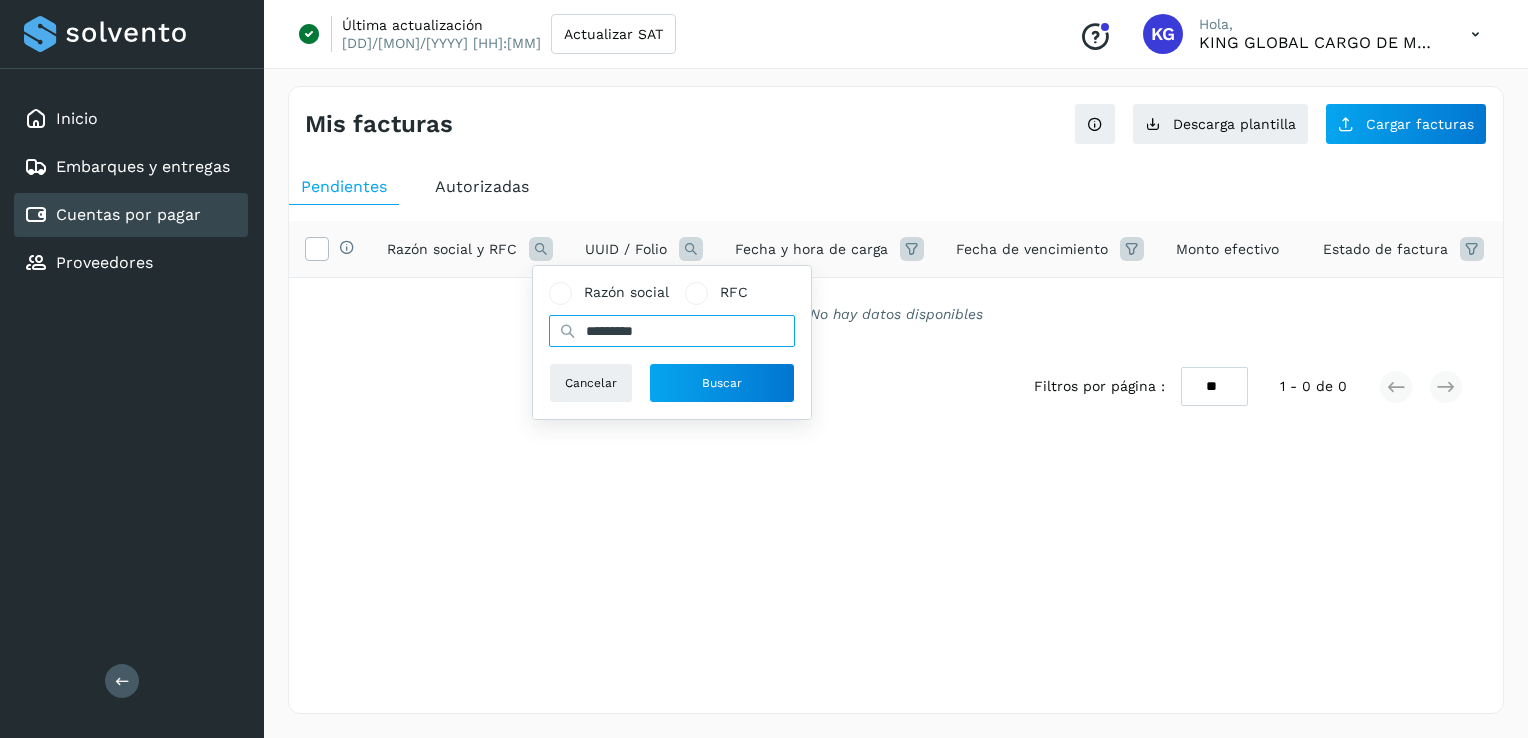 click on "*********" at bounding box center (672, 331) 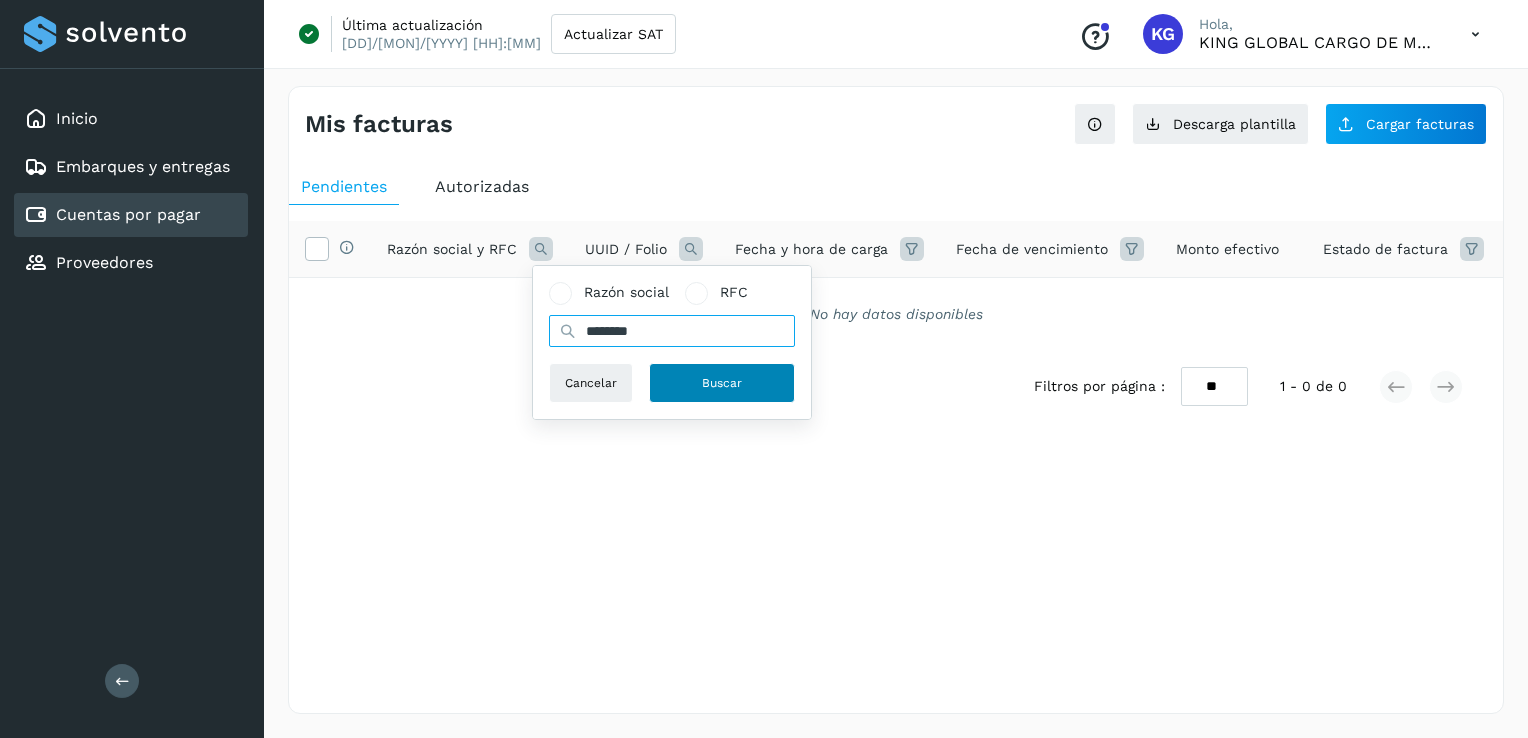 type on "********" 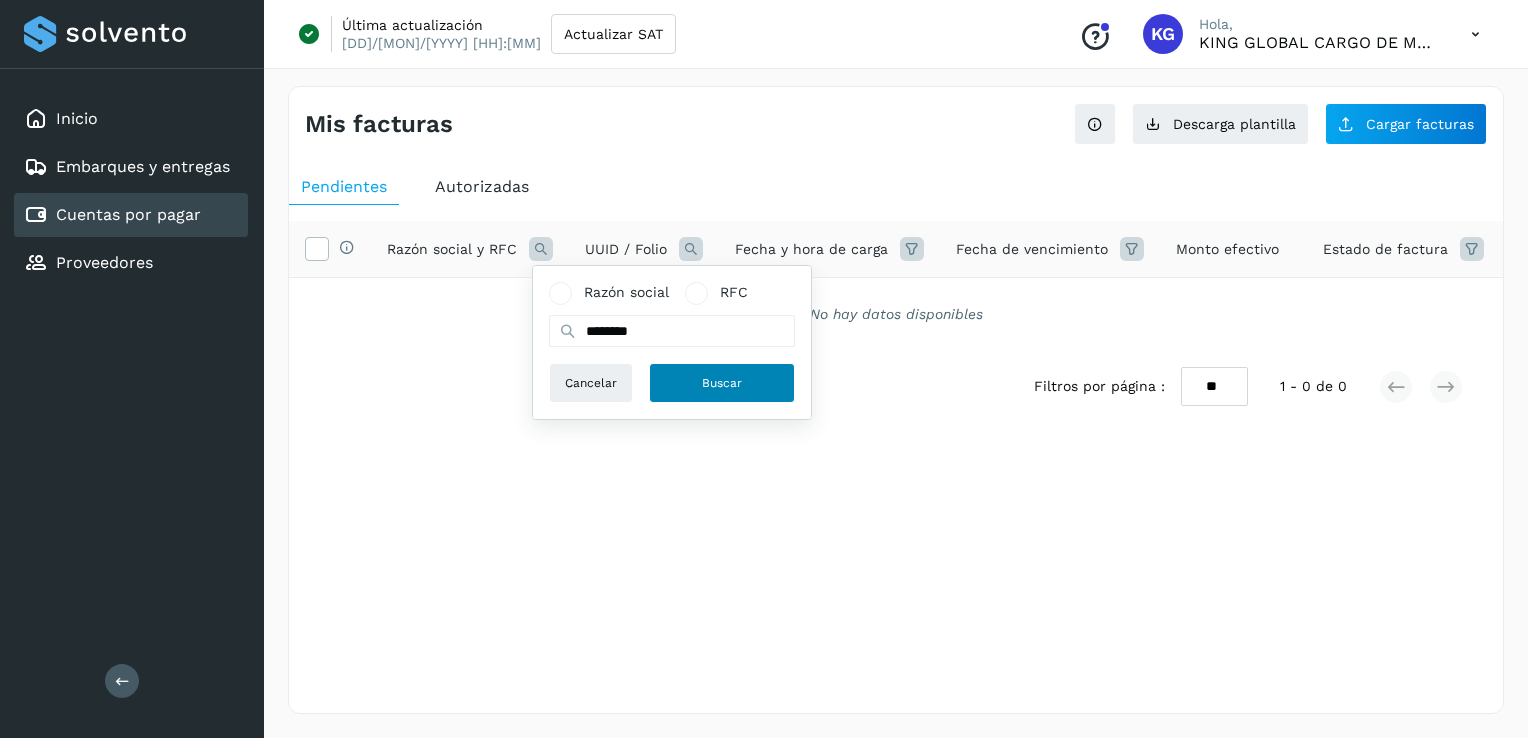 click on "Buscar" at bounding box center [722, 383] 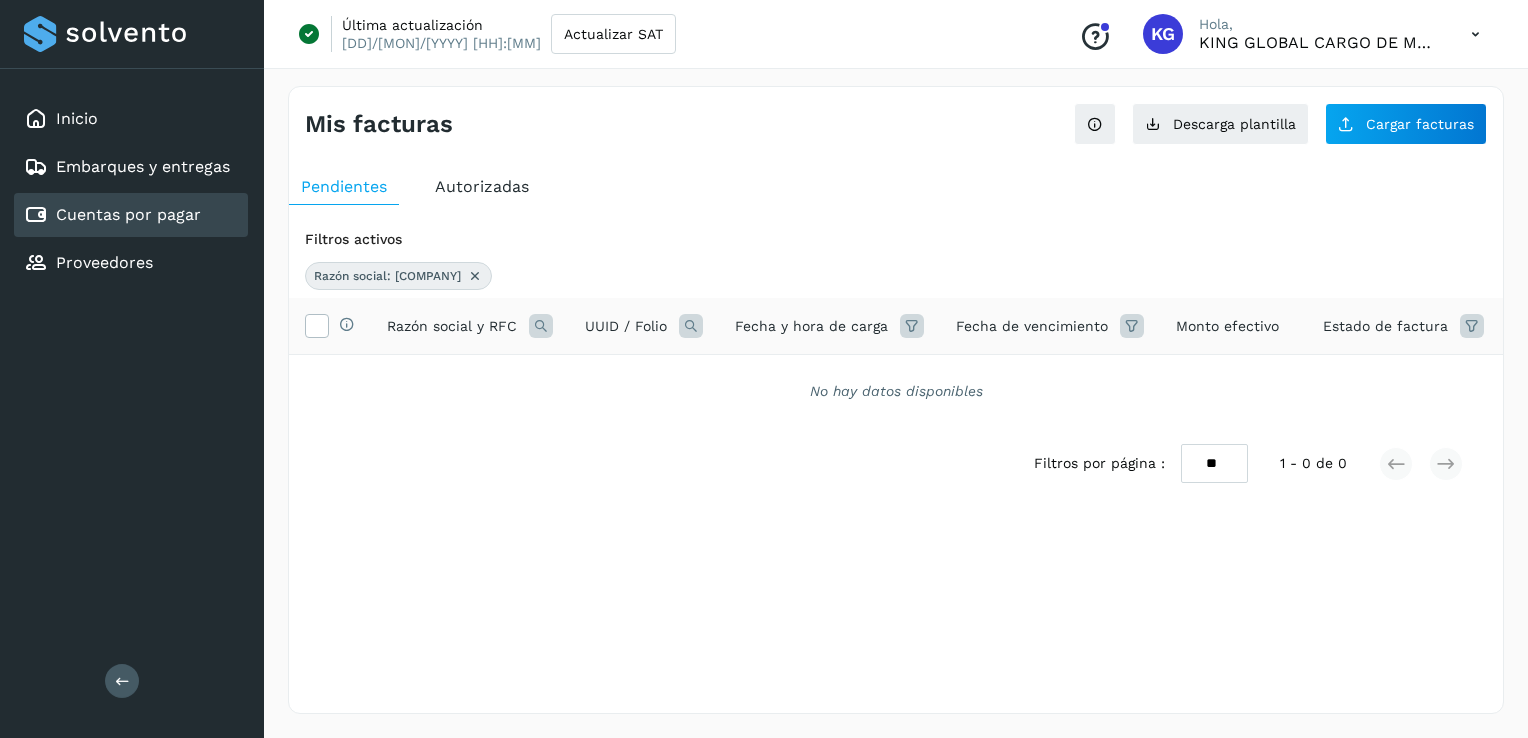 click at bounding box center (1472, 326) 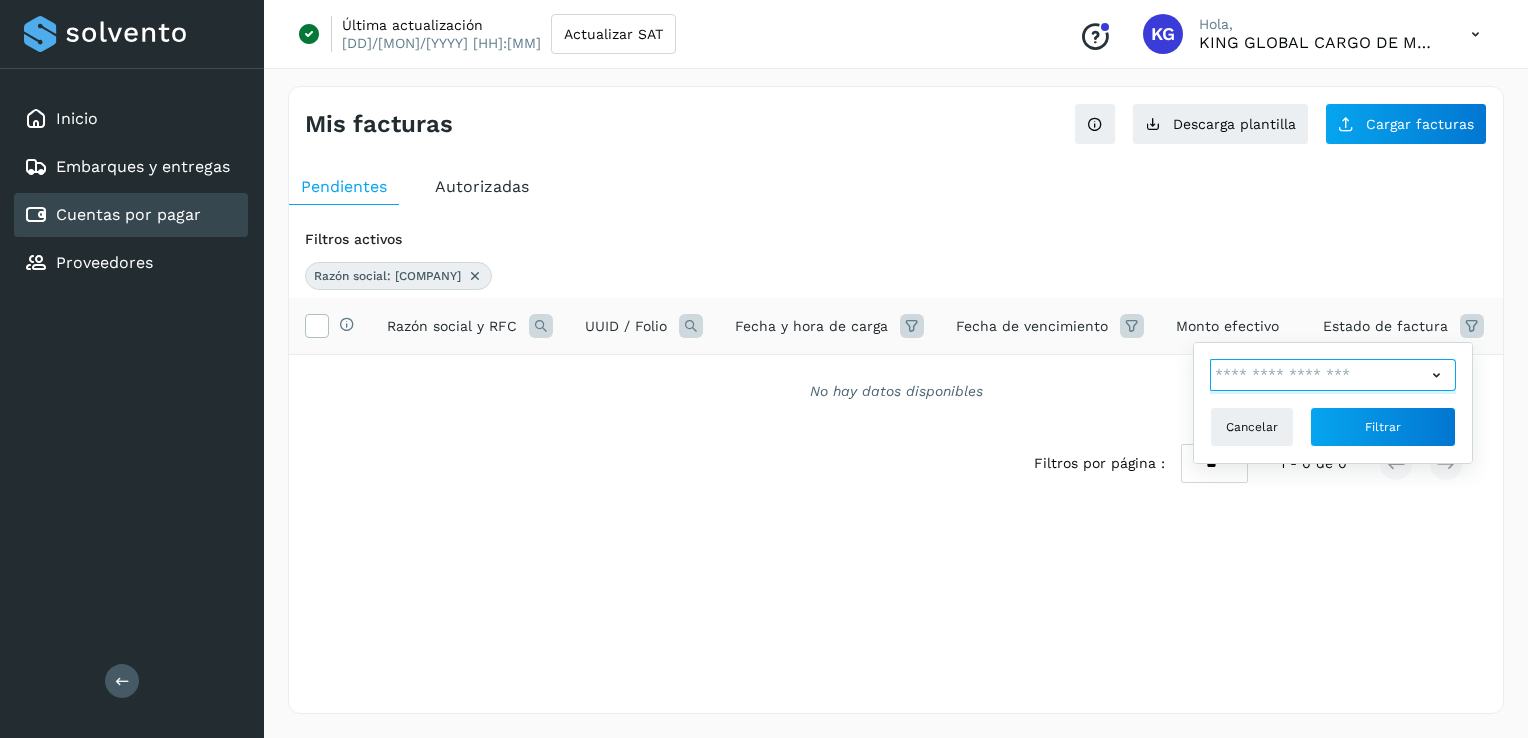 click at bounding box center (1318, 375) 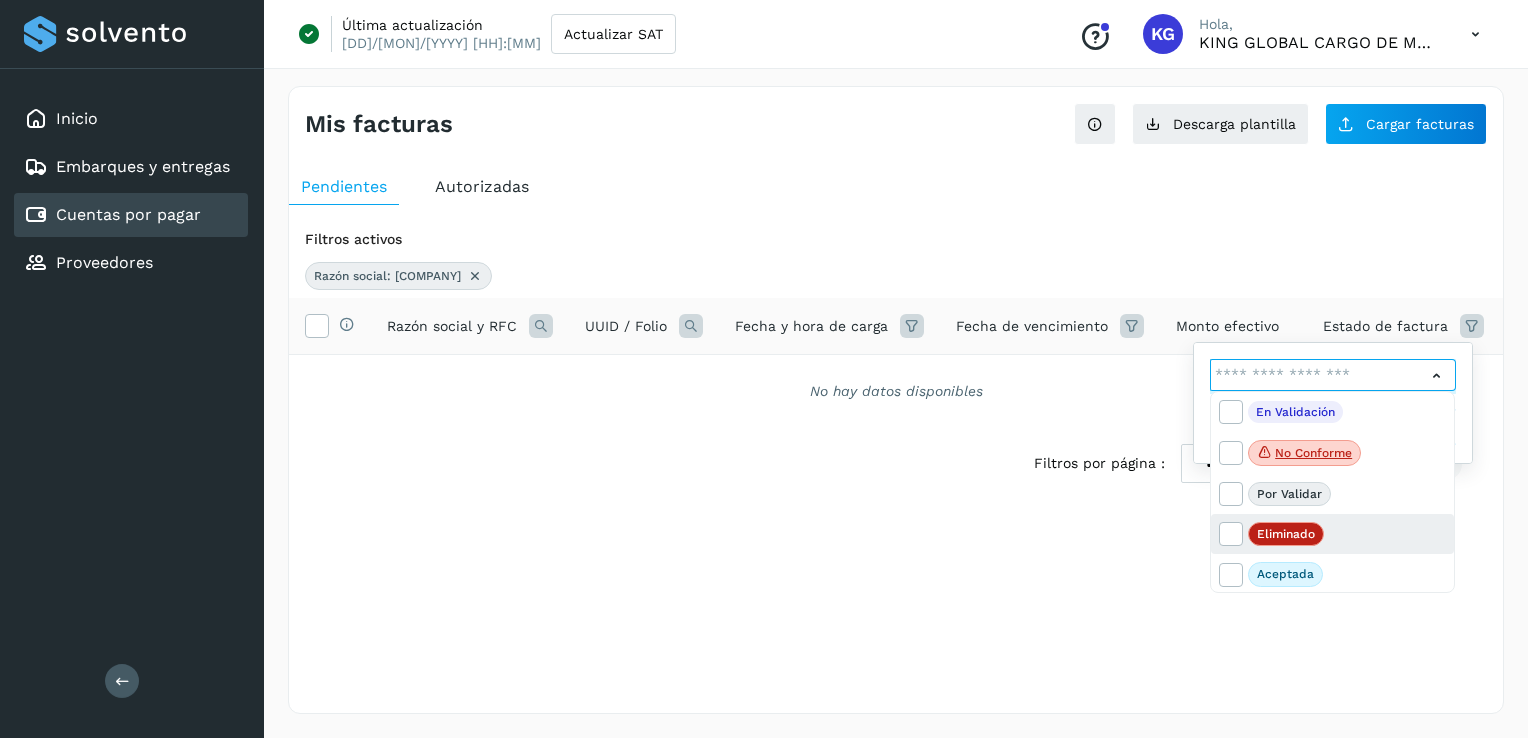 scroll, scrollTop: 41, scrollLeft: 0, axis: vertical 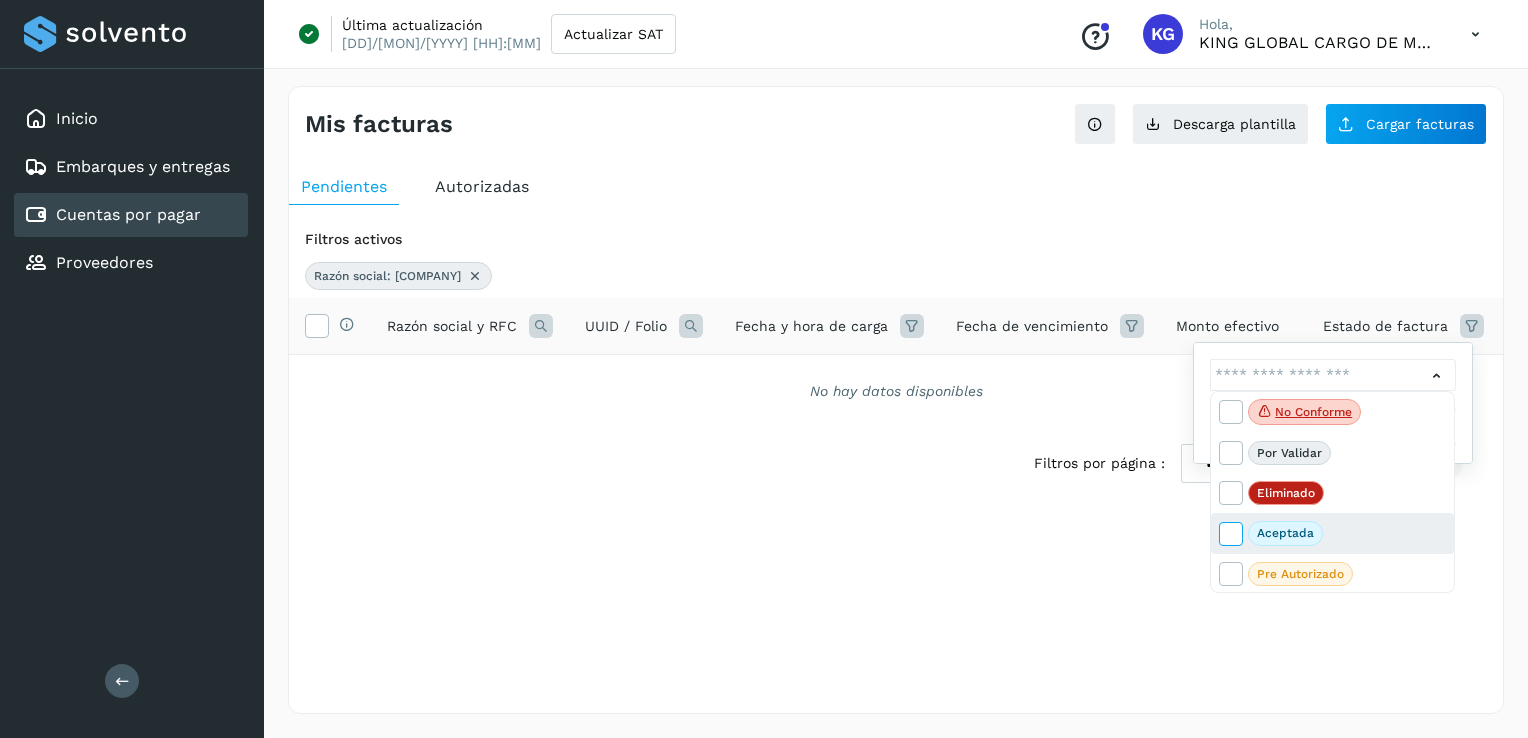 click at bounding box center (1230, 533) 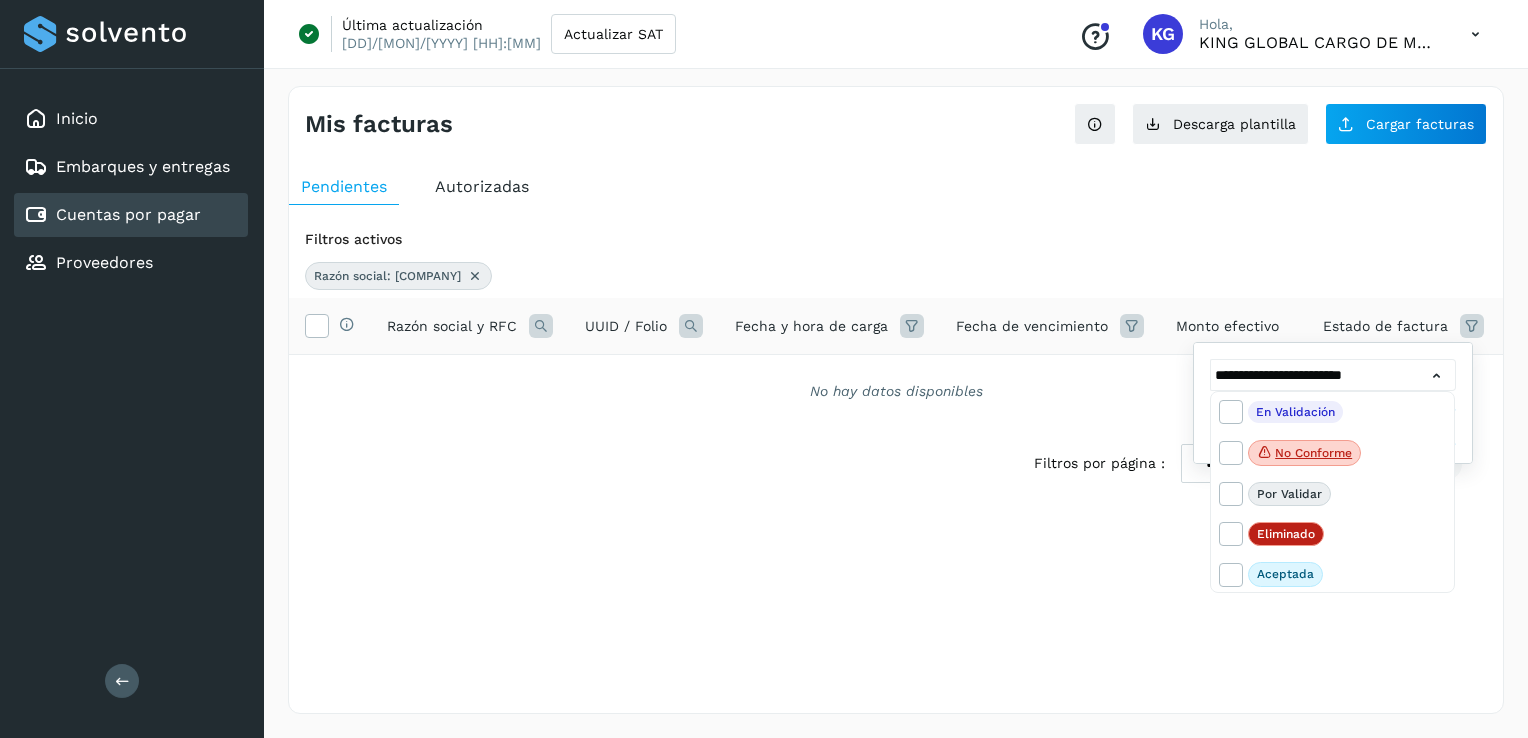 scroll, scrollTop: 41, scrollLeft: 0, axis: vertical 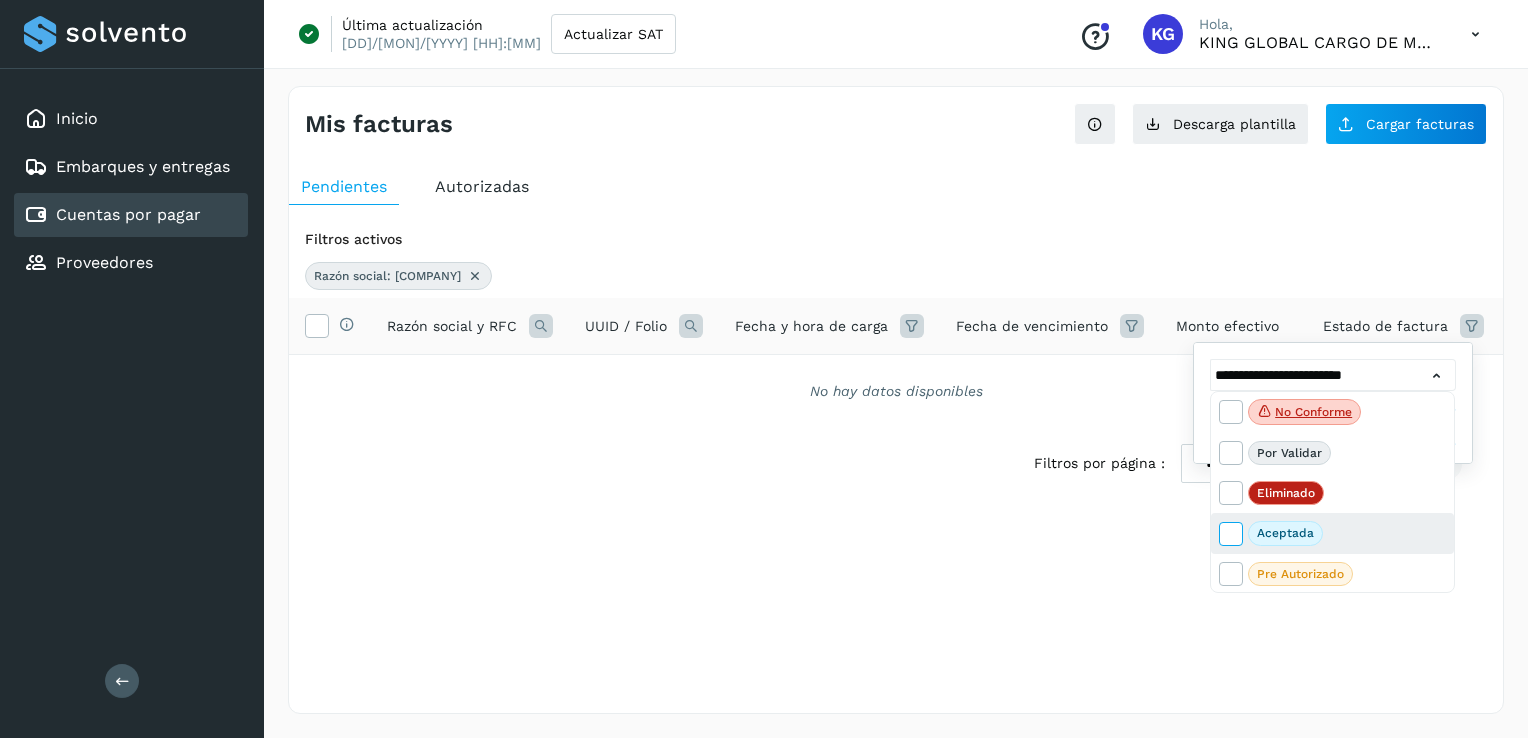 click at bounding box center (1233, 537) 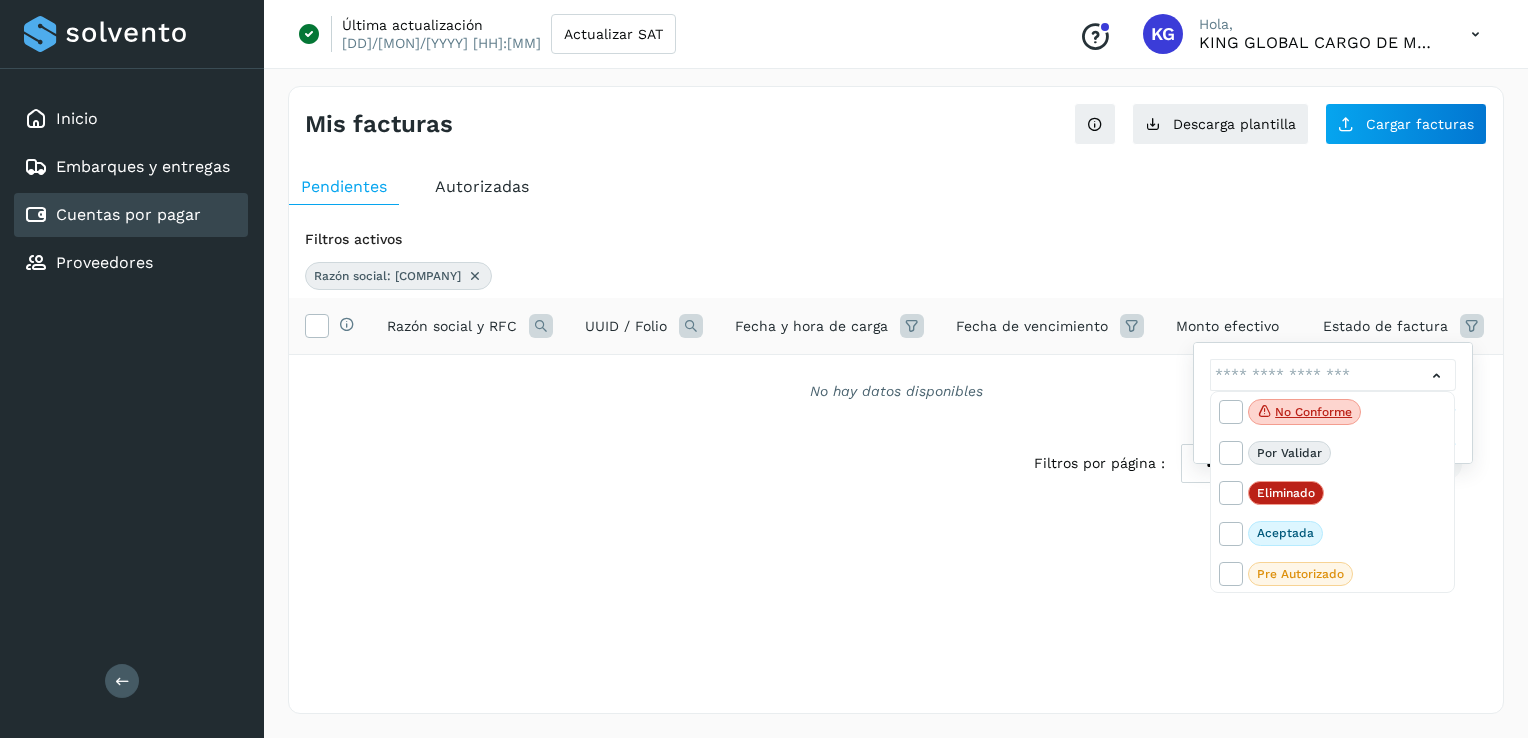 click at bounding box center [764, 369] 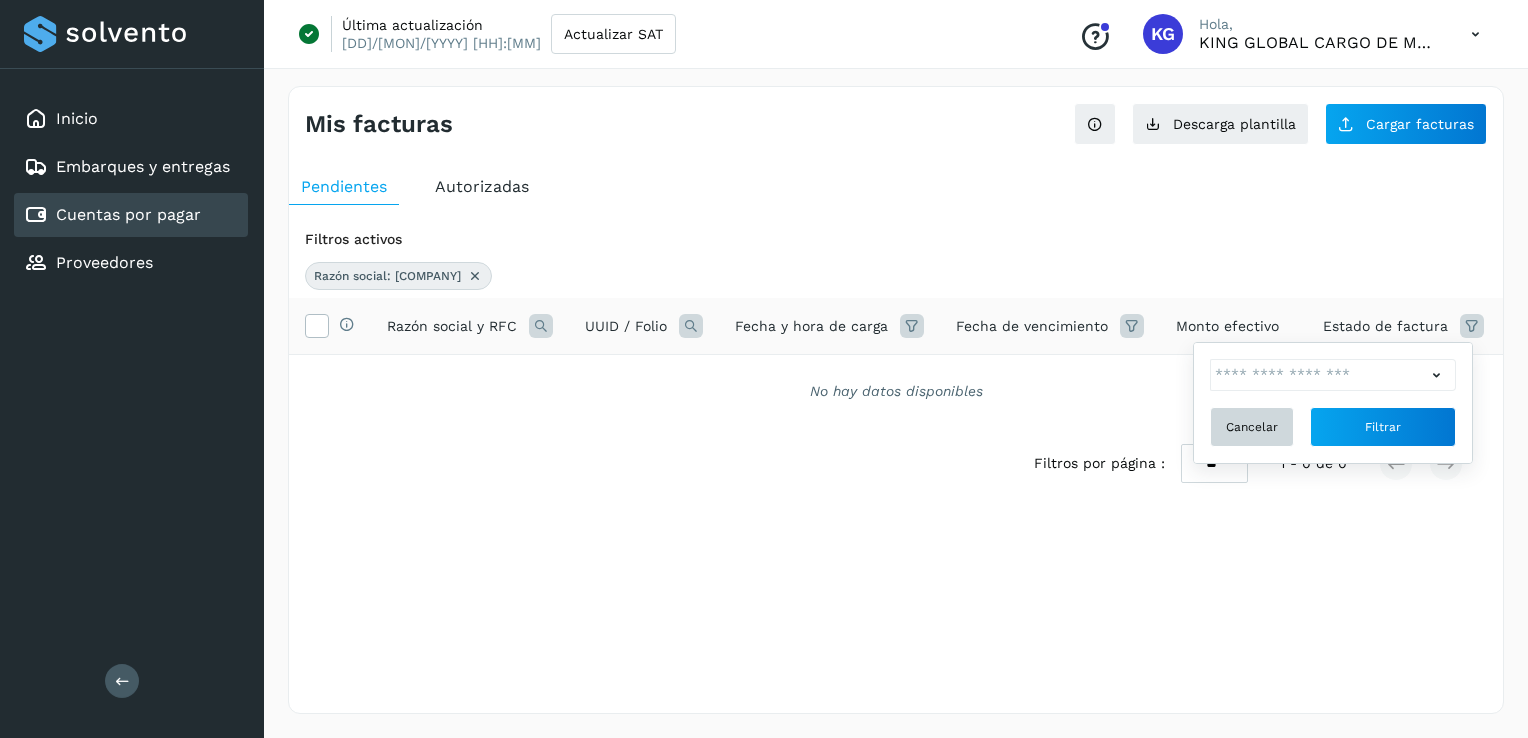 click on "Cancelar" 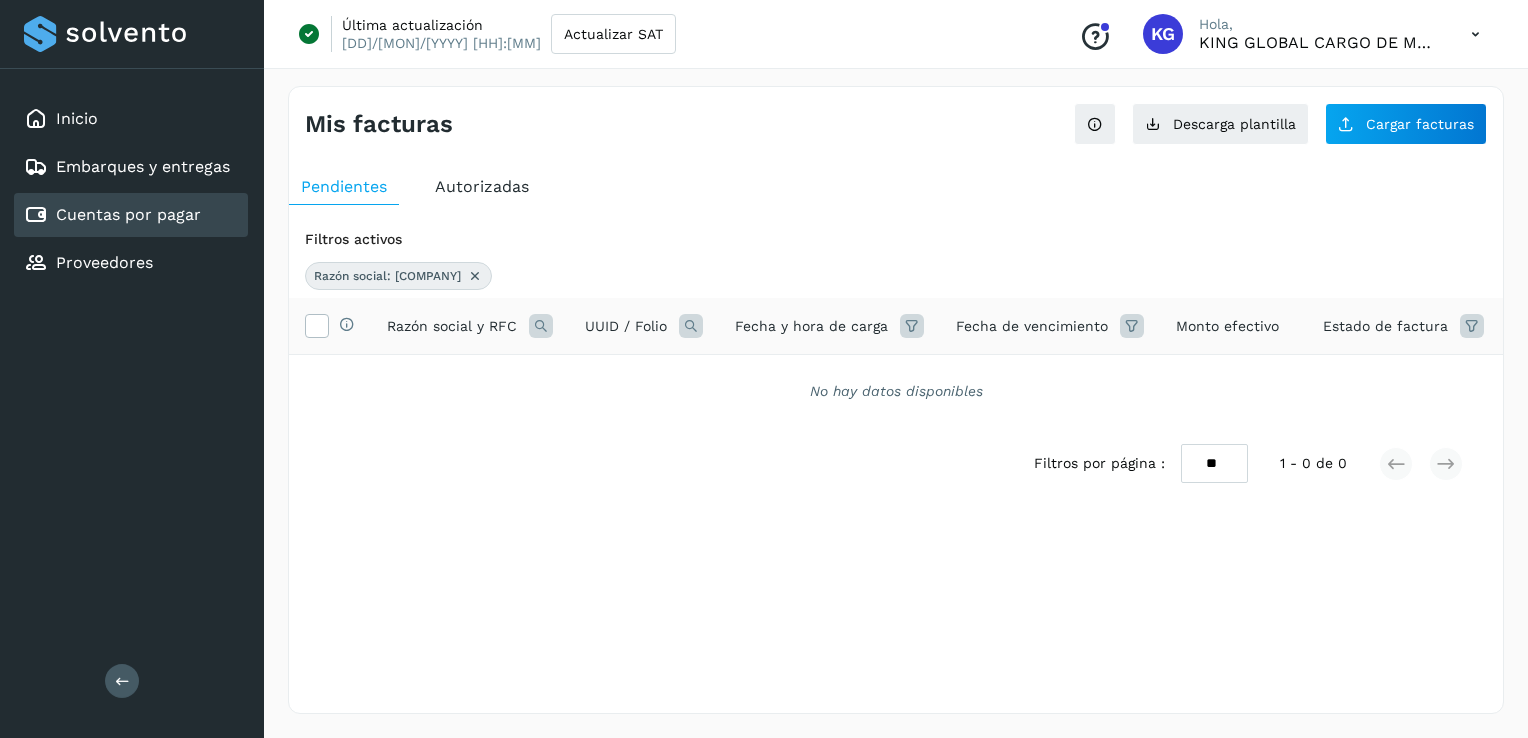 click at bounding box center [912, 326] 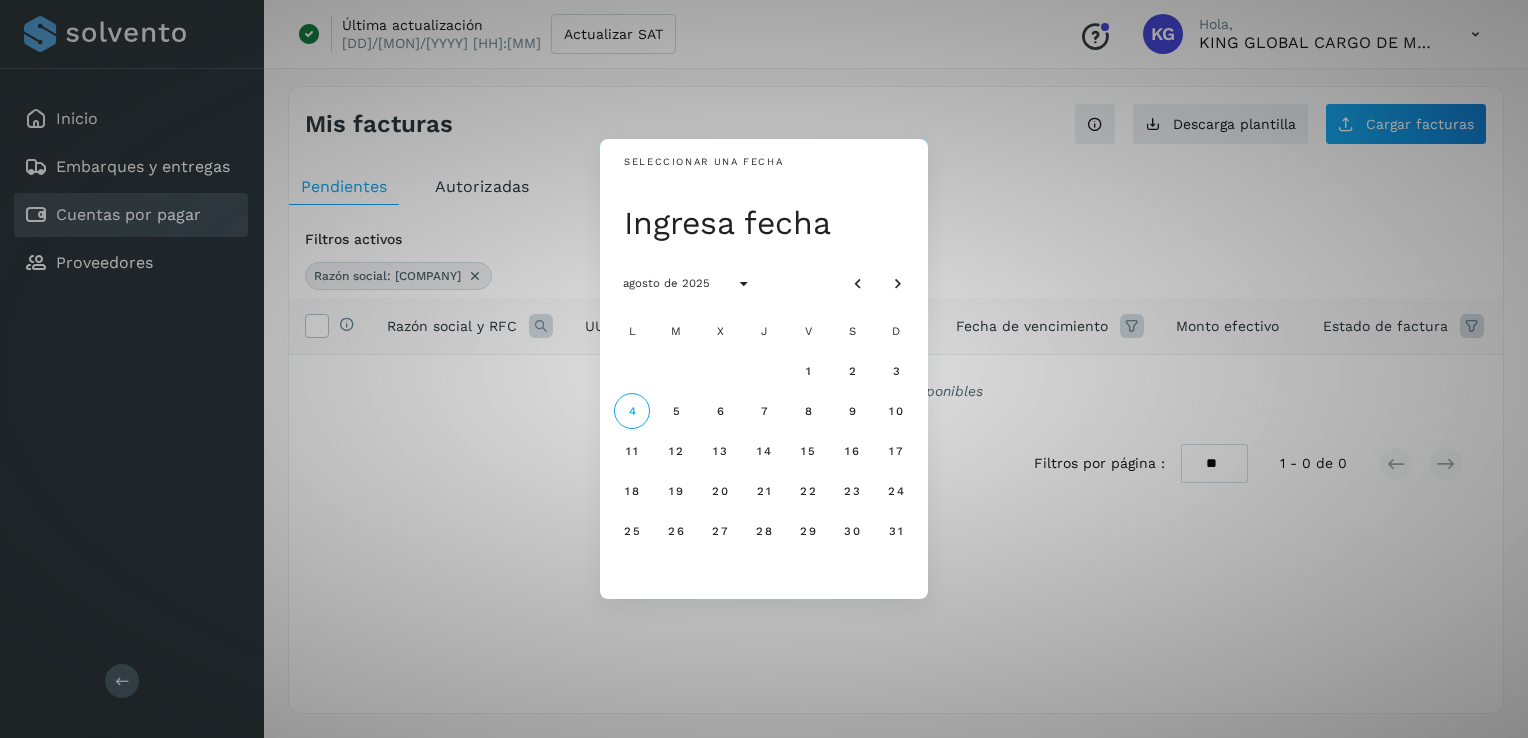 drag, startPoint x: 808, startPoint y: 365, endPoint x: 820, endPoint y: 370, distance: 13 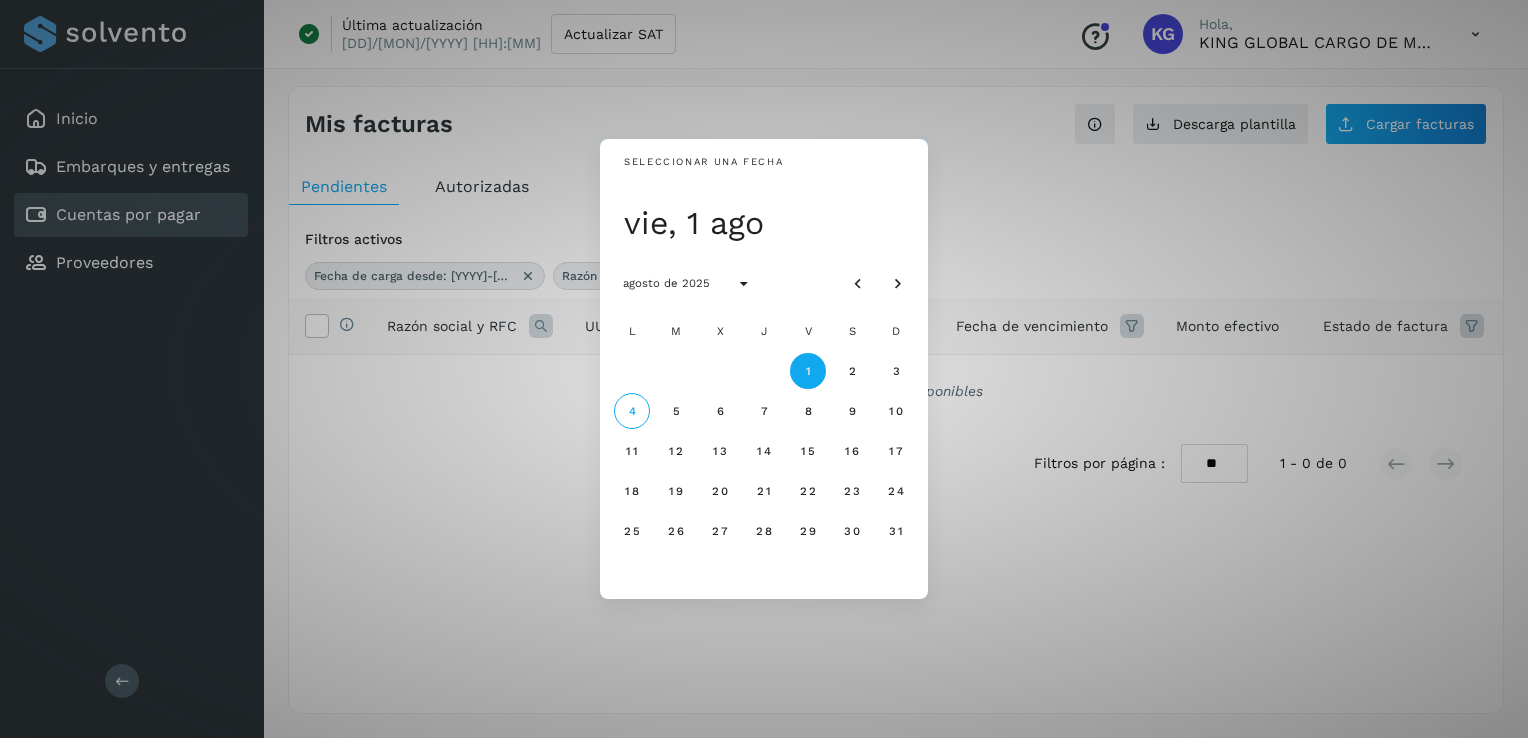 click on "1" 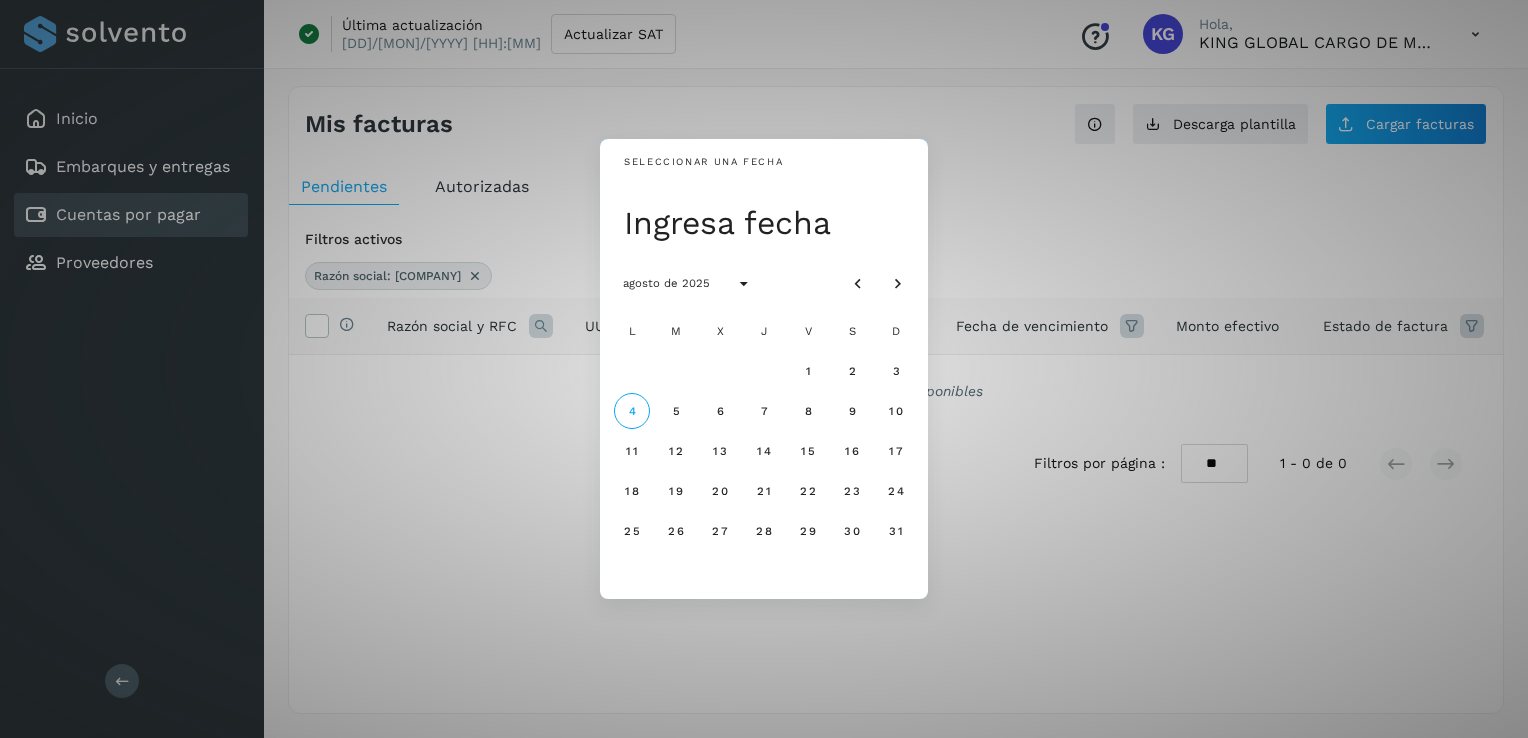 drag, startPoint x: 388, startPoint y: 397, endPoint x: 411, endPoint y: 394, distance: 23.194826 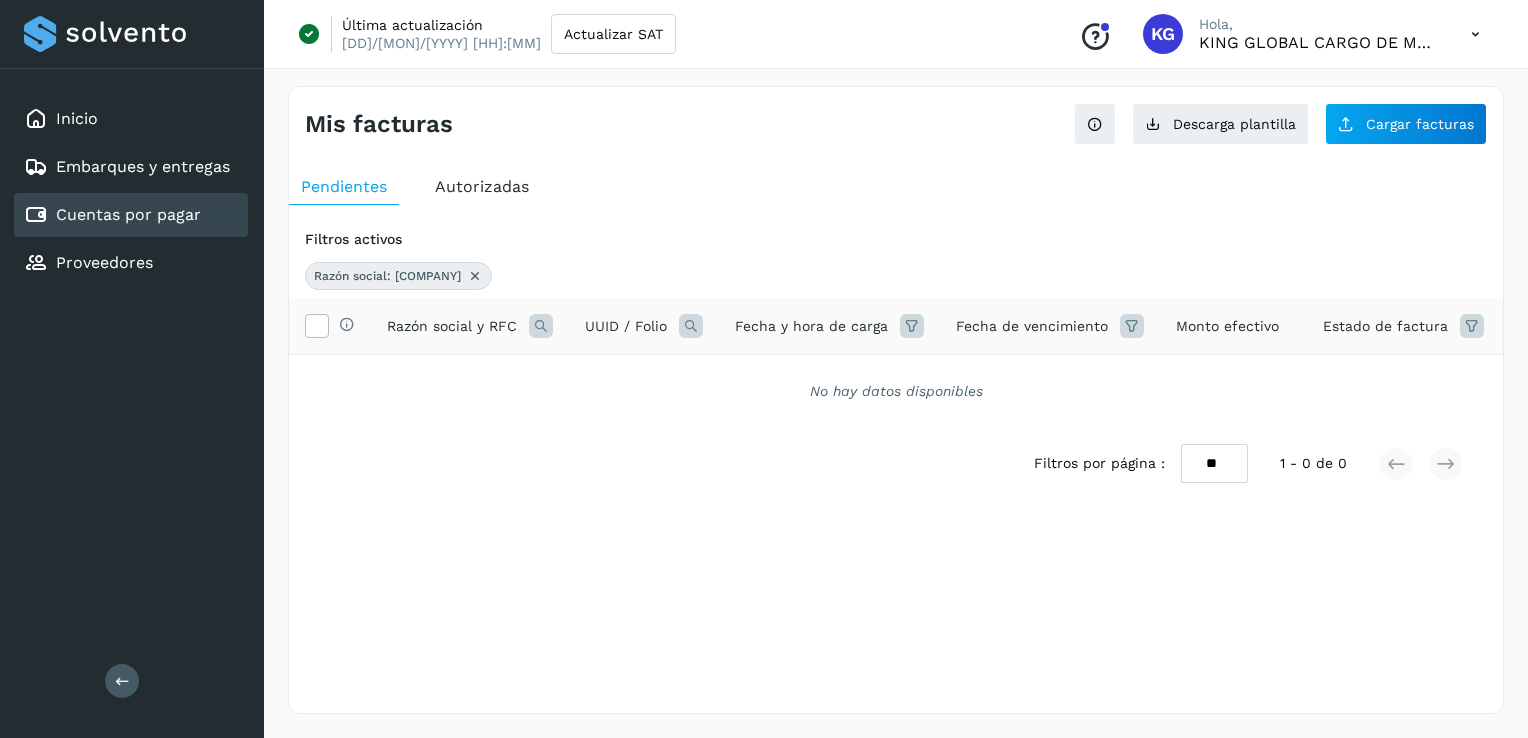 click at bounding box center (912, 326) 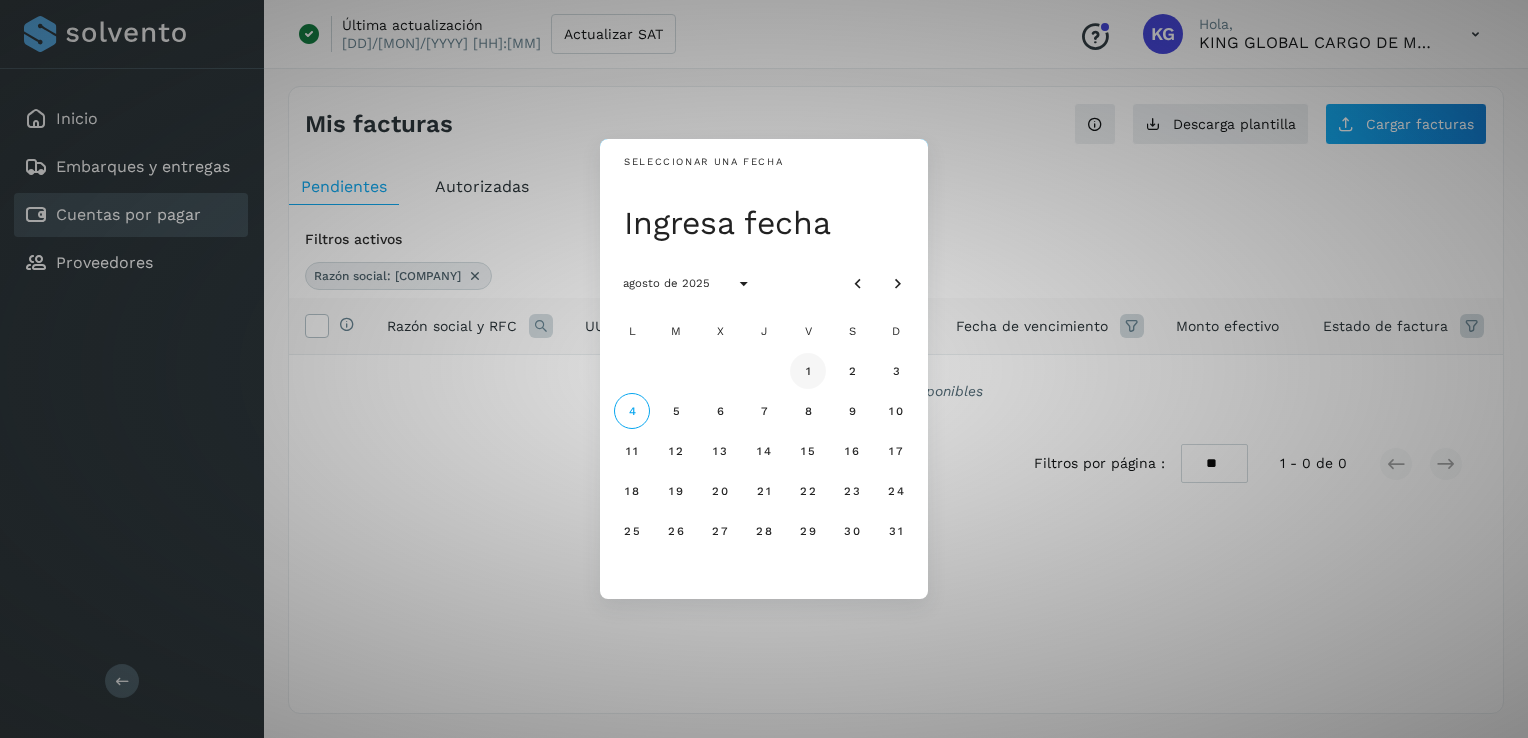 click on "1" at bounding box center (808, 371) 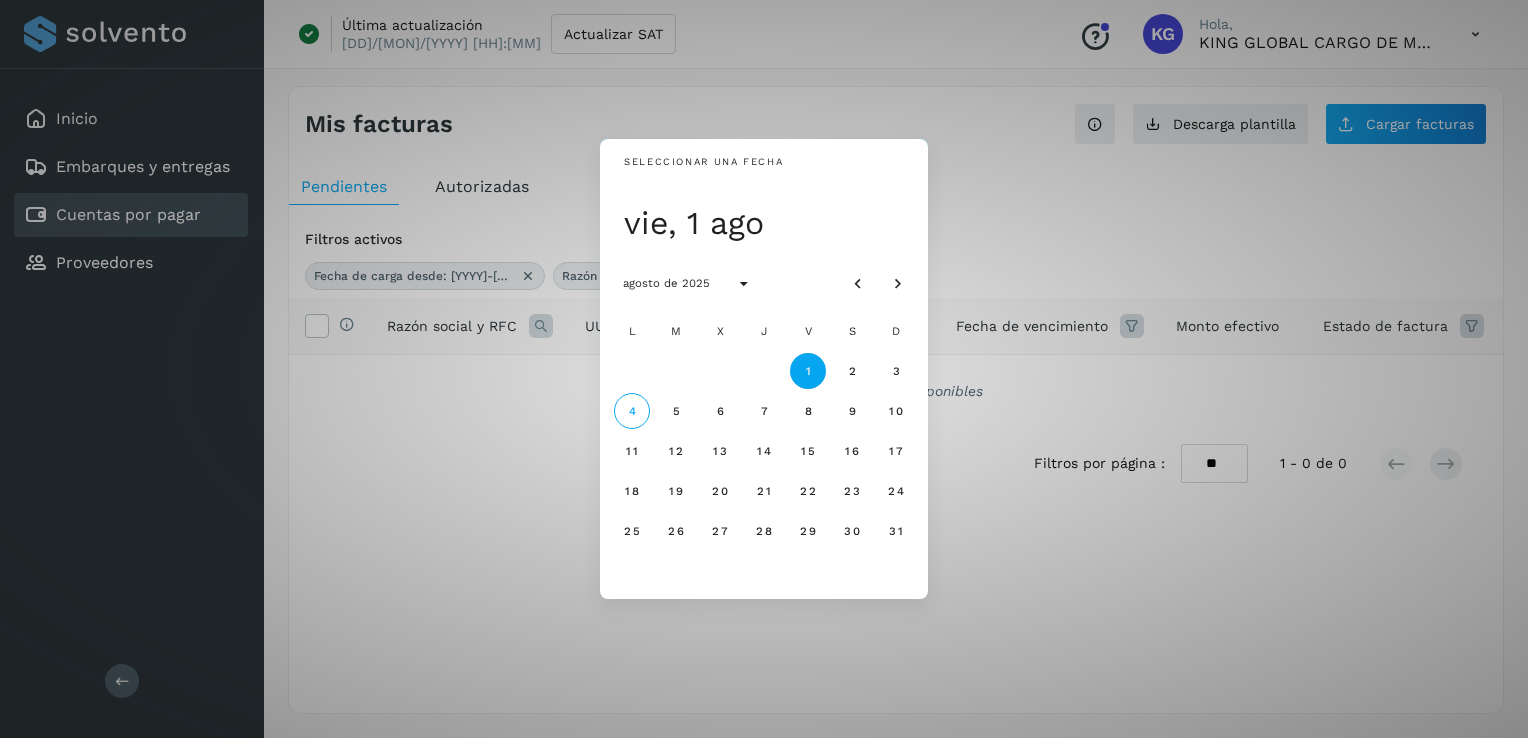 click on "Seleccionar una fecha vie, 1 ago agosto de 2025 L M X J V S D 1 2 3 4 5 6 7 8 9 10 11 12 13 14 15 16 17 18 19 20 21 22 23 24 25 26 27 28 29 30 31" at bounding box center (764, 369) 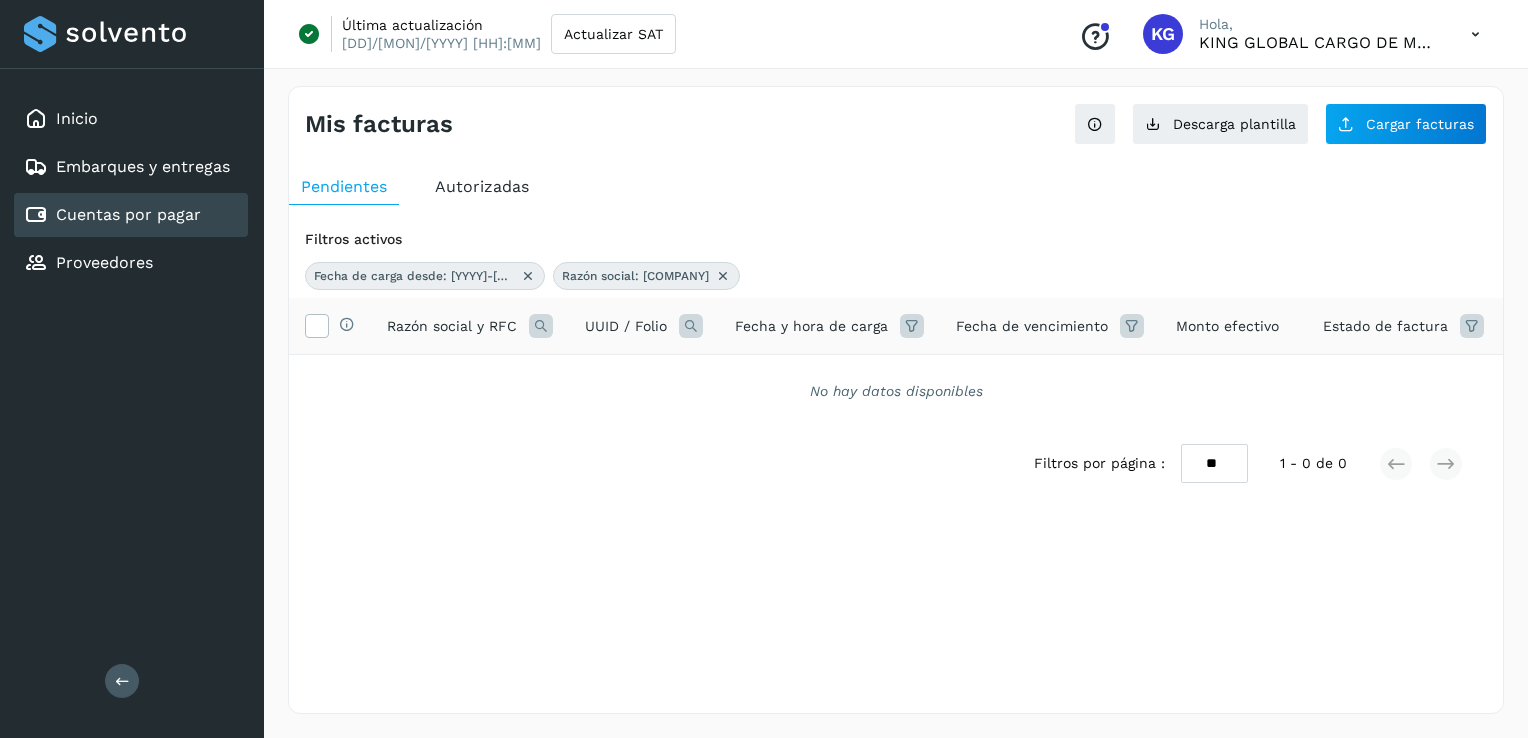 click at bounding box center [1472, 326] 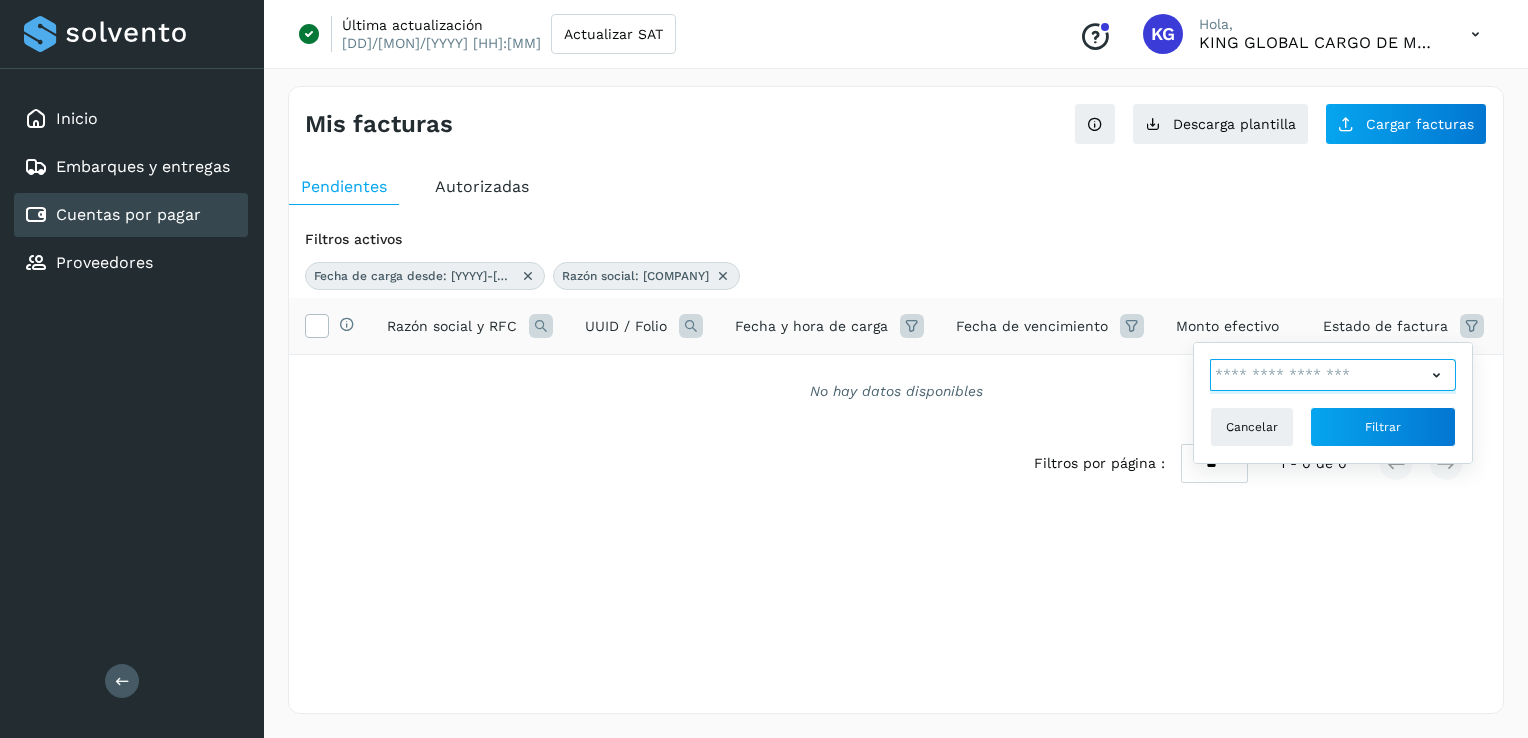 click at bounding box center [1318, 375] 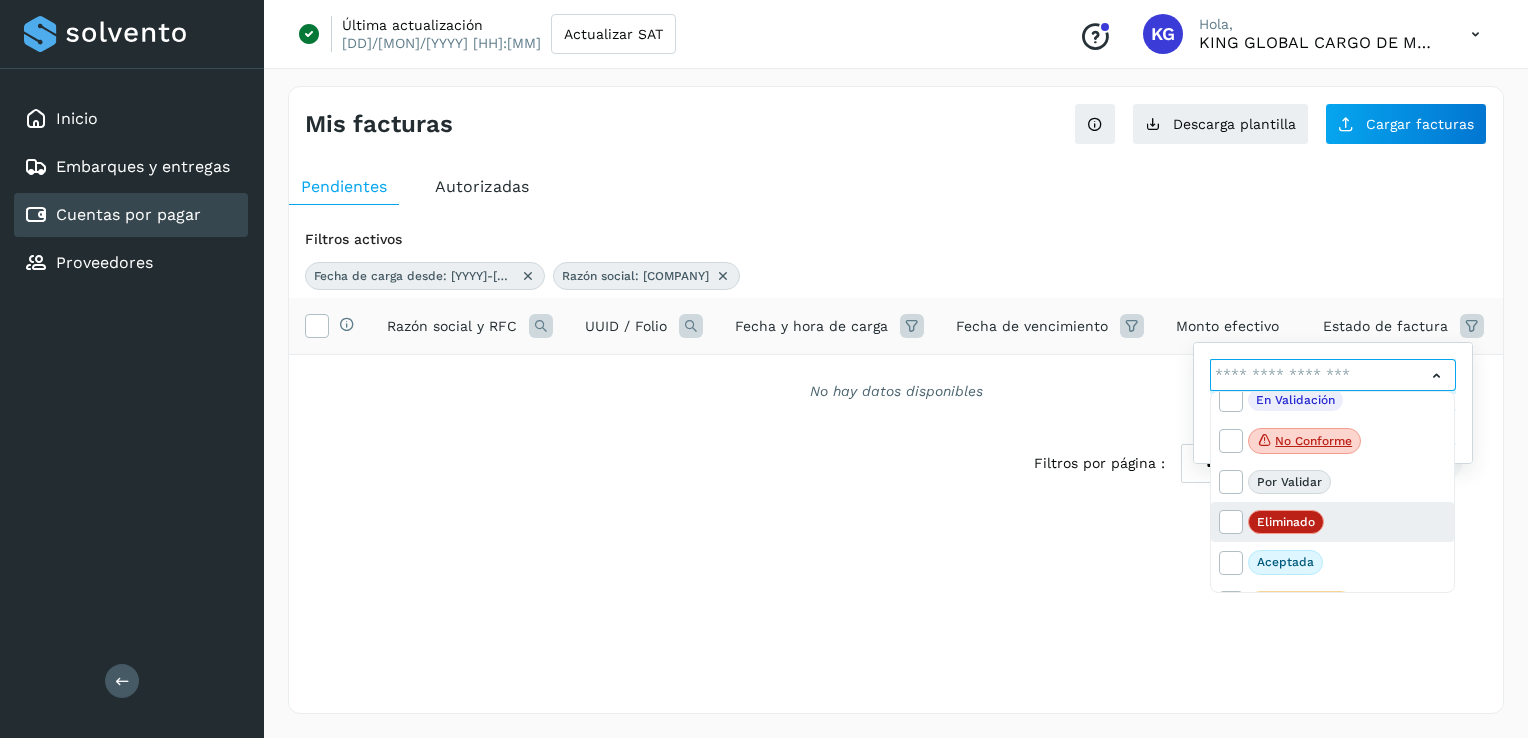 scroll, scrollTop: 0, scrollLeft: 0, axis: both 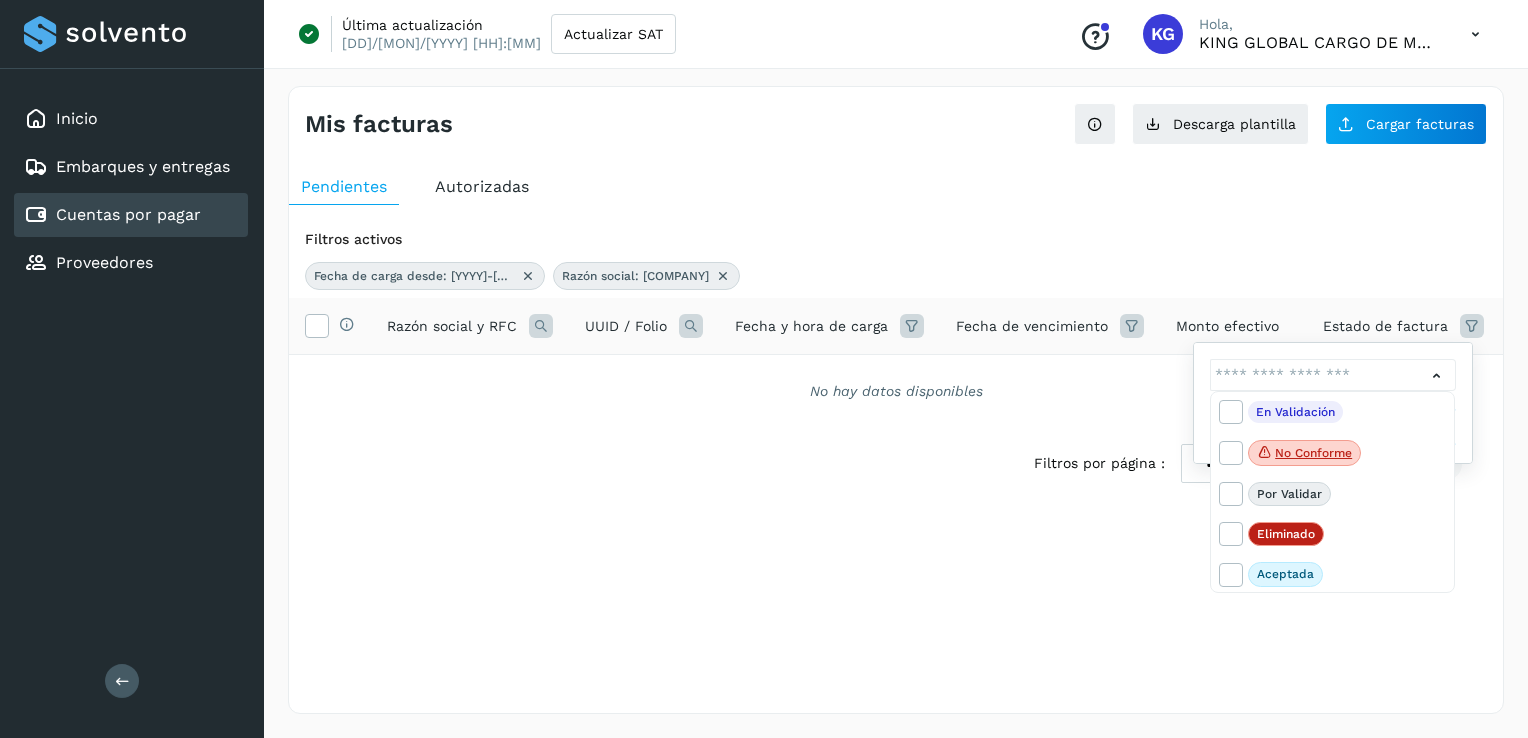 click at bounding box center [764, 369] 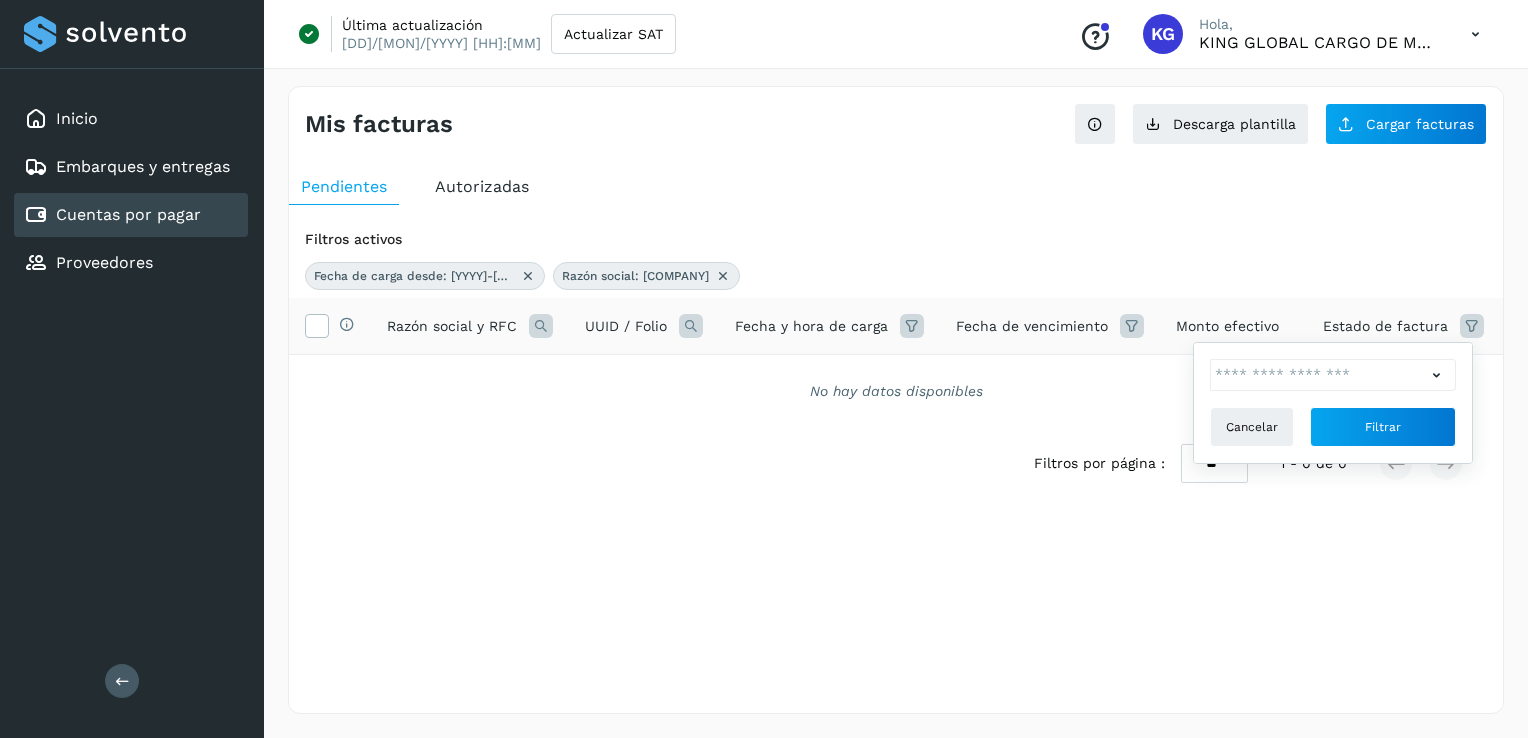 click on "01/ago/2025" at bounding box center (896, 548) 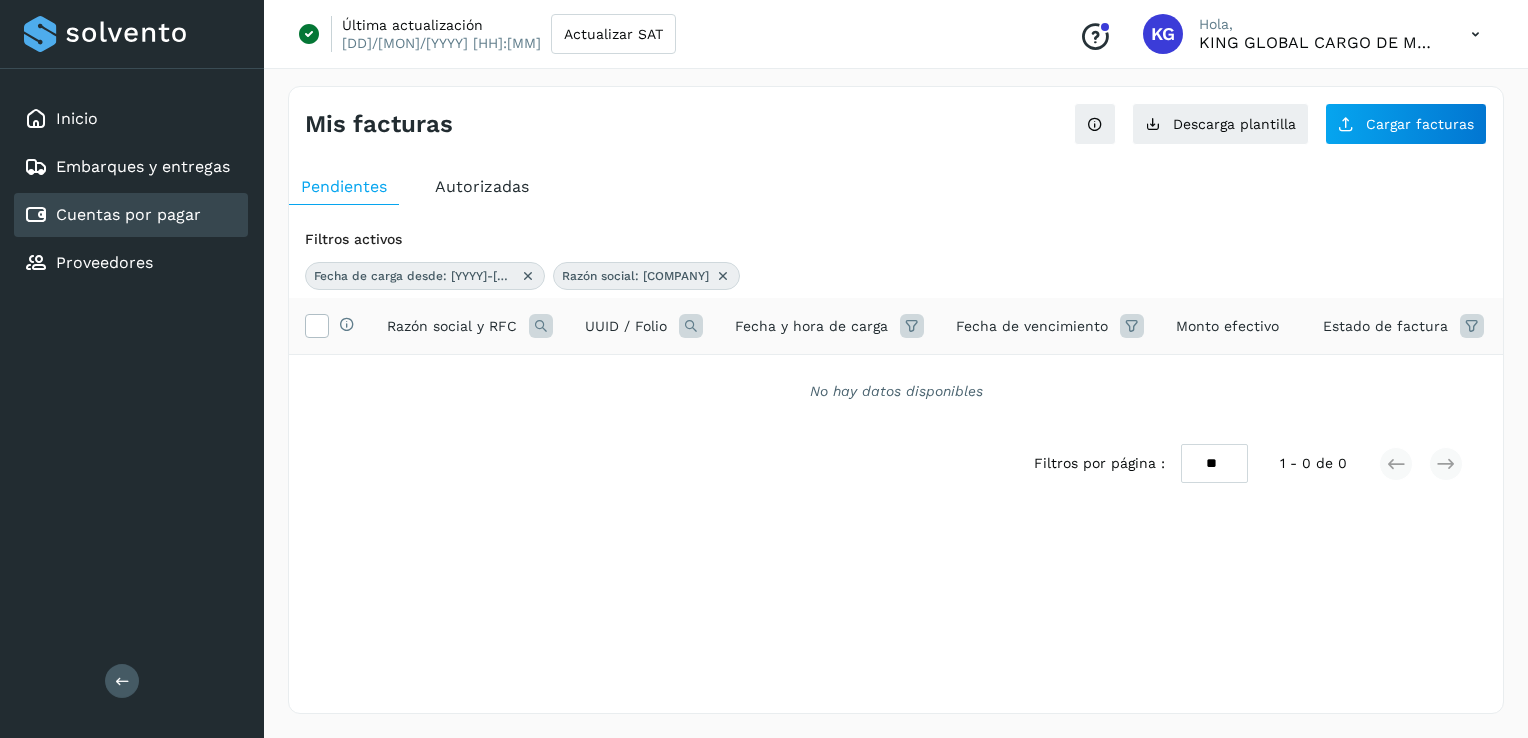 click on "Monto efectivo" at bounding box center (1227, 326) 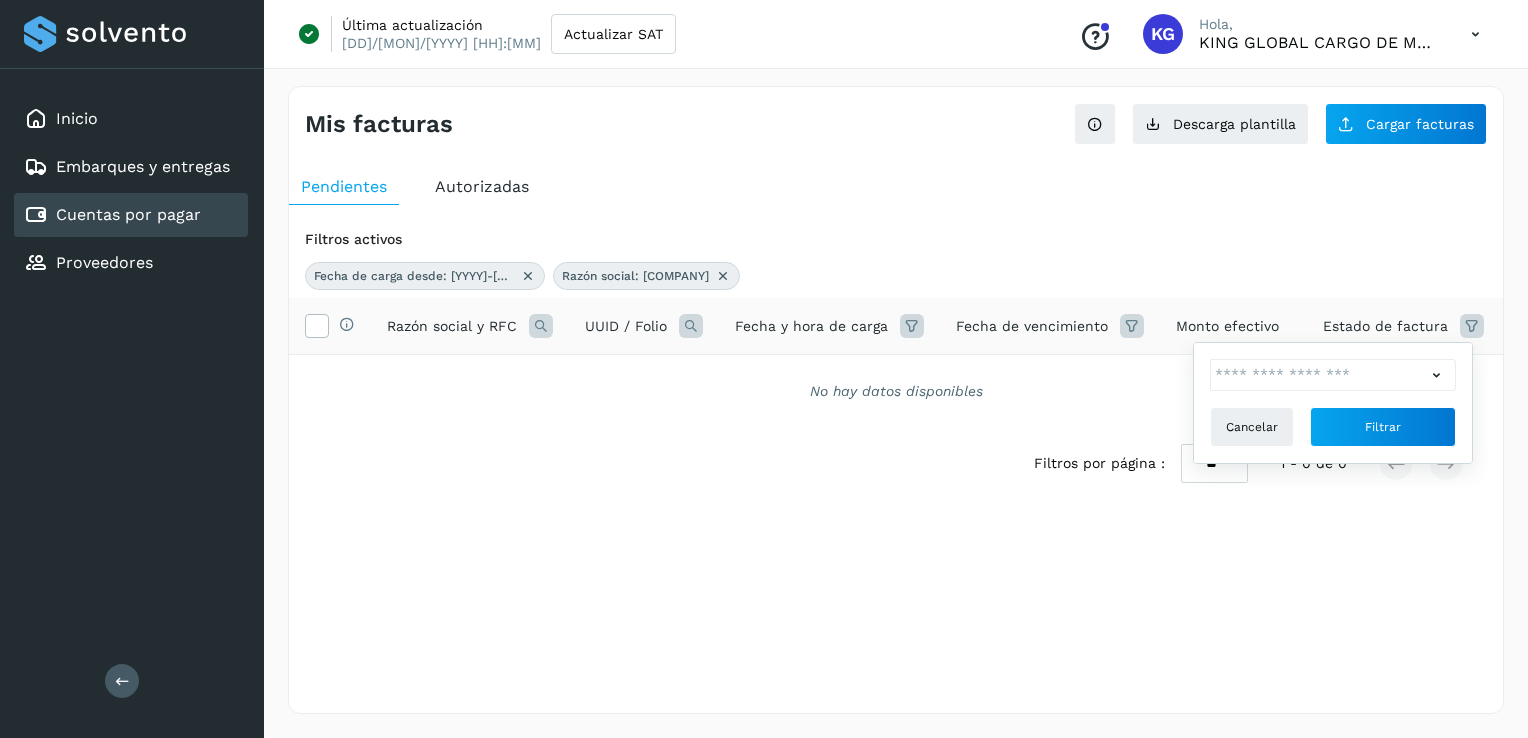 click 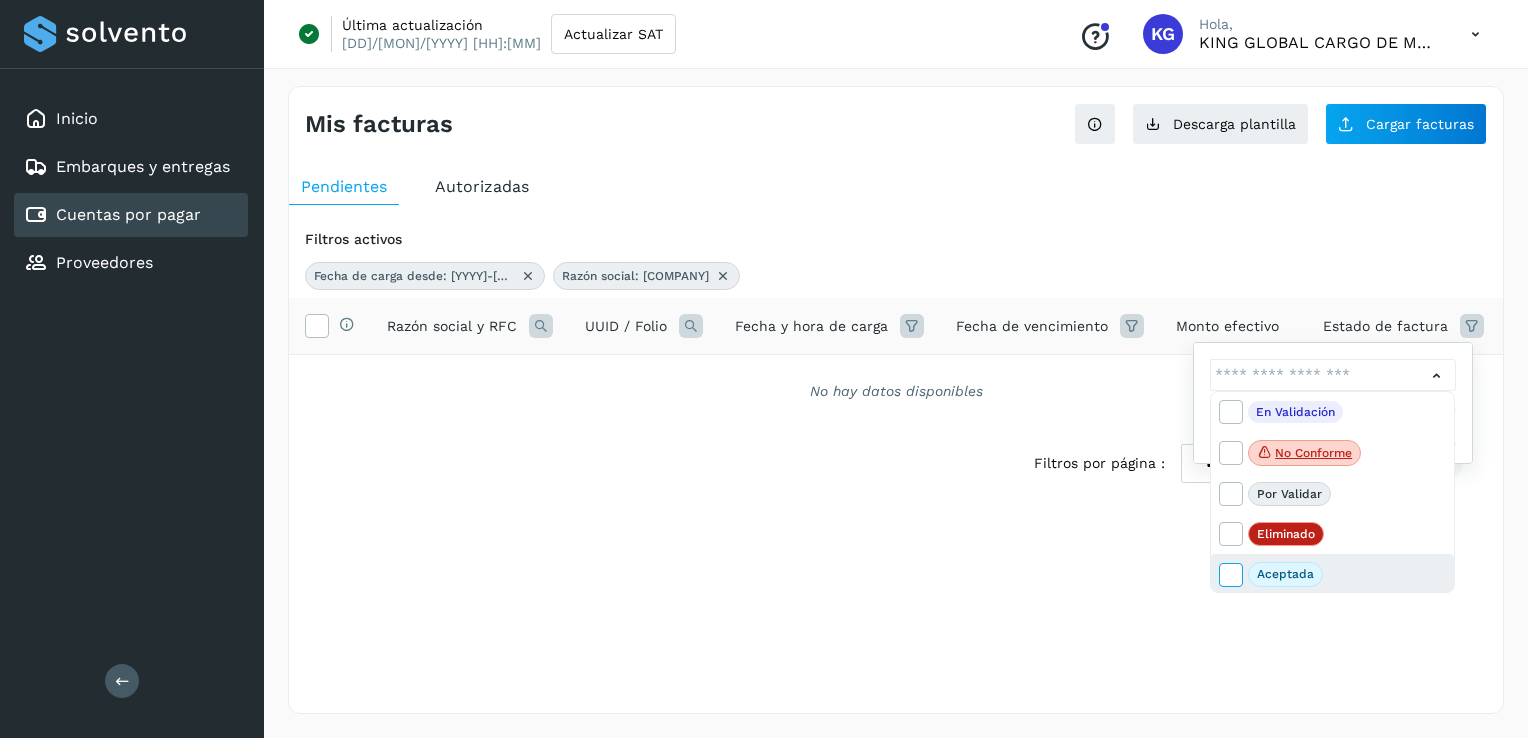 click at bounding box center [1230, 574] 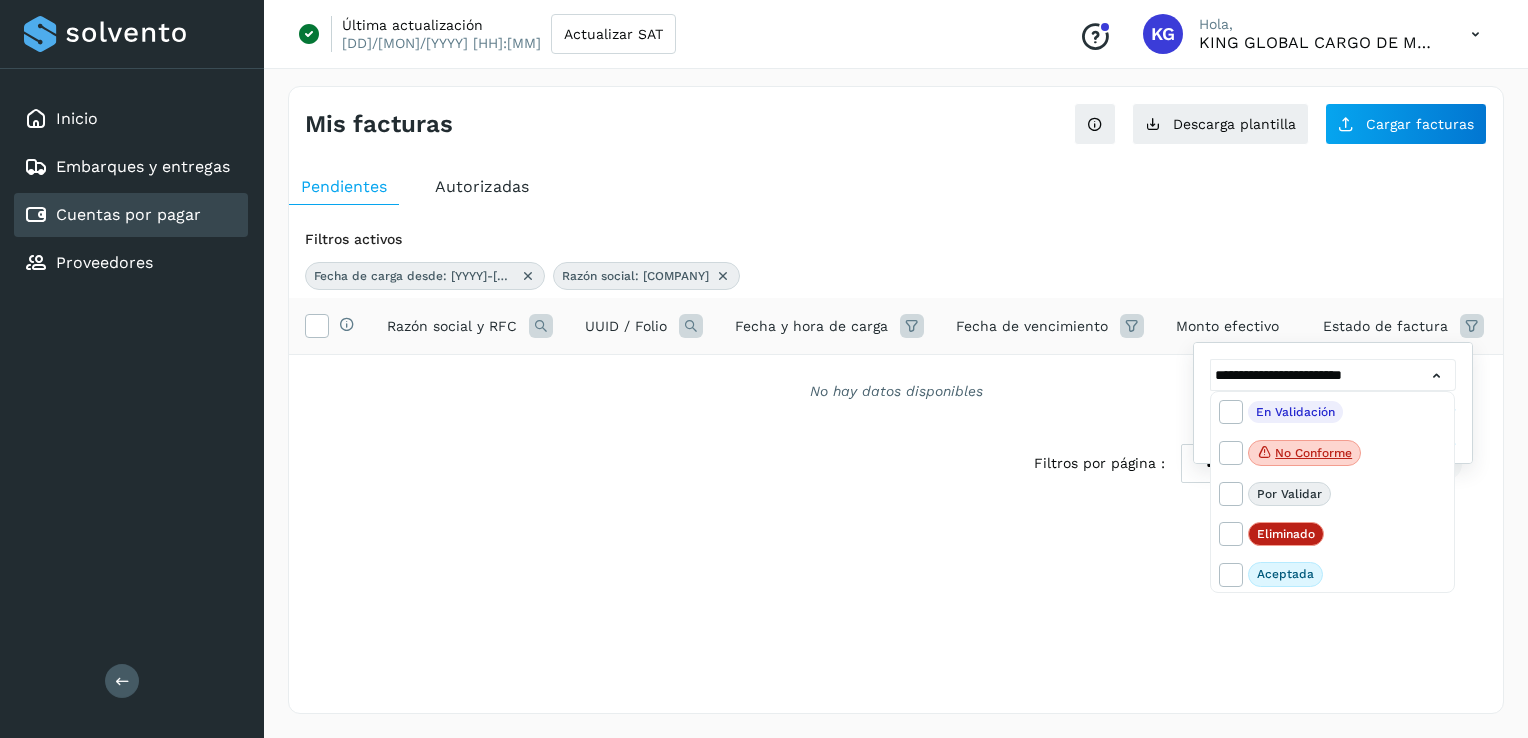 click at bounding box center [764, 369] 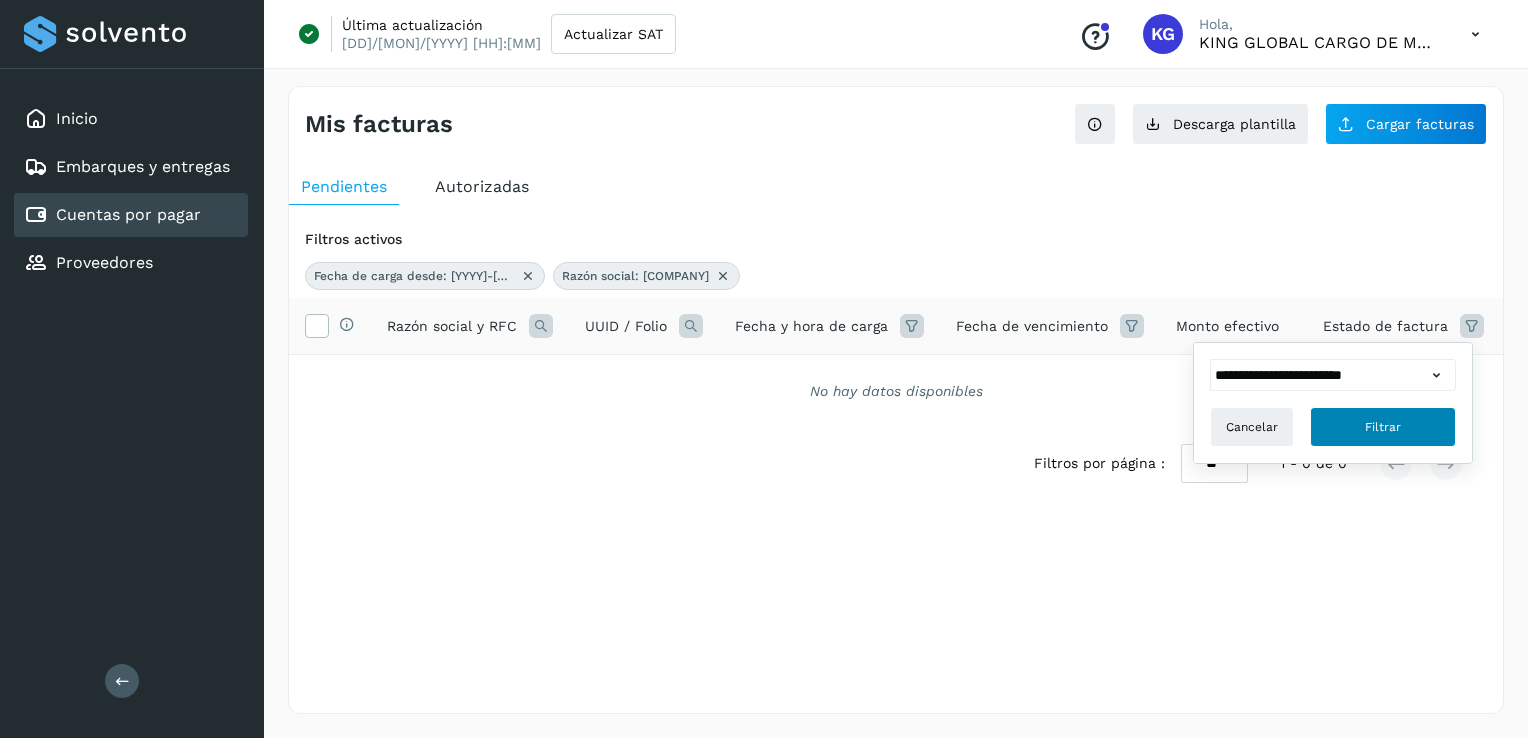 click on "Filtrar" at bounding box center [1383, 427] 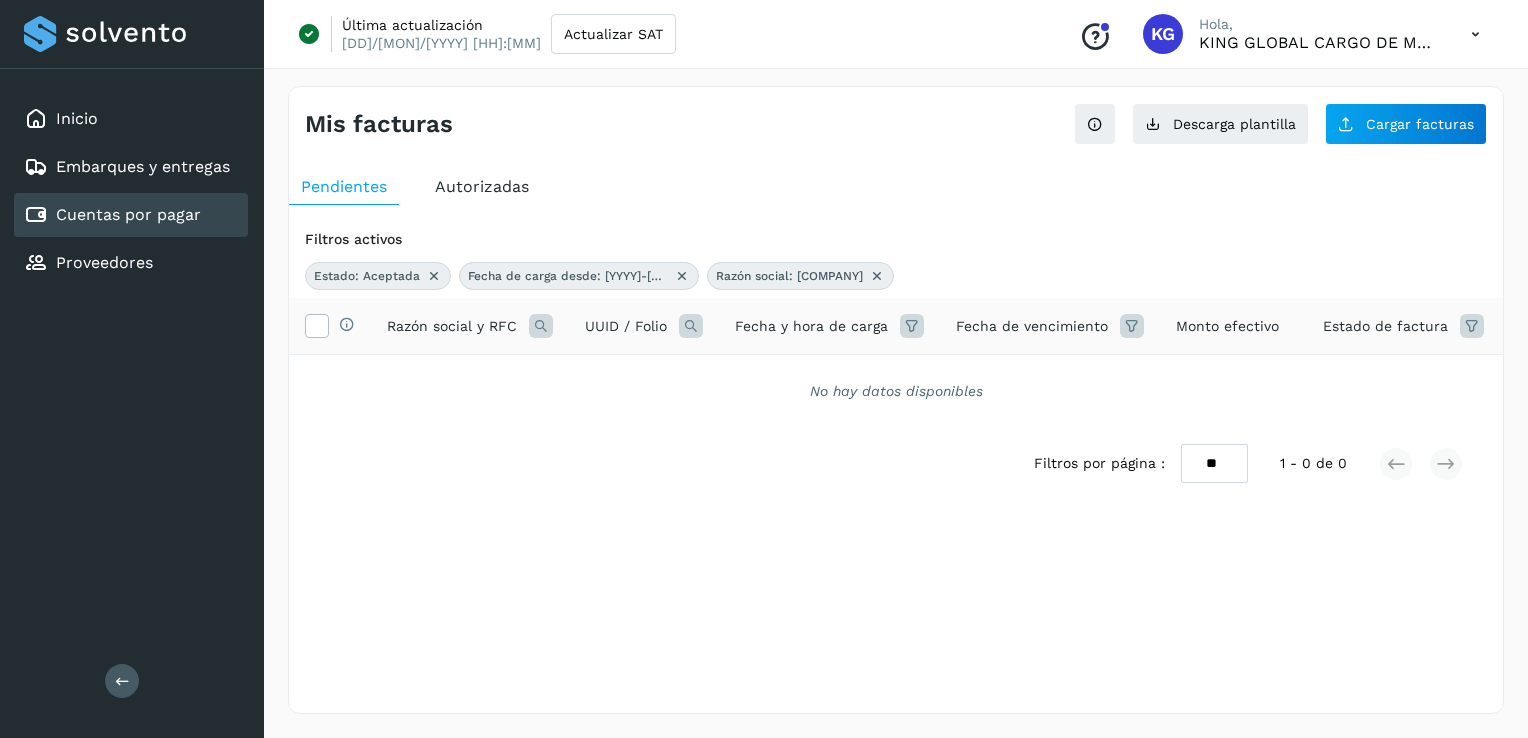 click at bounding box center (1472, 326) 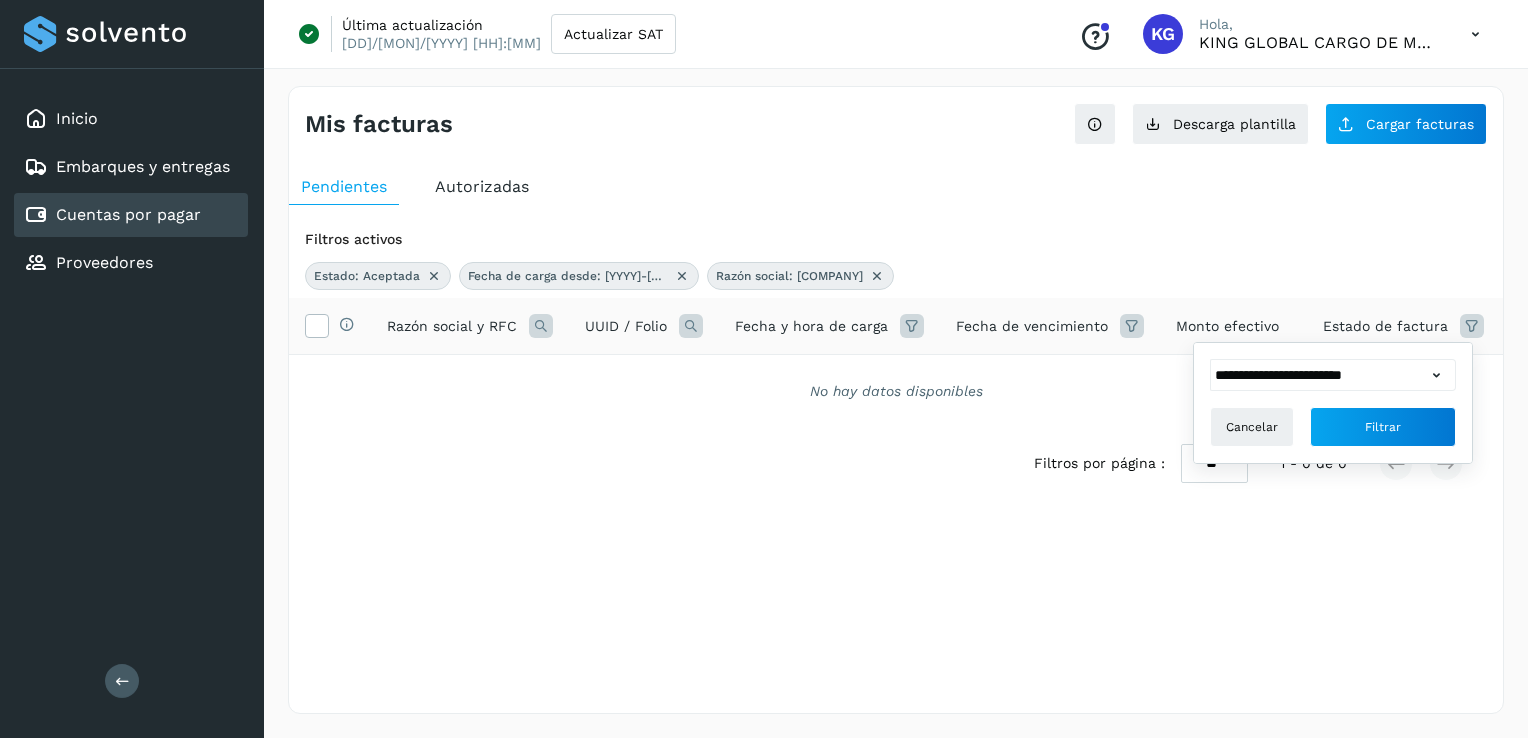 click 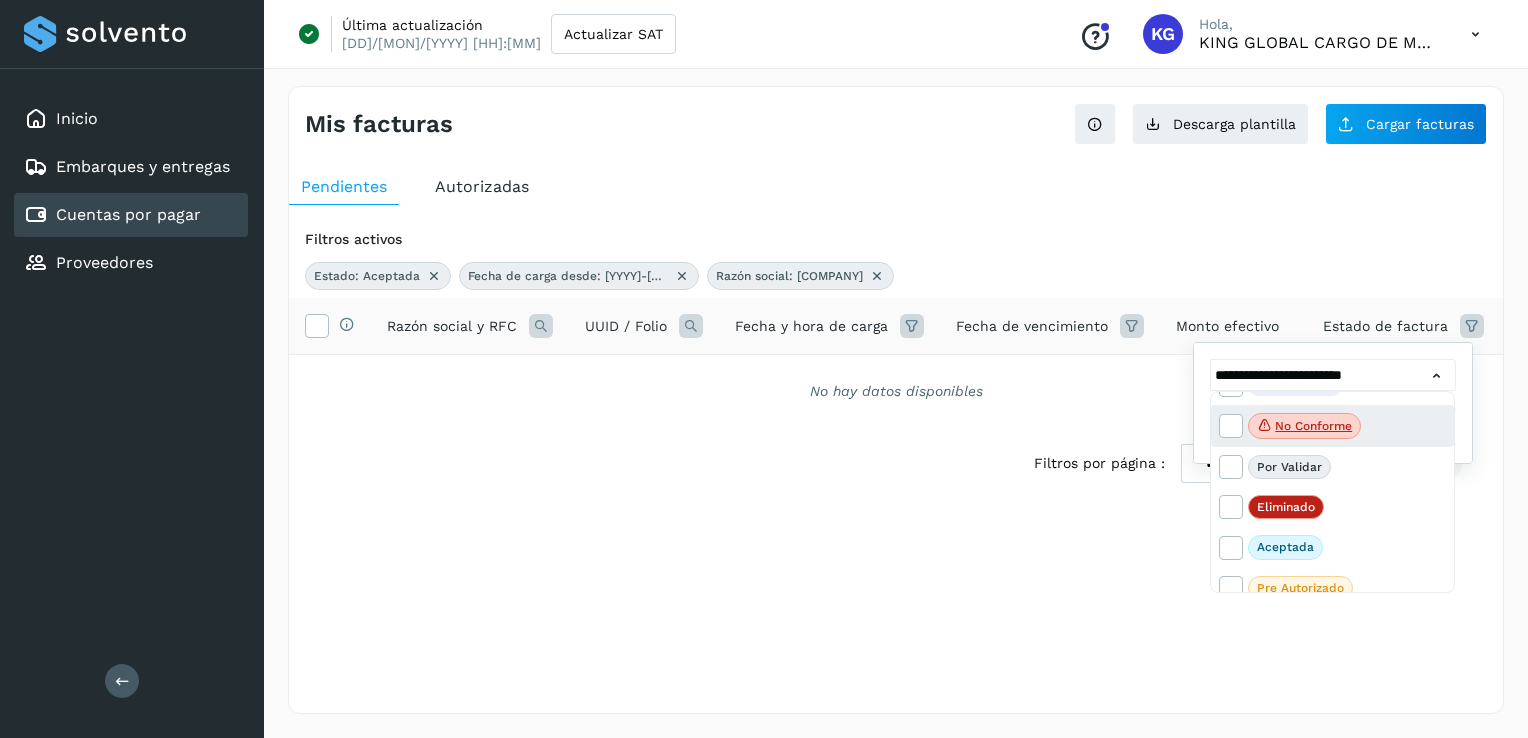 scroll, scrollTop: 41, scrollLeft: 0, axis: vertical 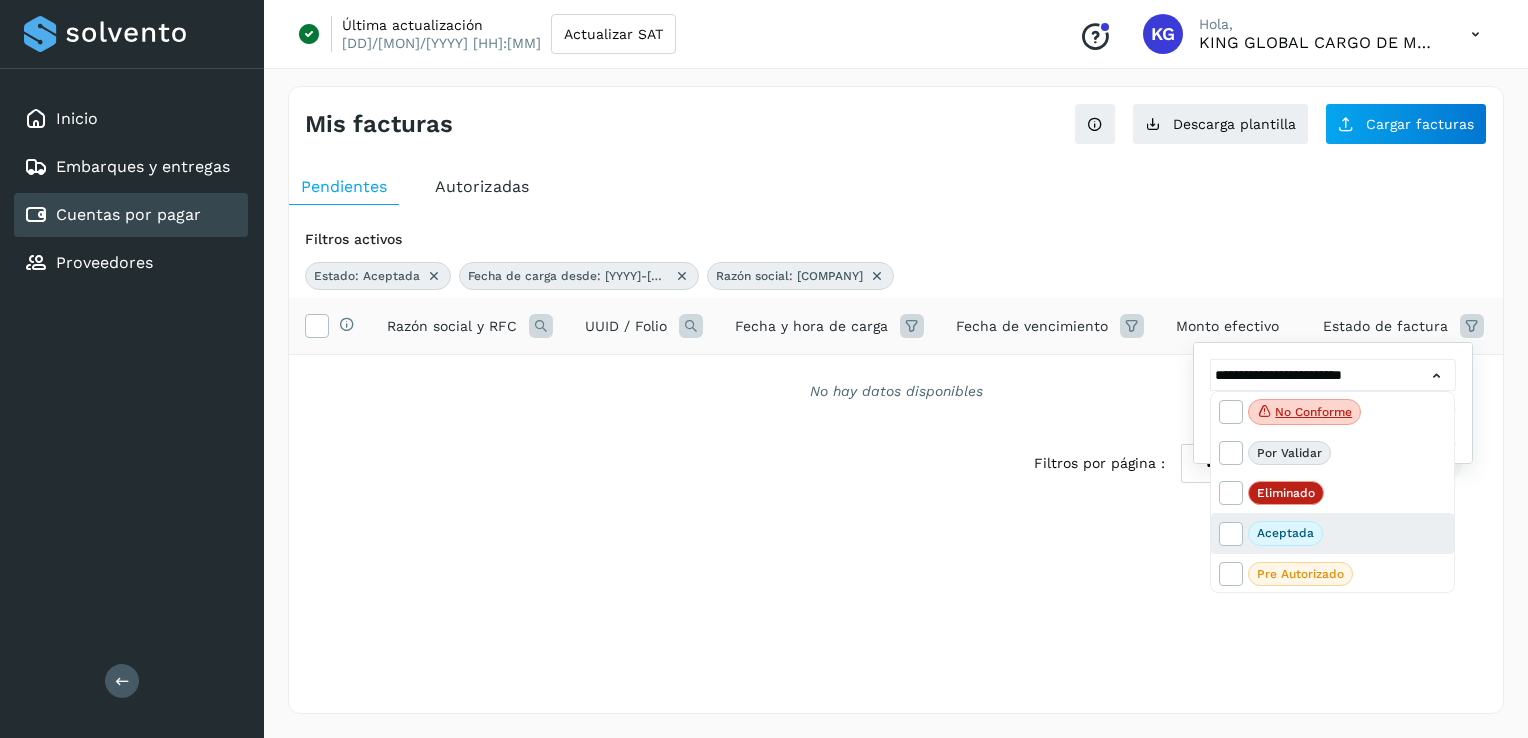 drag, startPoint x: 1218, startPoint y: 530, endPoint x: 1248, endPoint y: 529, distance: 30.016663 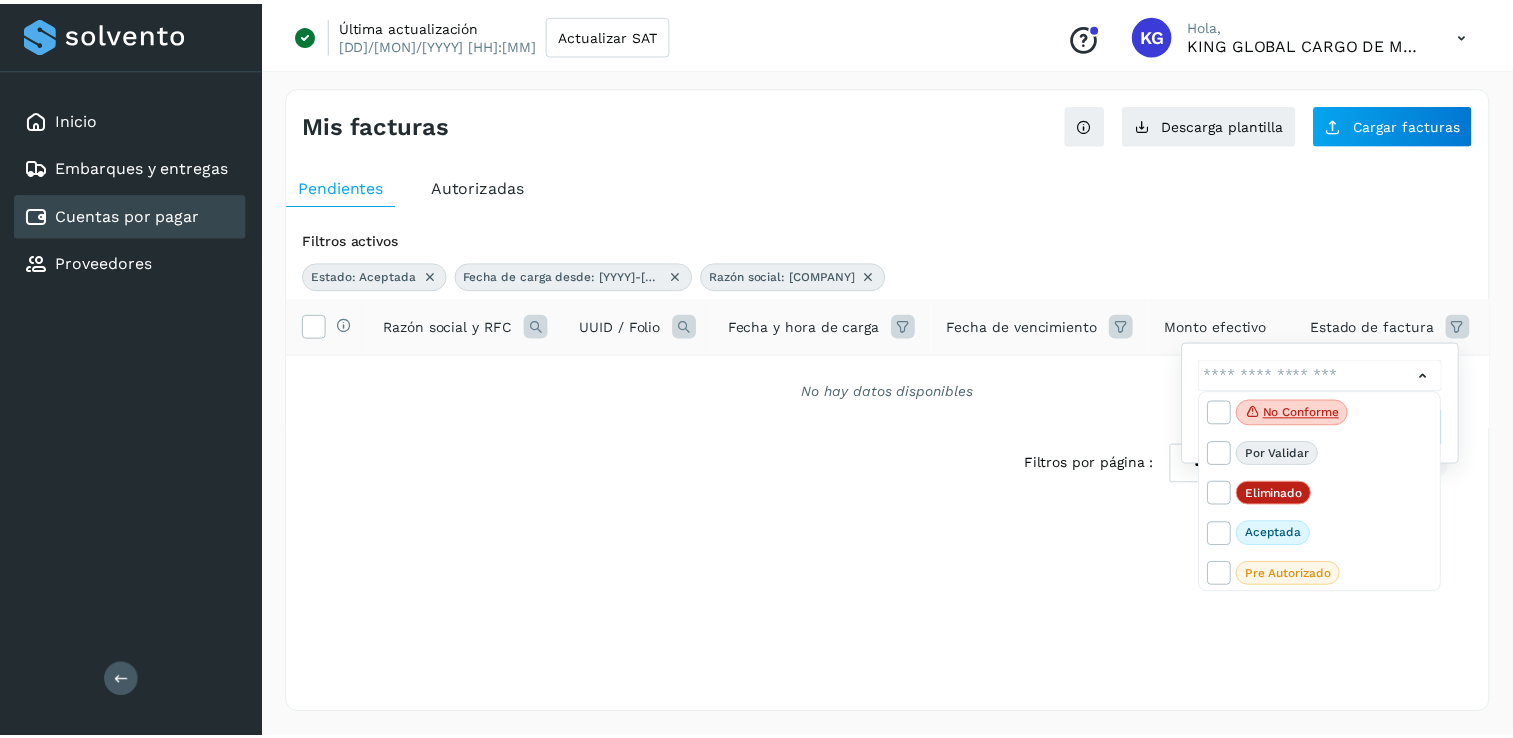 scroll, scrollTop: 0, scrollLeft: 0, axis: both 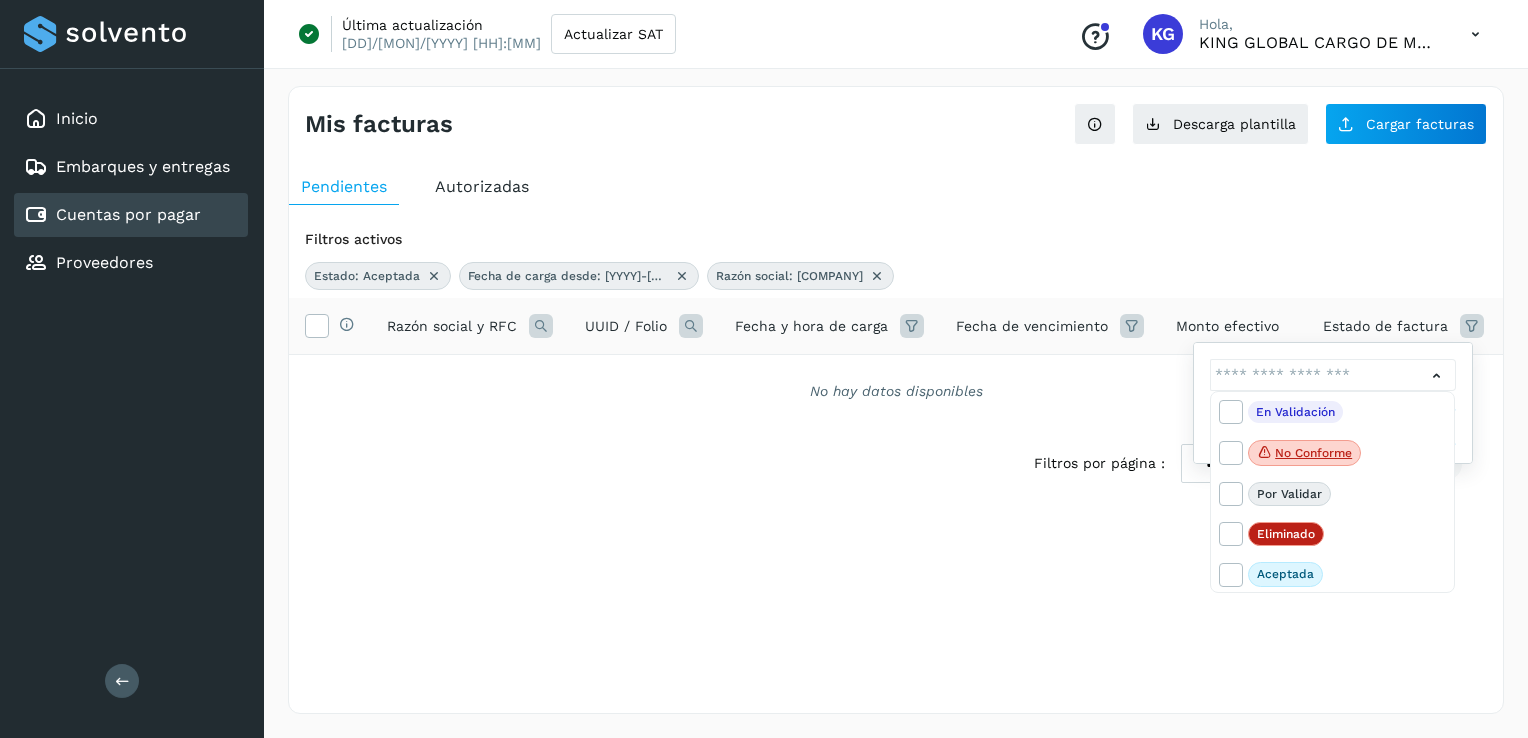 click at bounding box center (764, 369) 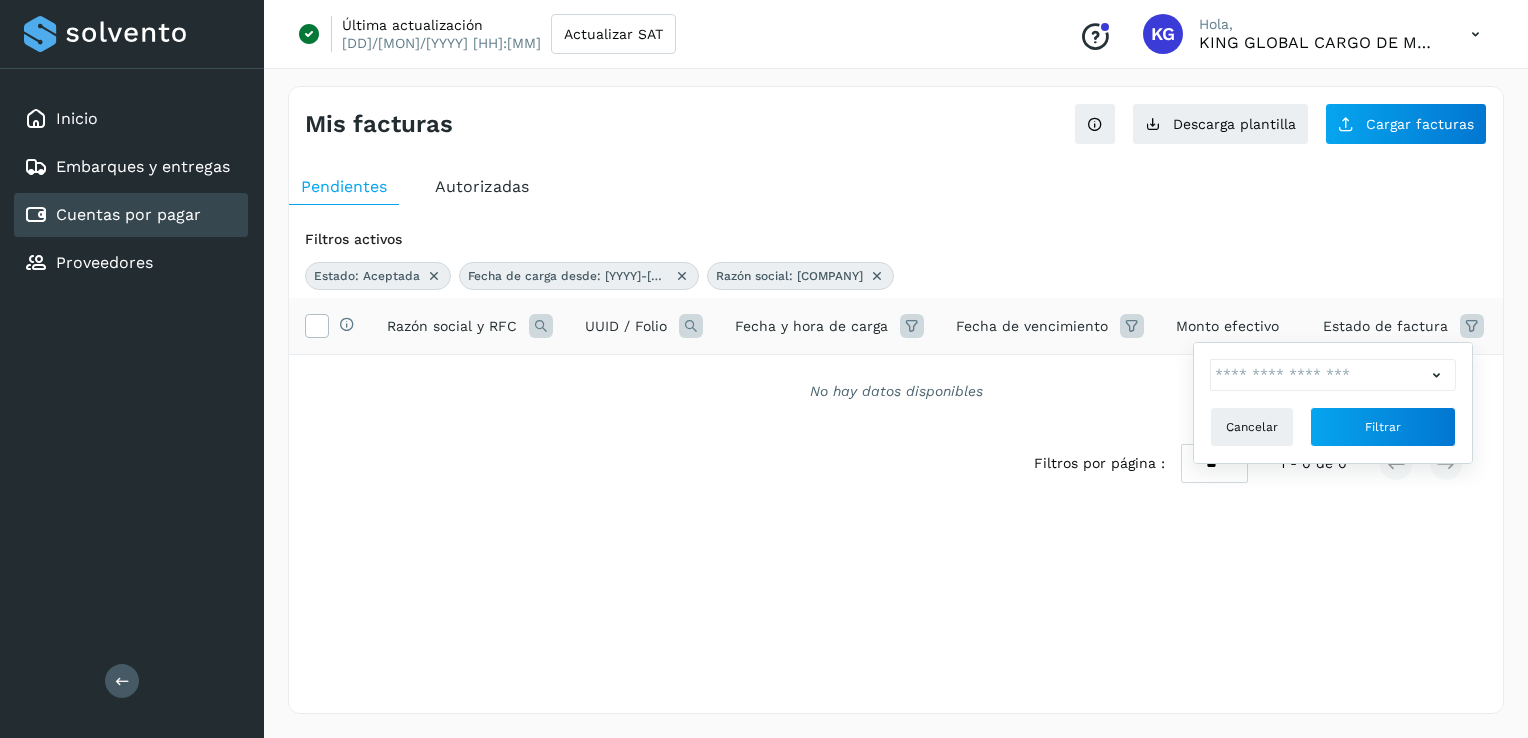 click at bounding box center (434, 276) 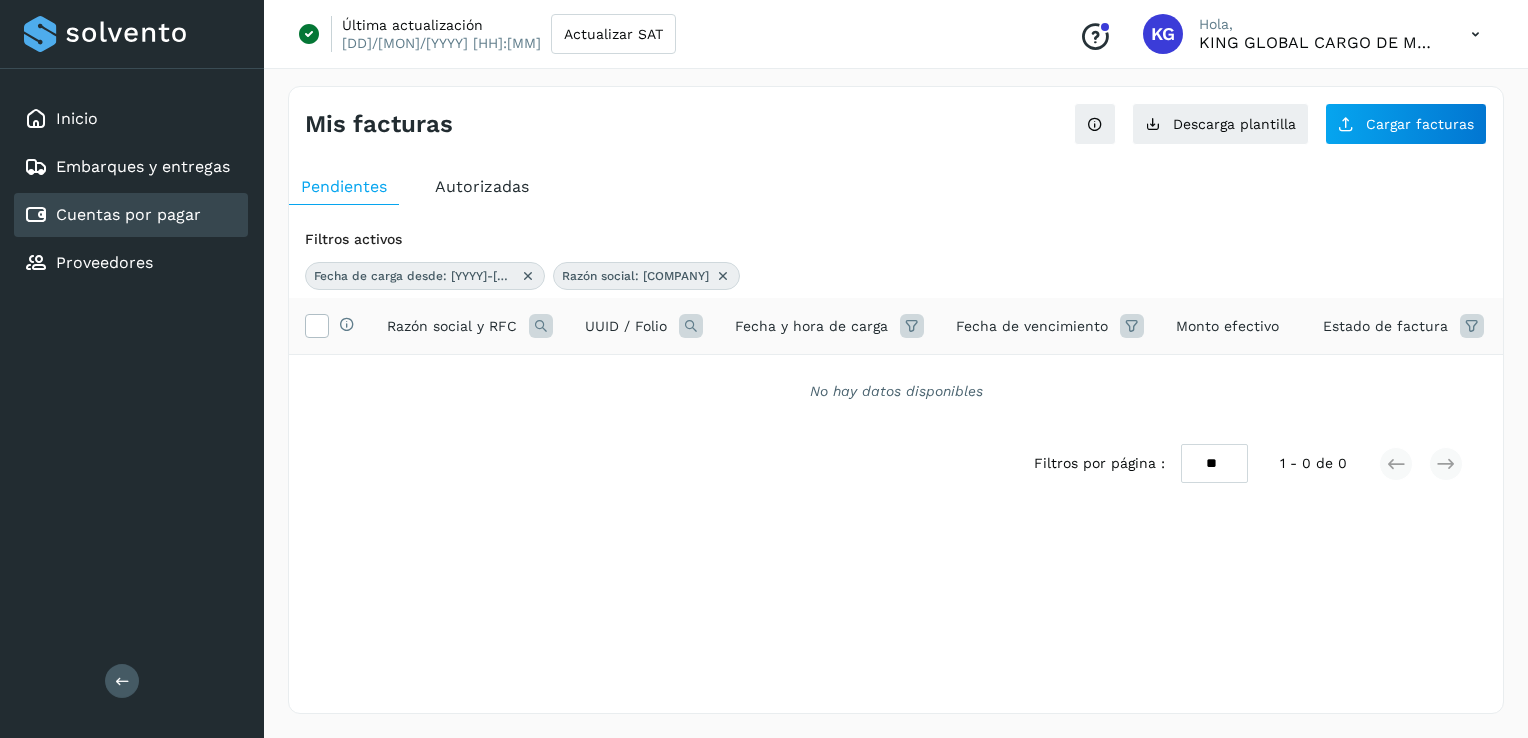 click on "Autorizadas" at bounding box center [482, 186] 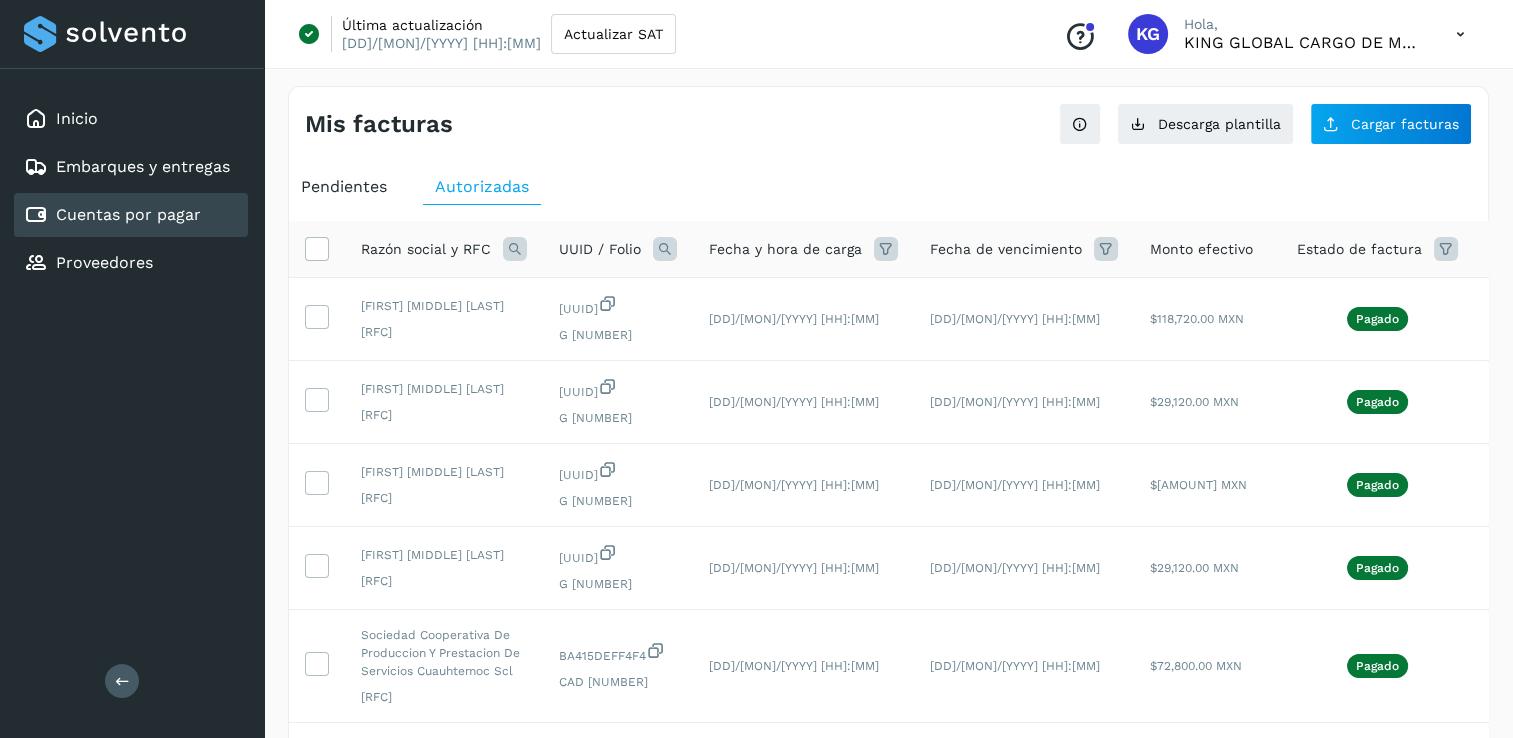 click on "Pendientes" at bounding box center (344, 186) 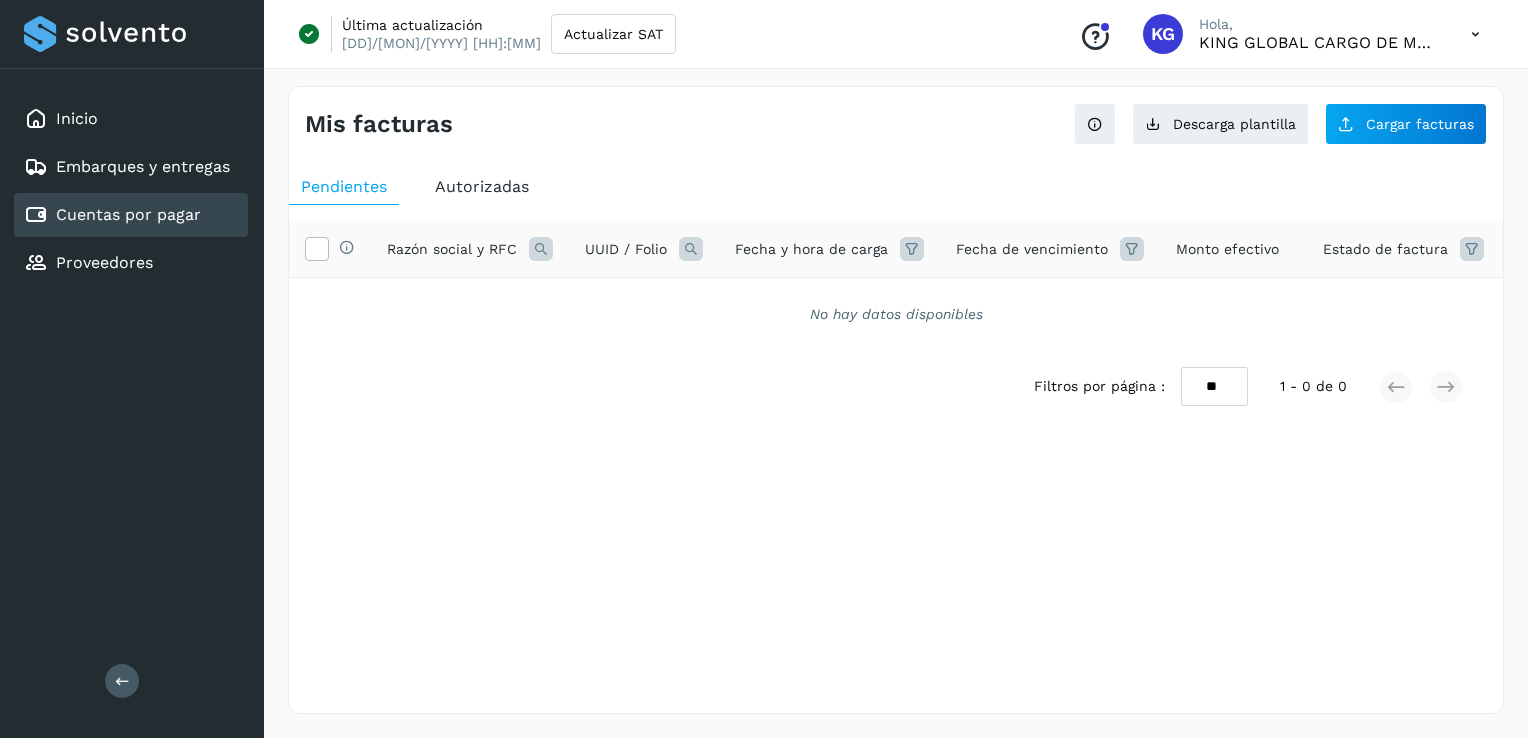 click on "Autorizadas" at bounding box center (482, 186) 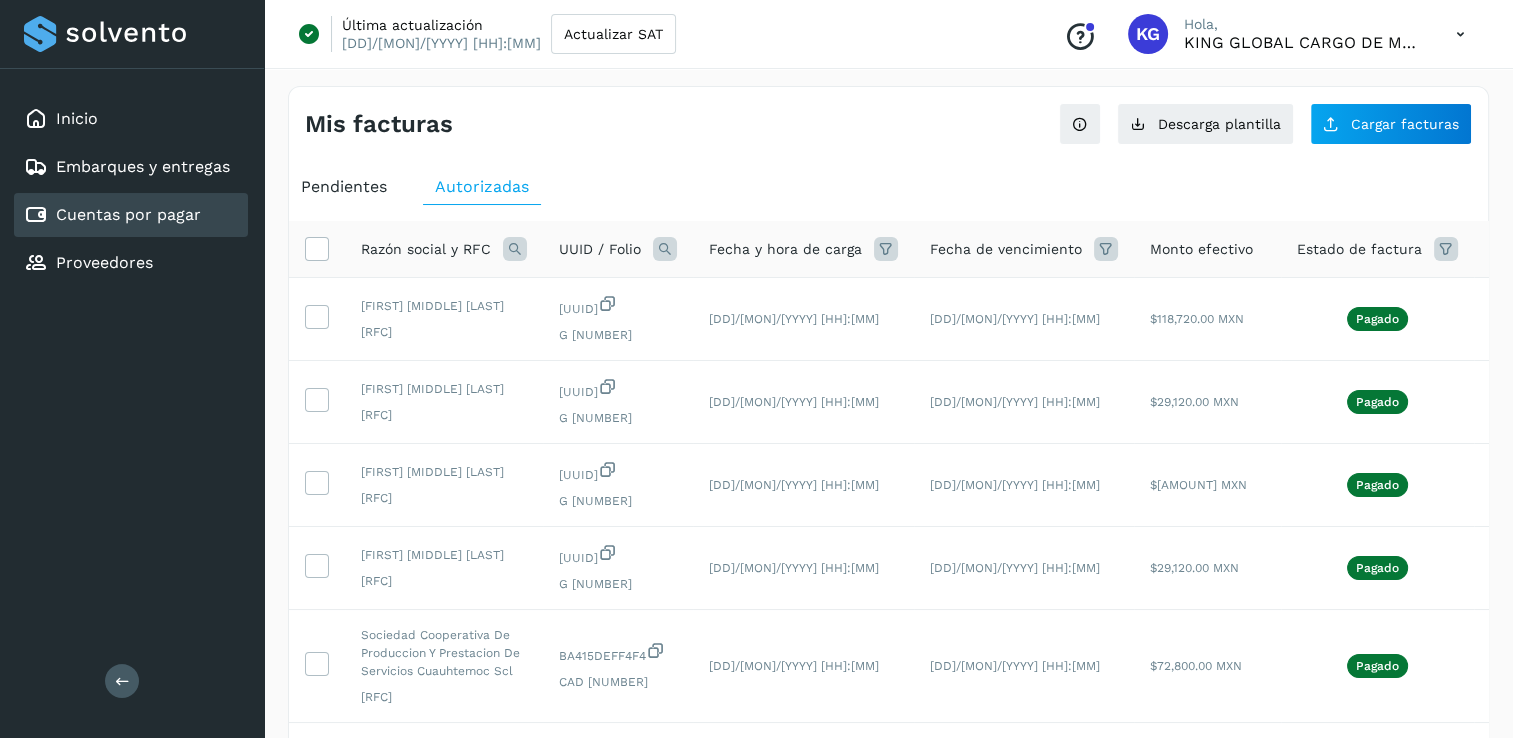 click at bounding box center [886, 249] 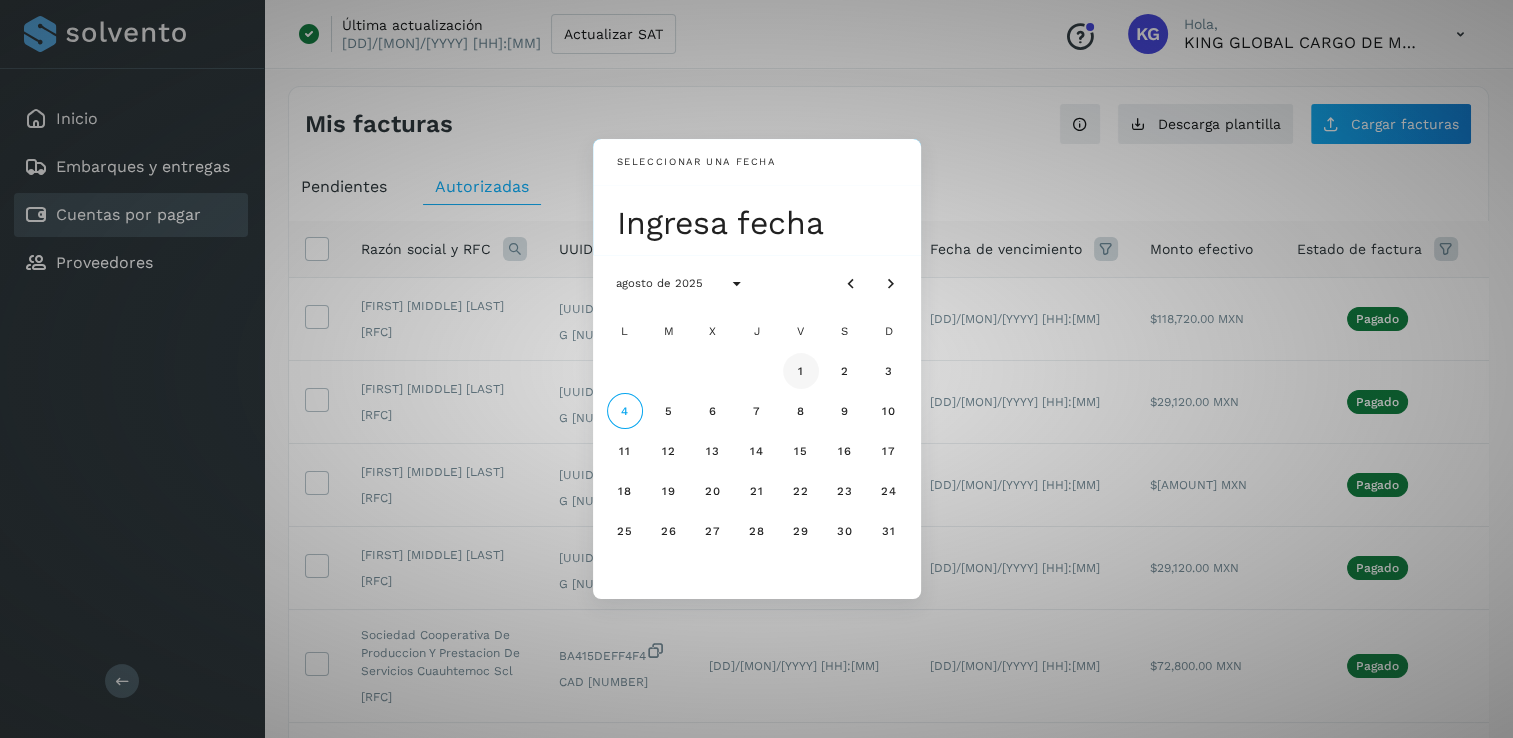 click on "1" 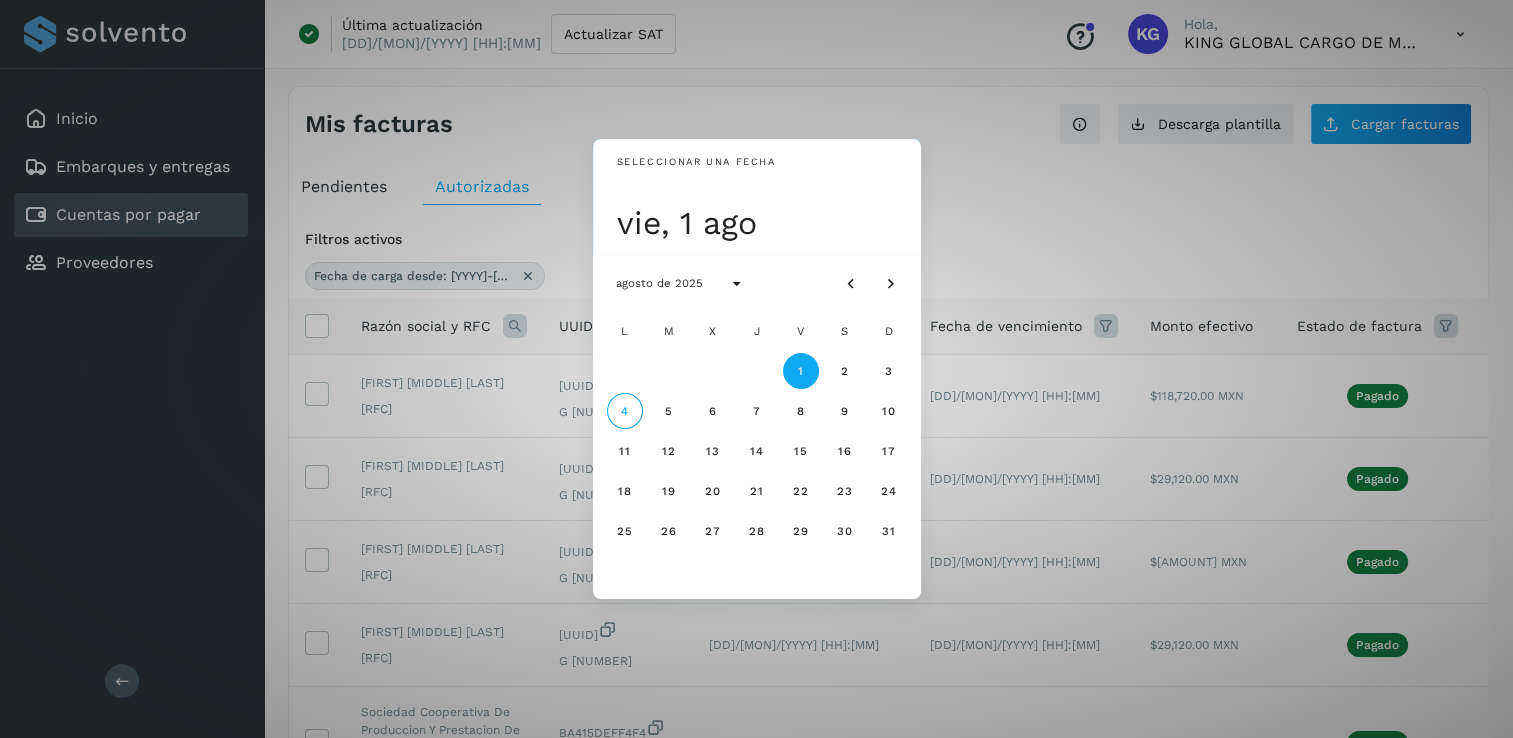 click on "1" at bounding box center [801, 371] 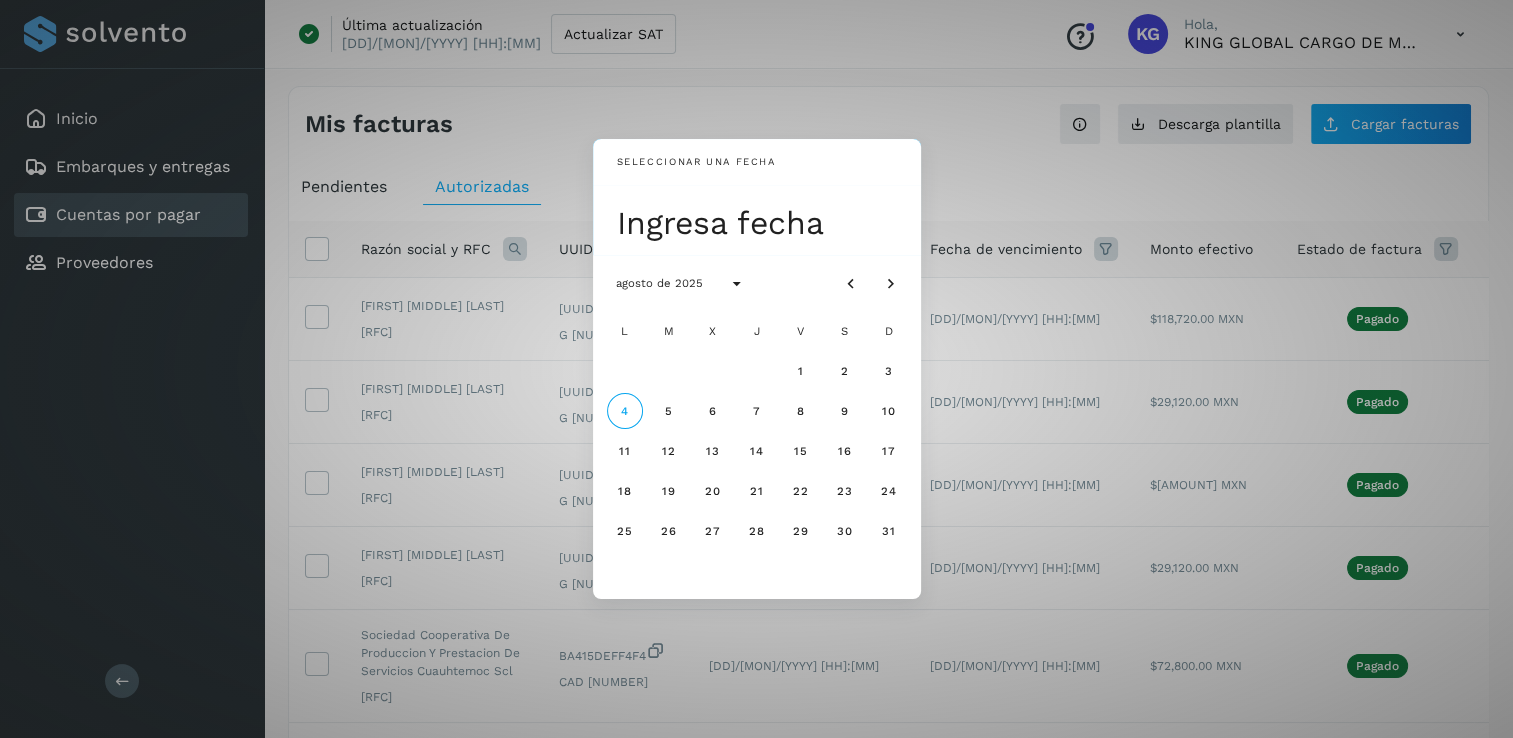 click on "Seleccionar una fecha Ingresa fecha agosto de 2025 L M X J V S D 1 2 3 4 5 6 7 8 9 10 11 12 13 14 15 16 17 18 19 20 21 22 23 24 25 26 27 28 29 30 31" at bounding box center (756, 369) 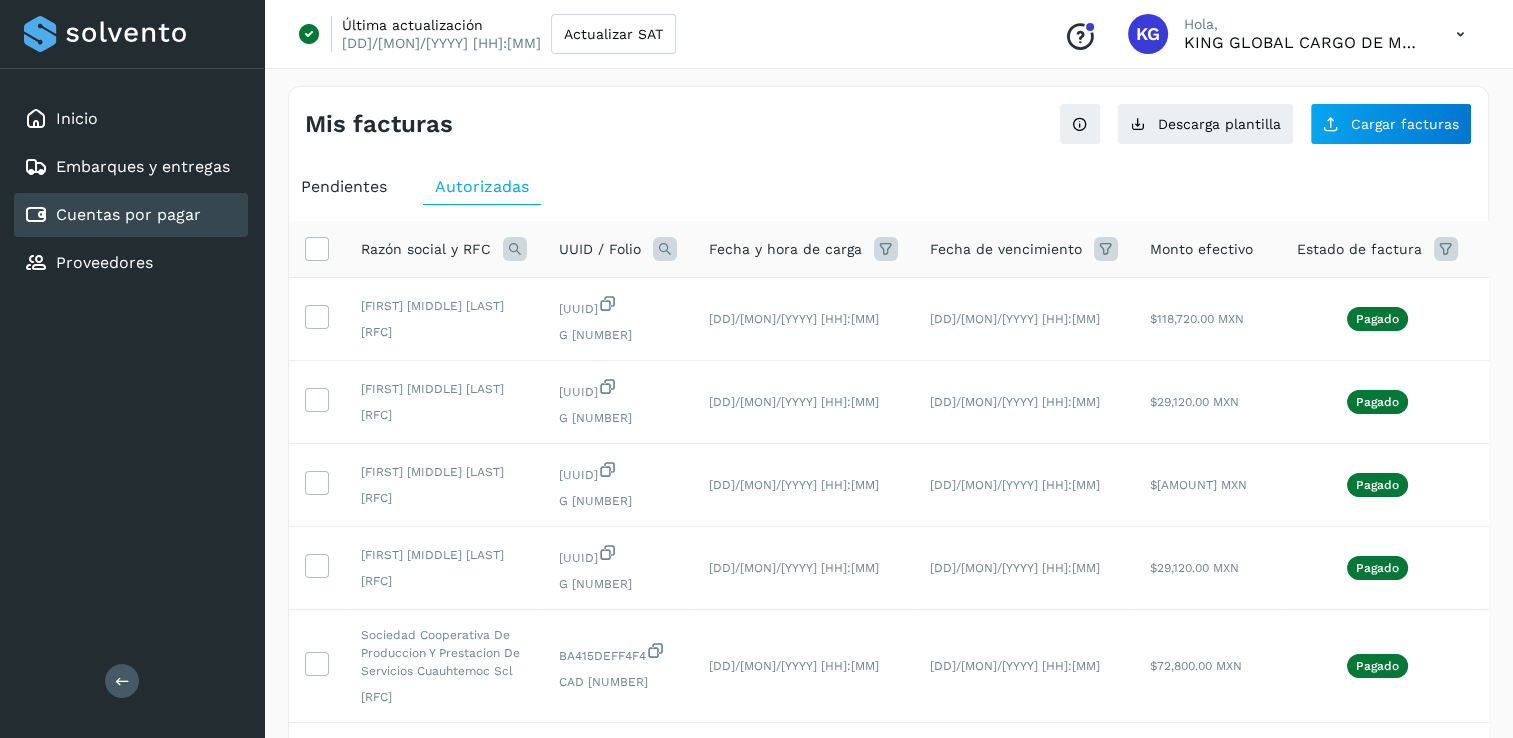click at bounding box center [515, 249] 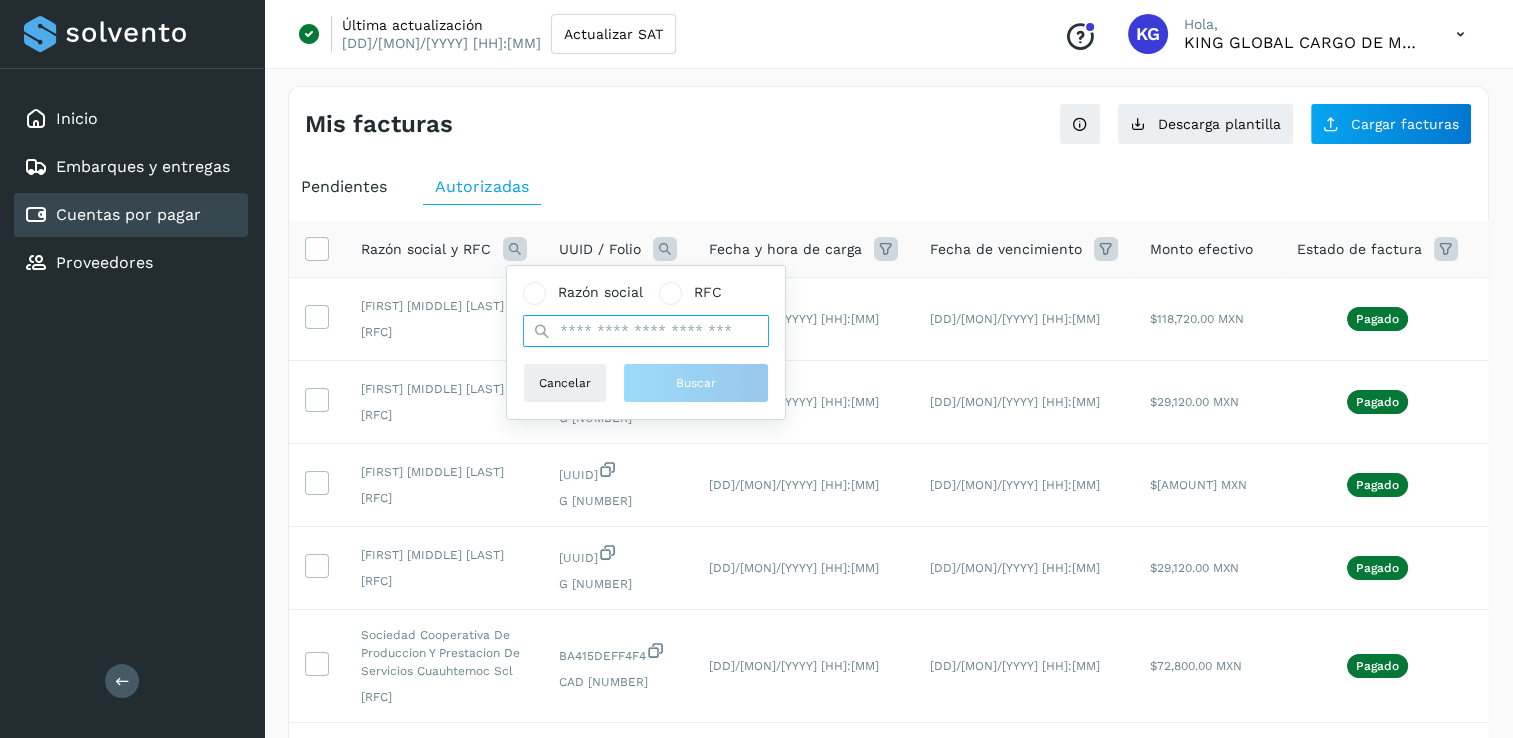 click at bounding box center (646, 331) 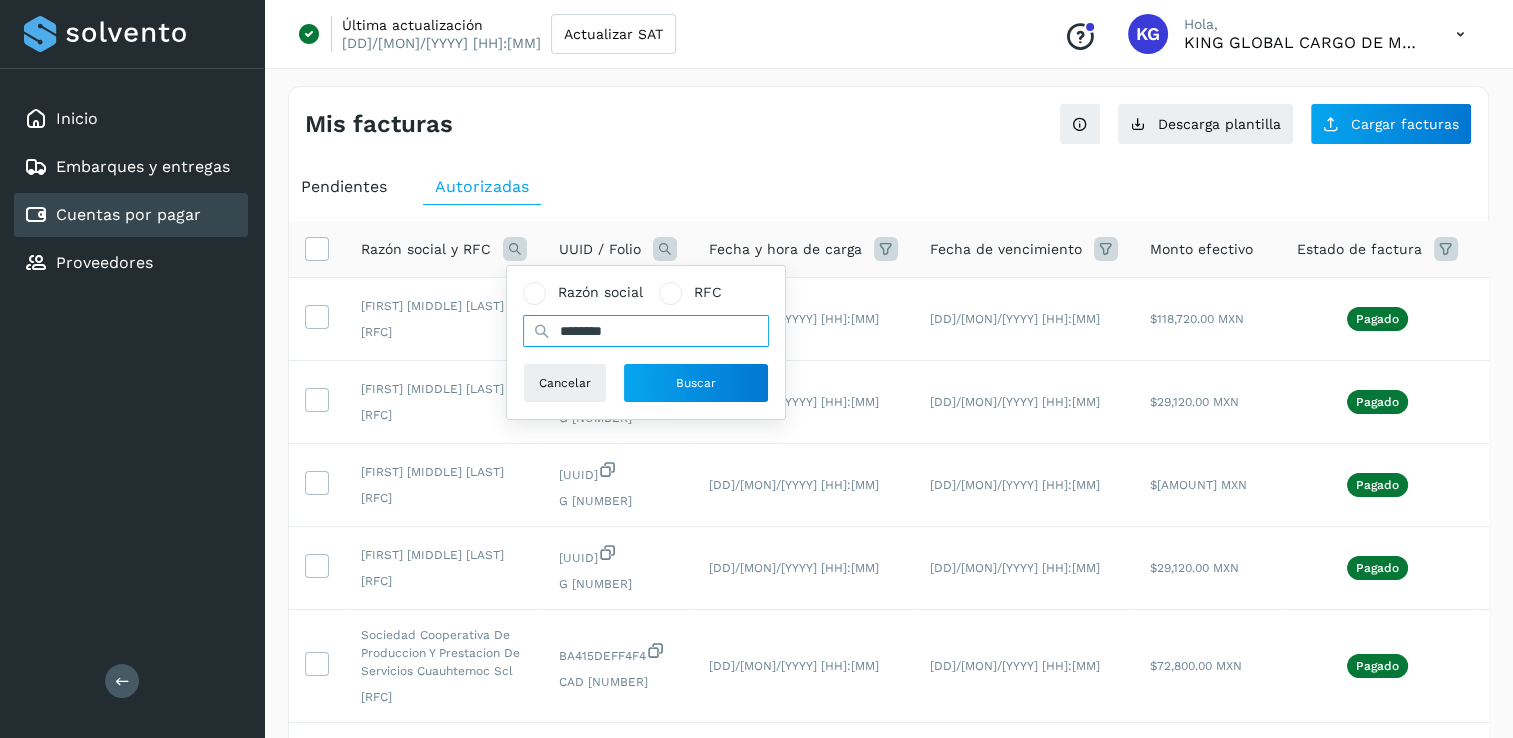 type on "********" 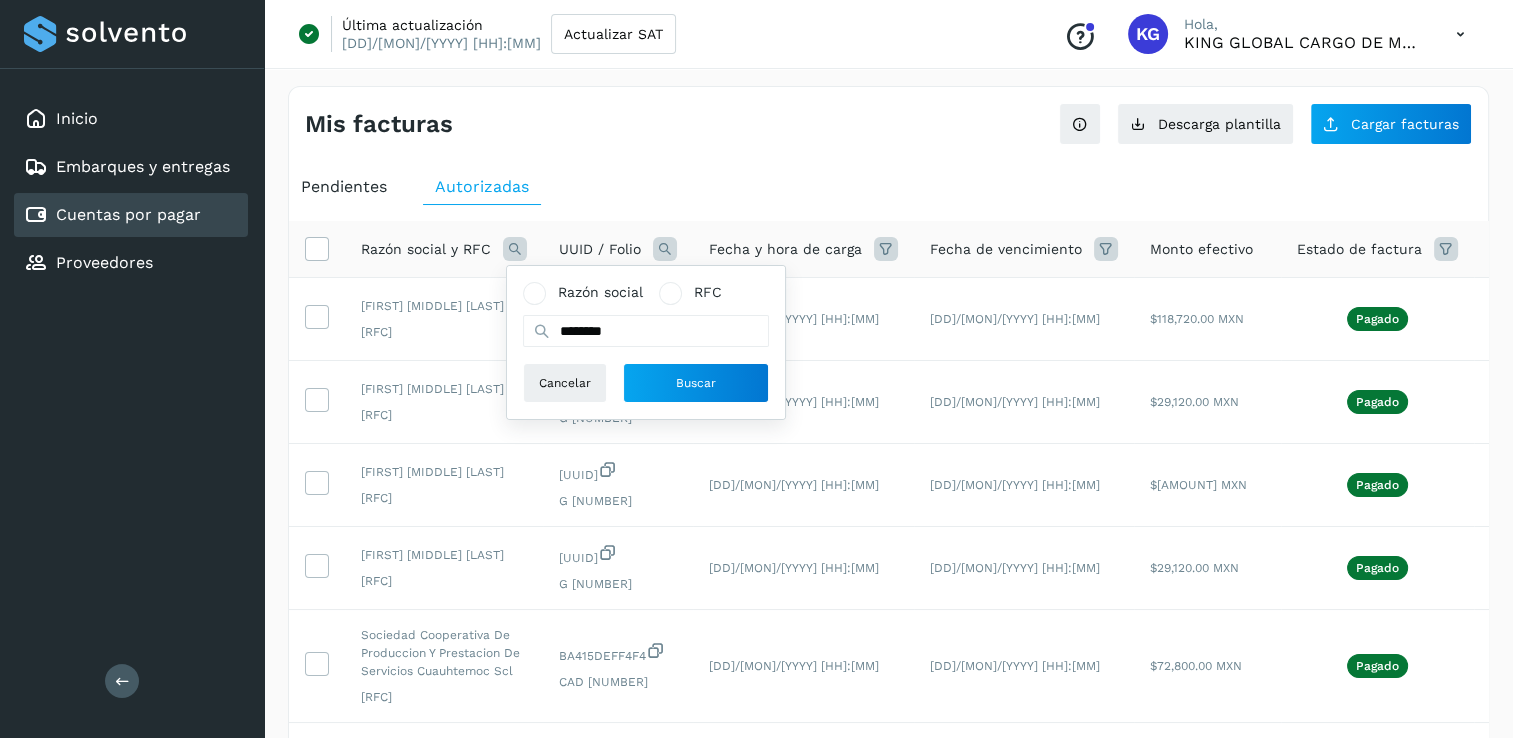 click on "Mis facturas" at bounding box center [597, 124] 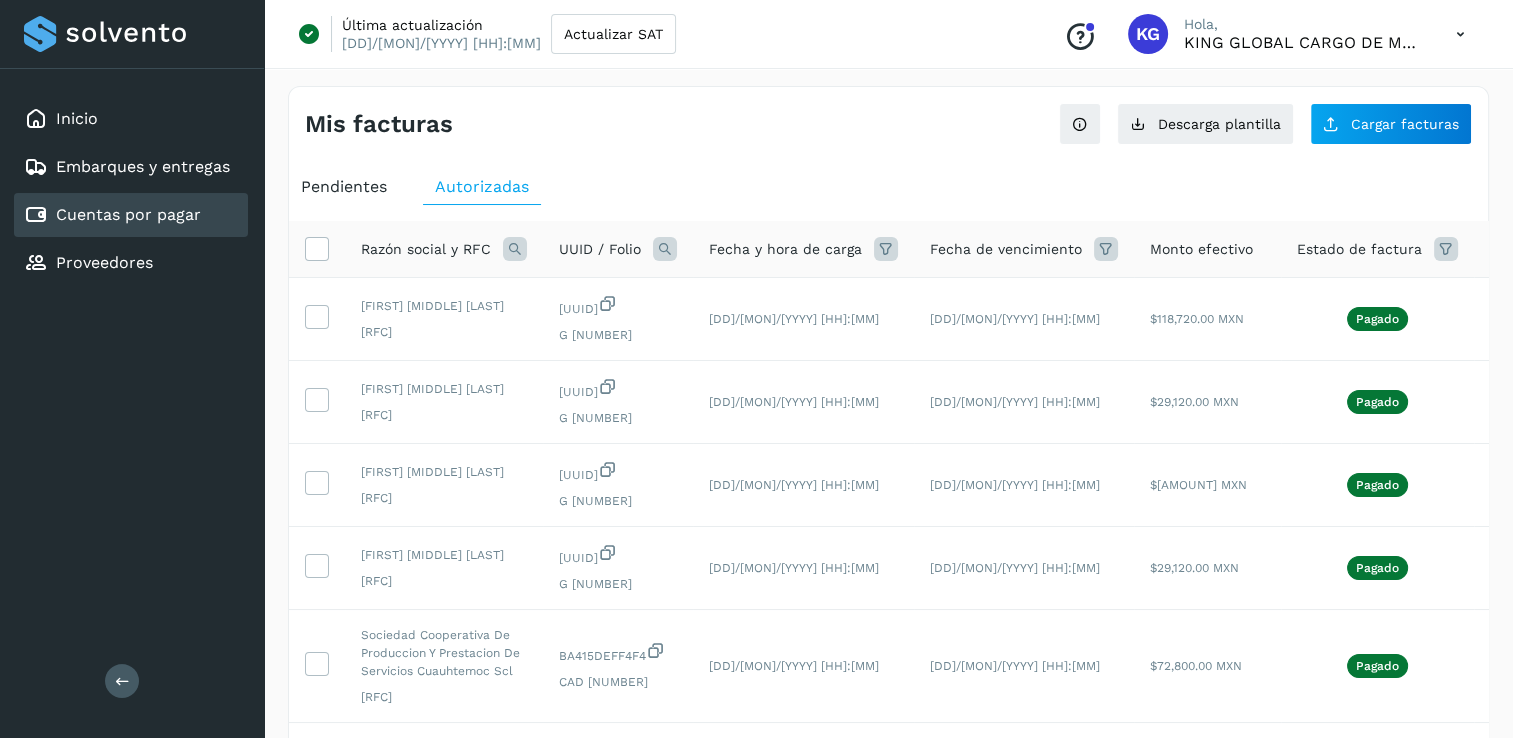 click on "Razón social y RFC" at bounding box center (444, 249) 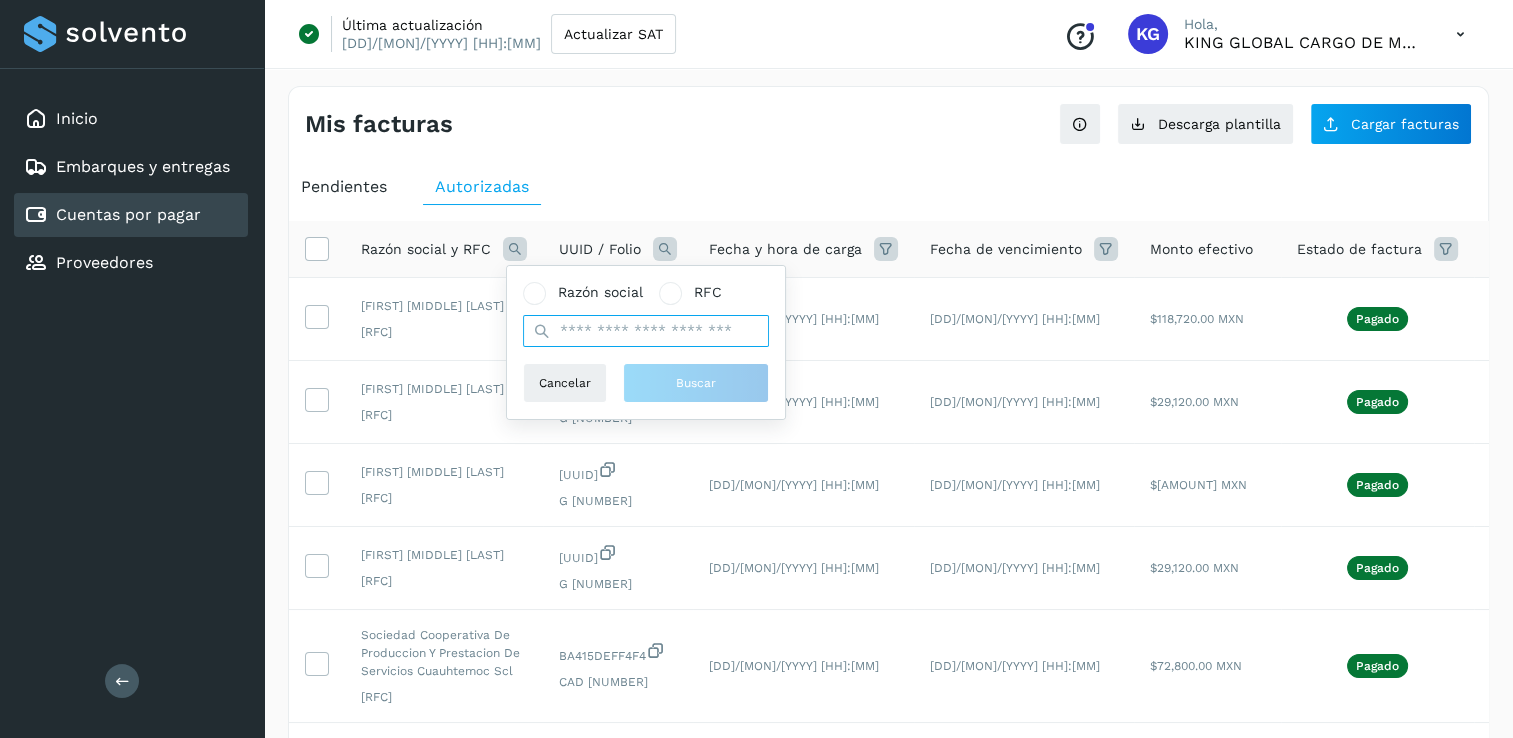 click at bounding box center [646, 331] 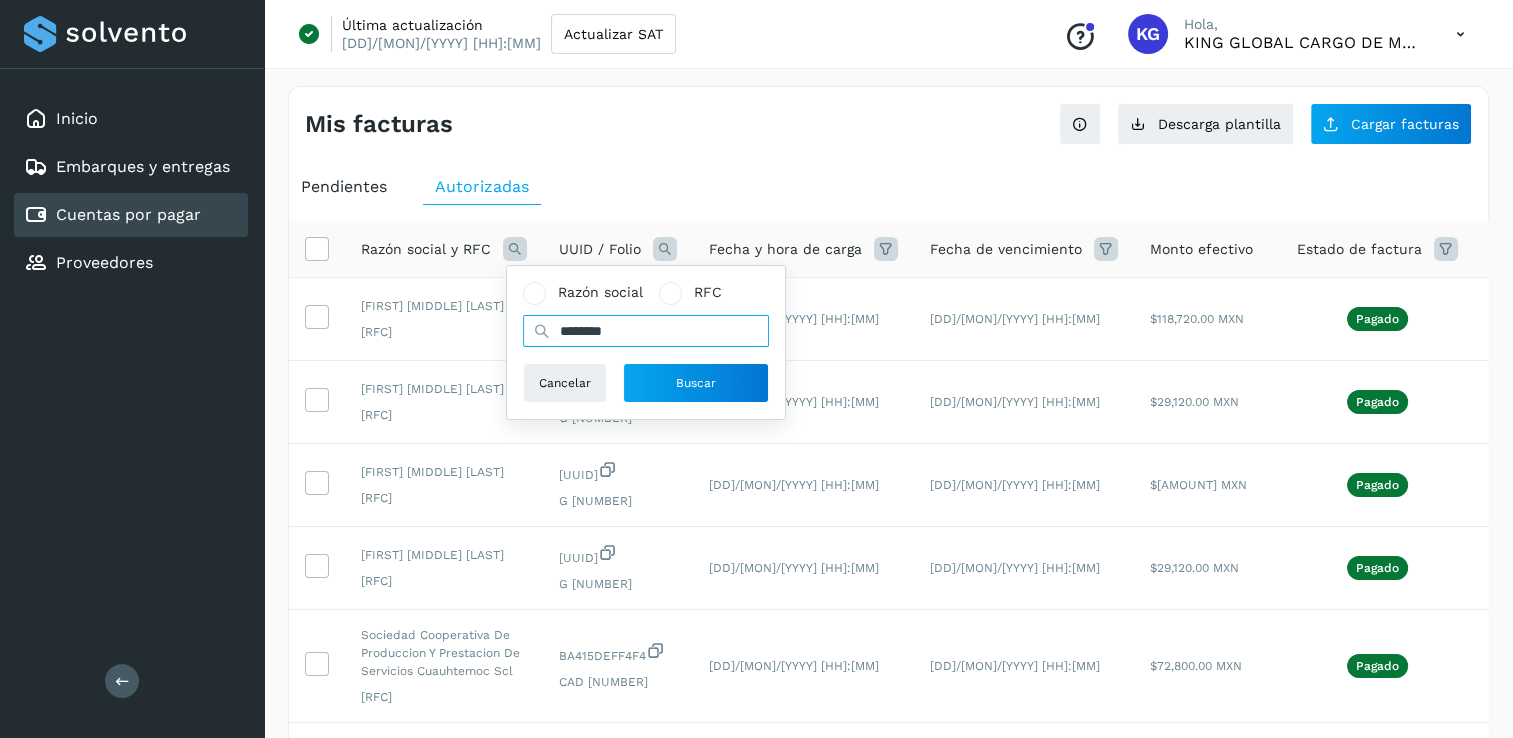 click on "********" at bounding box center (646, 331) 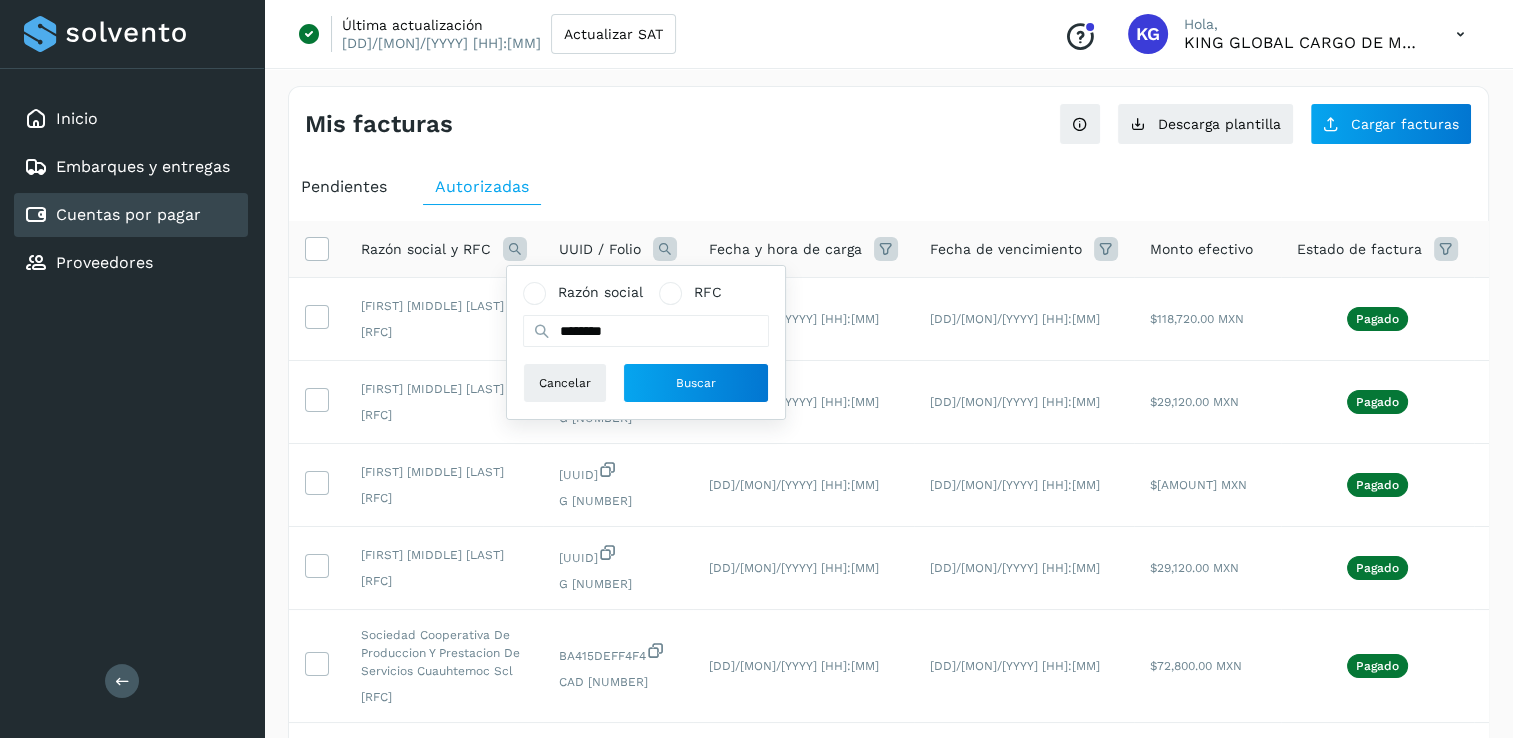click on "Razón social RFC ******** Cancelar Buscar" at bounding box center [646, 342] 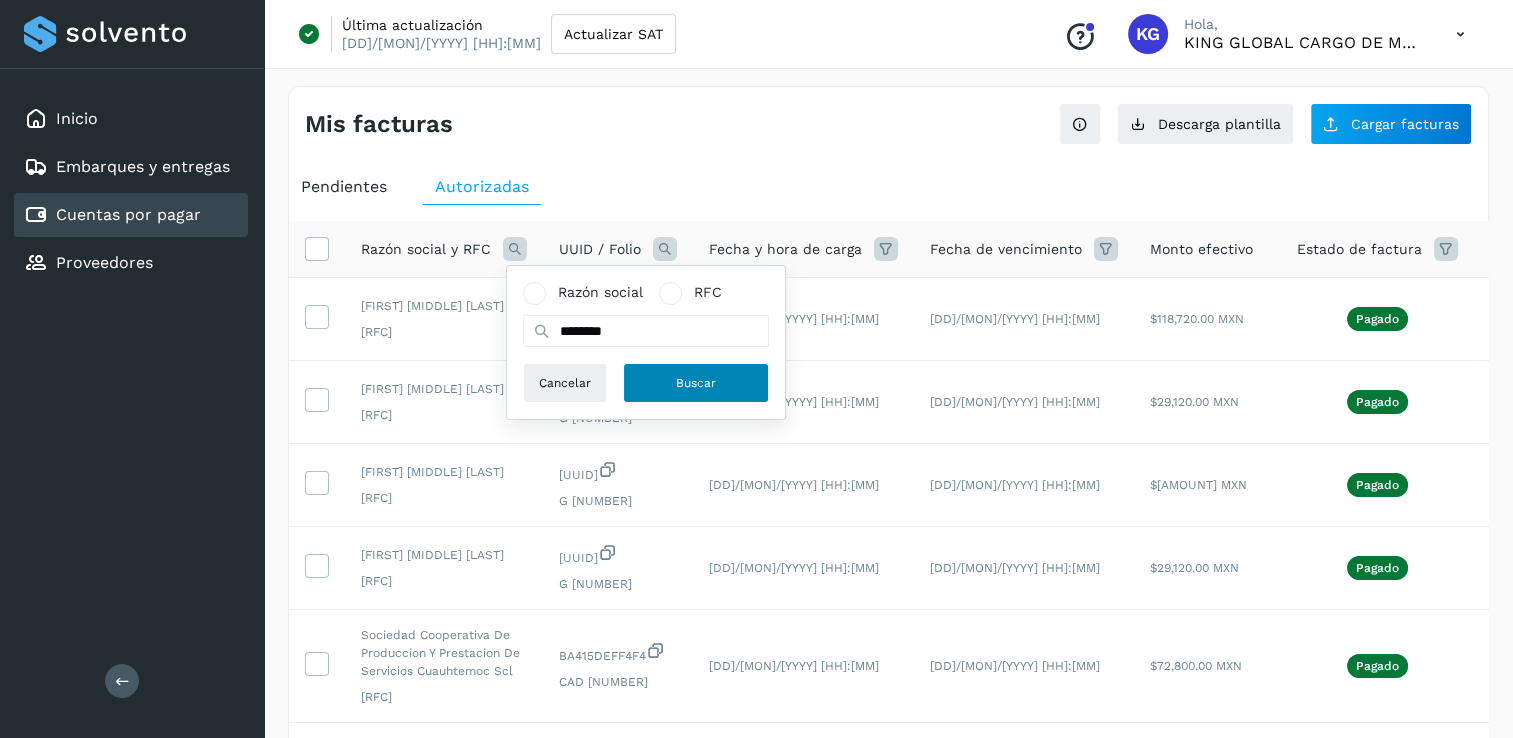 click on "Buscar" 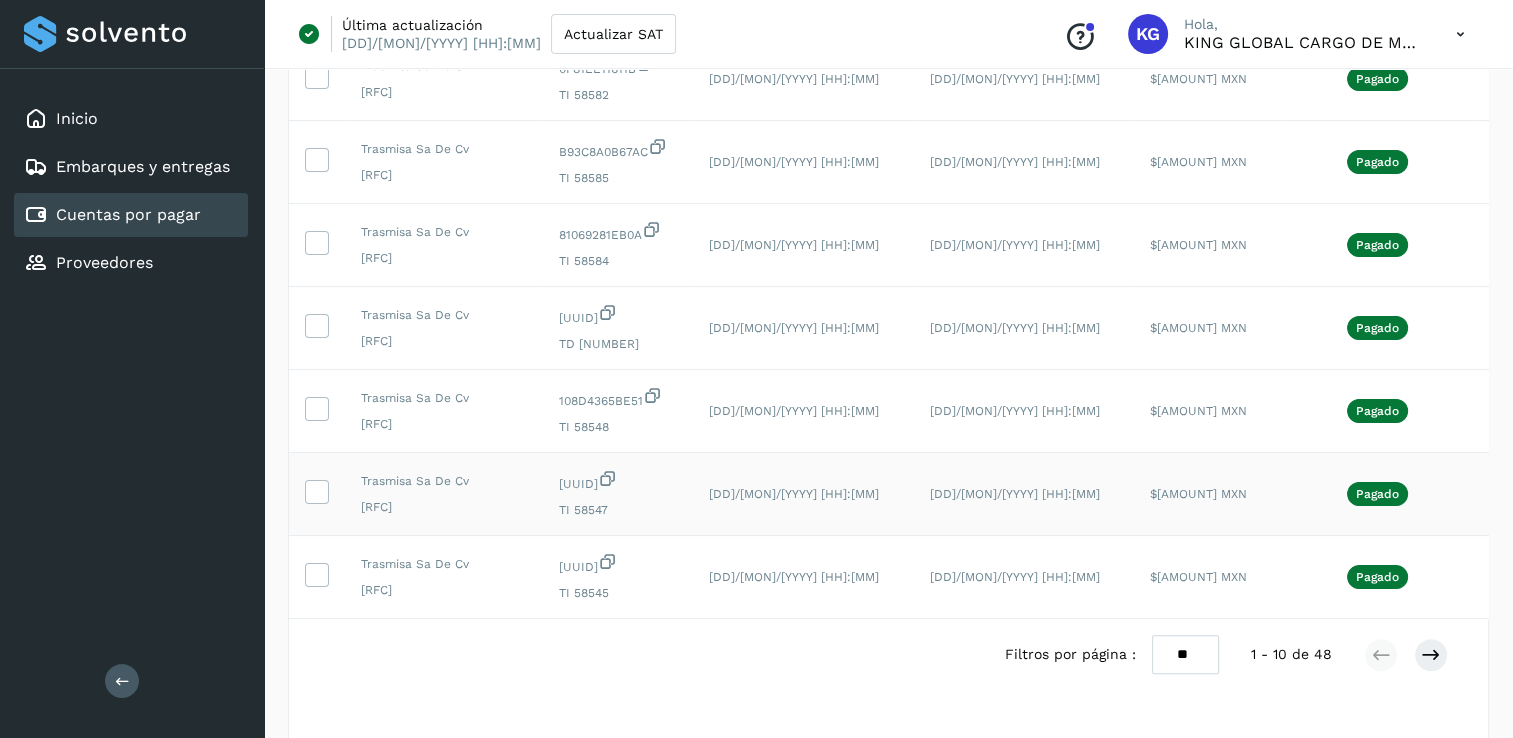 scroll, scrollTop: 532, scrollLeft: 0, axis: vertical 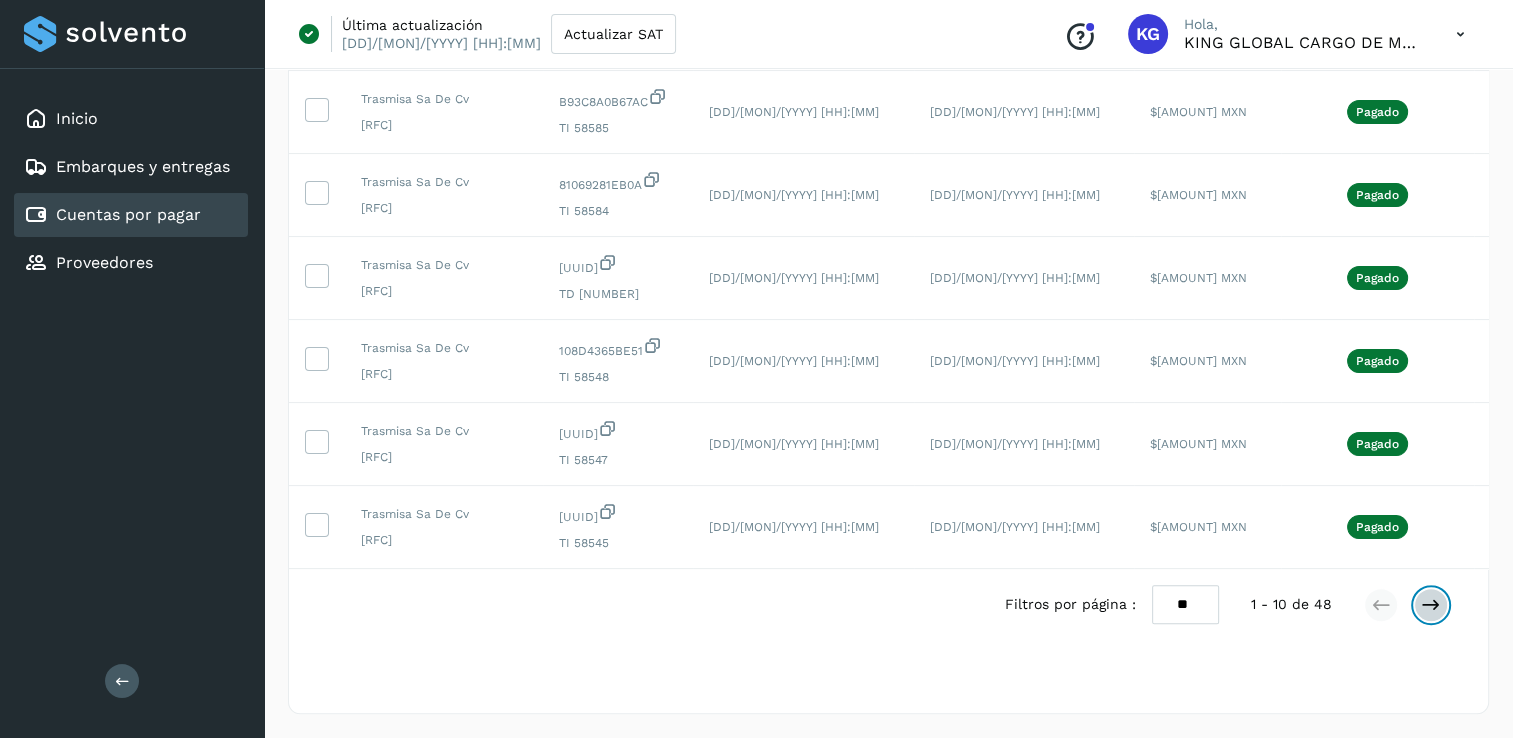 click at bounding box center (1431, 605) 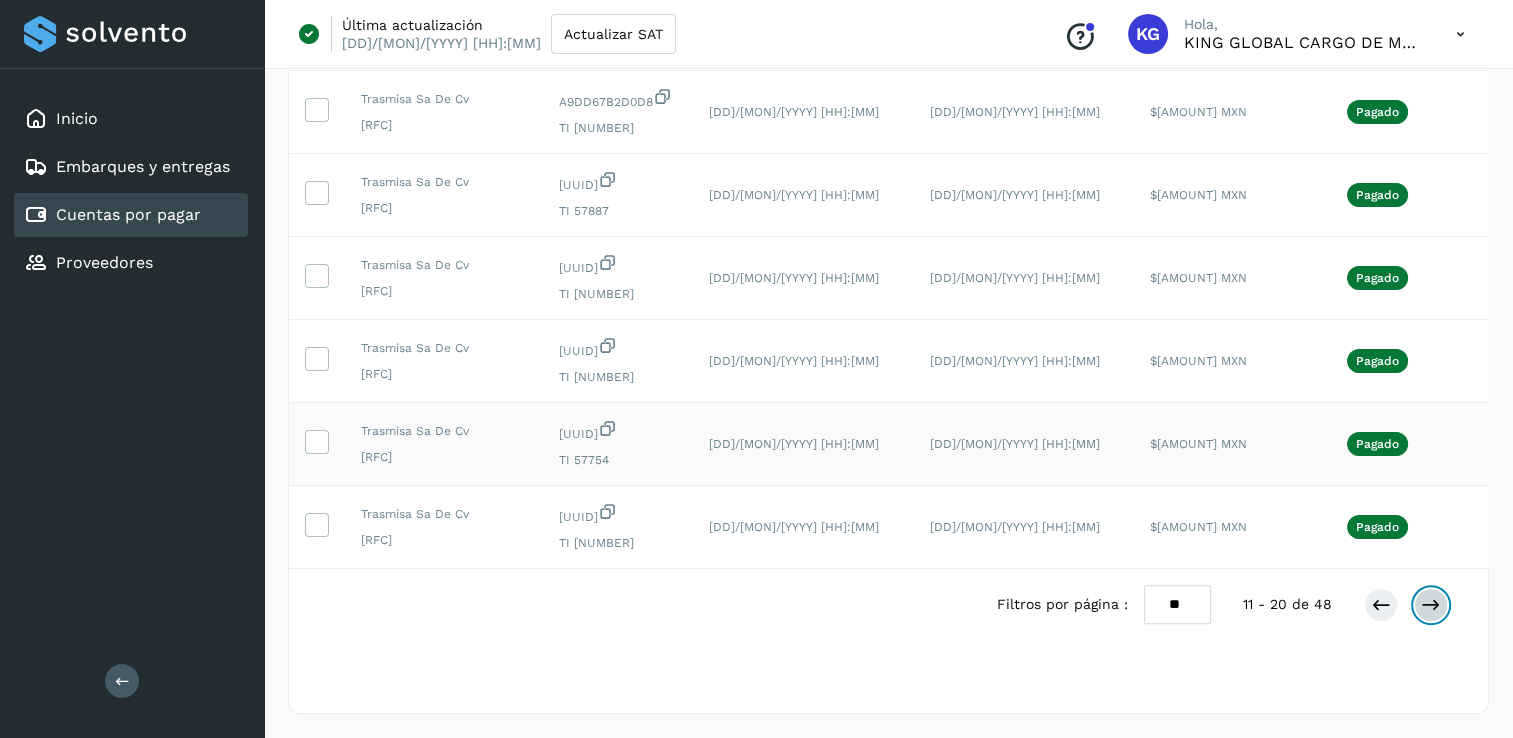 scroll, scrollTop: 632, scrollLeft: 0, axis: vertical 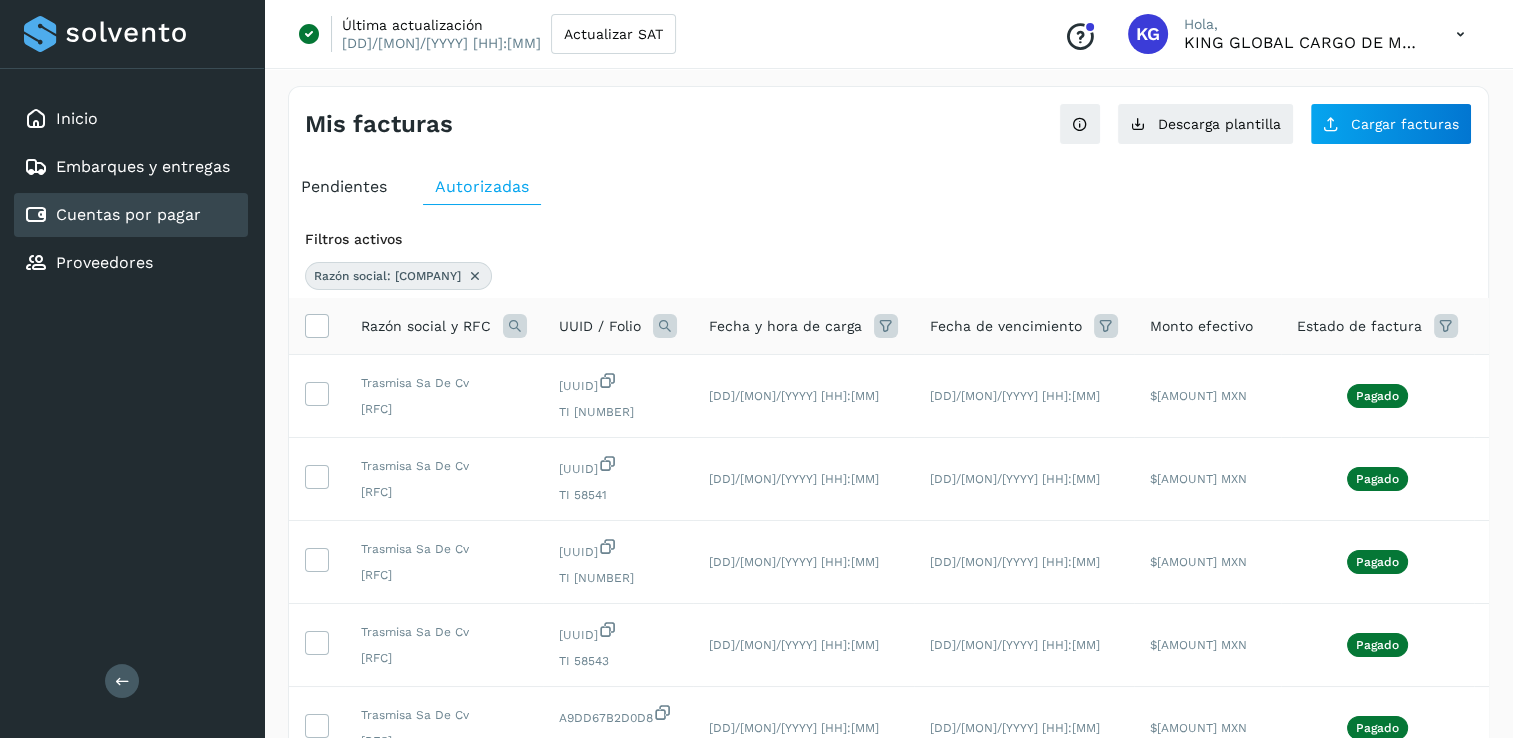 click at bounding box center [475, 276] 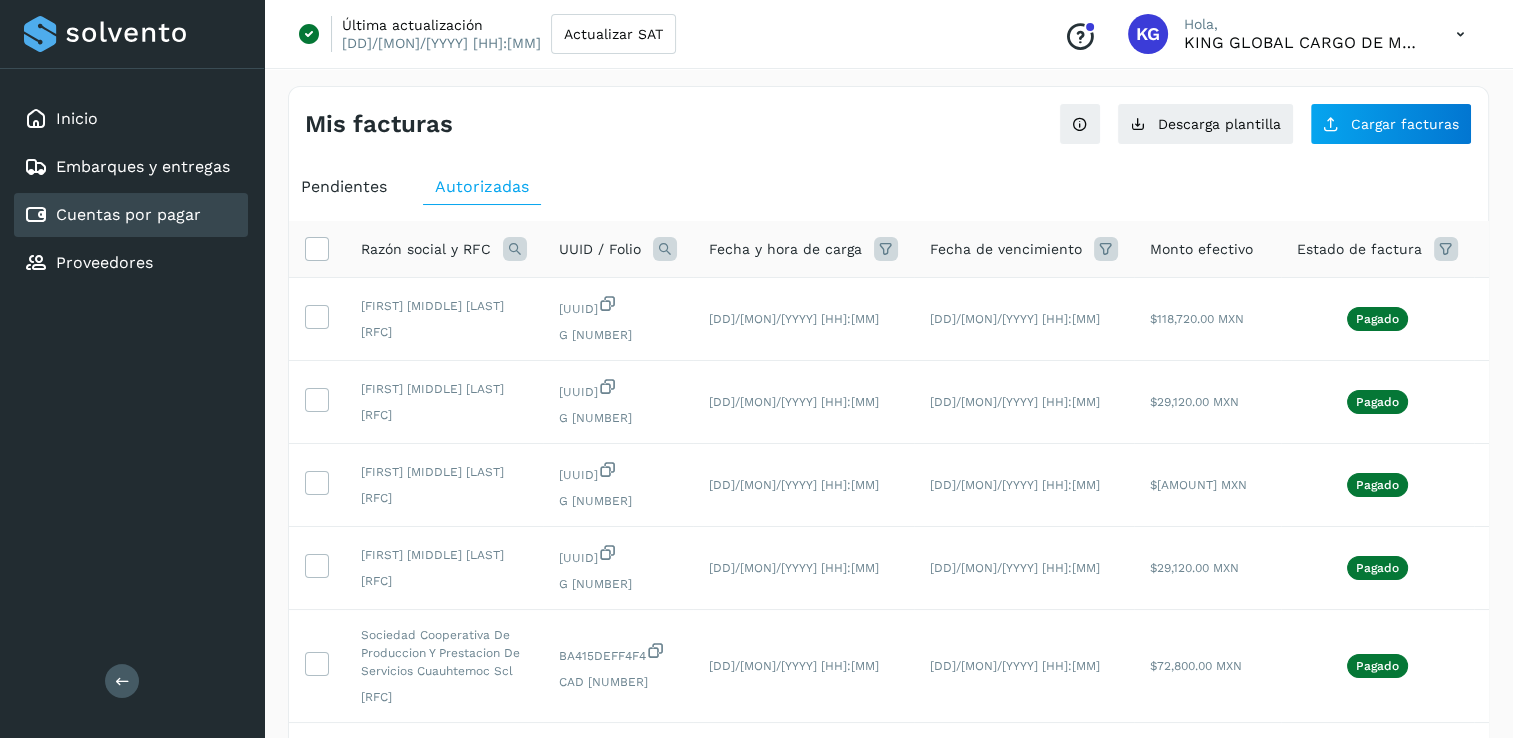 click at bounding box center (515, 249) 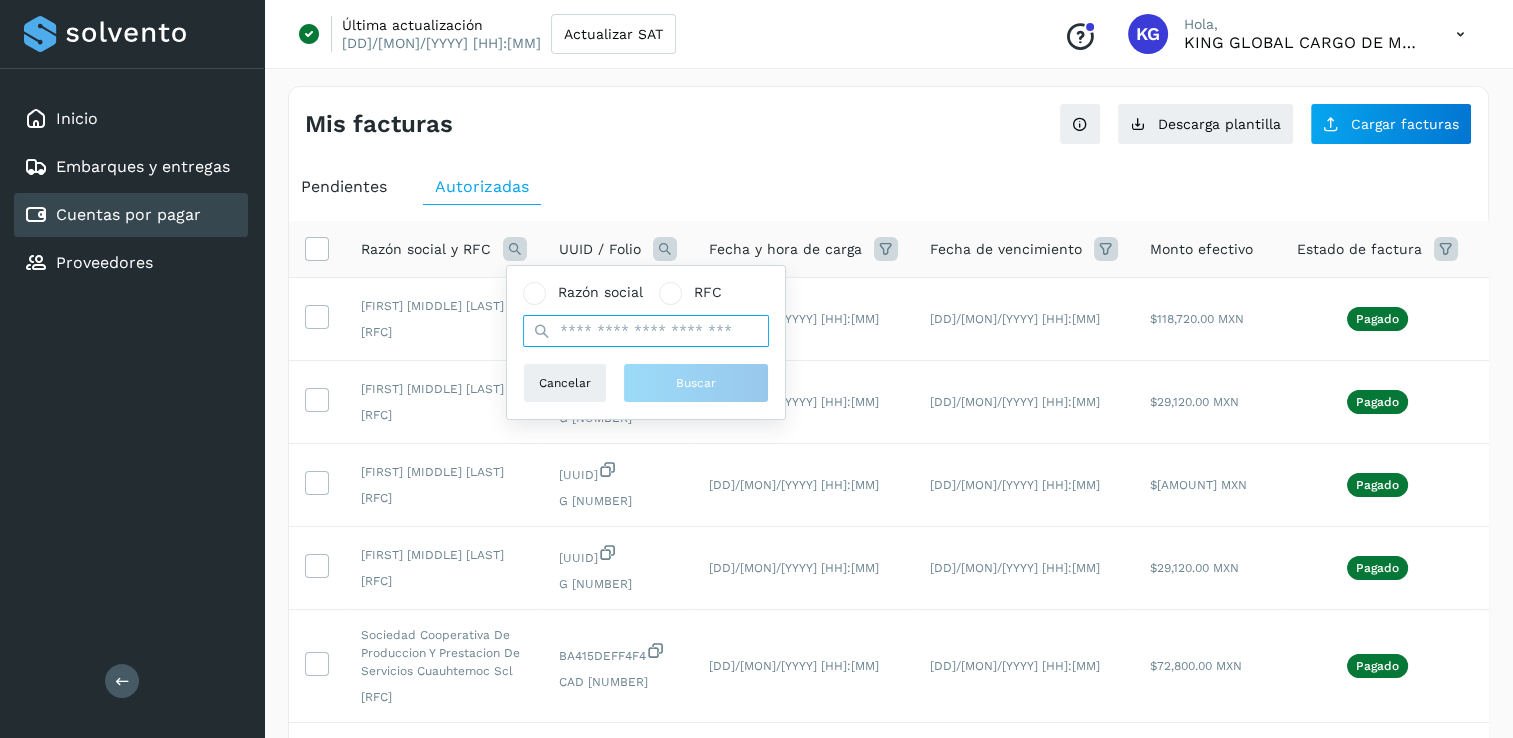 click at bounding box center (646, 331) 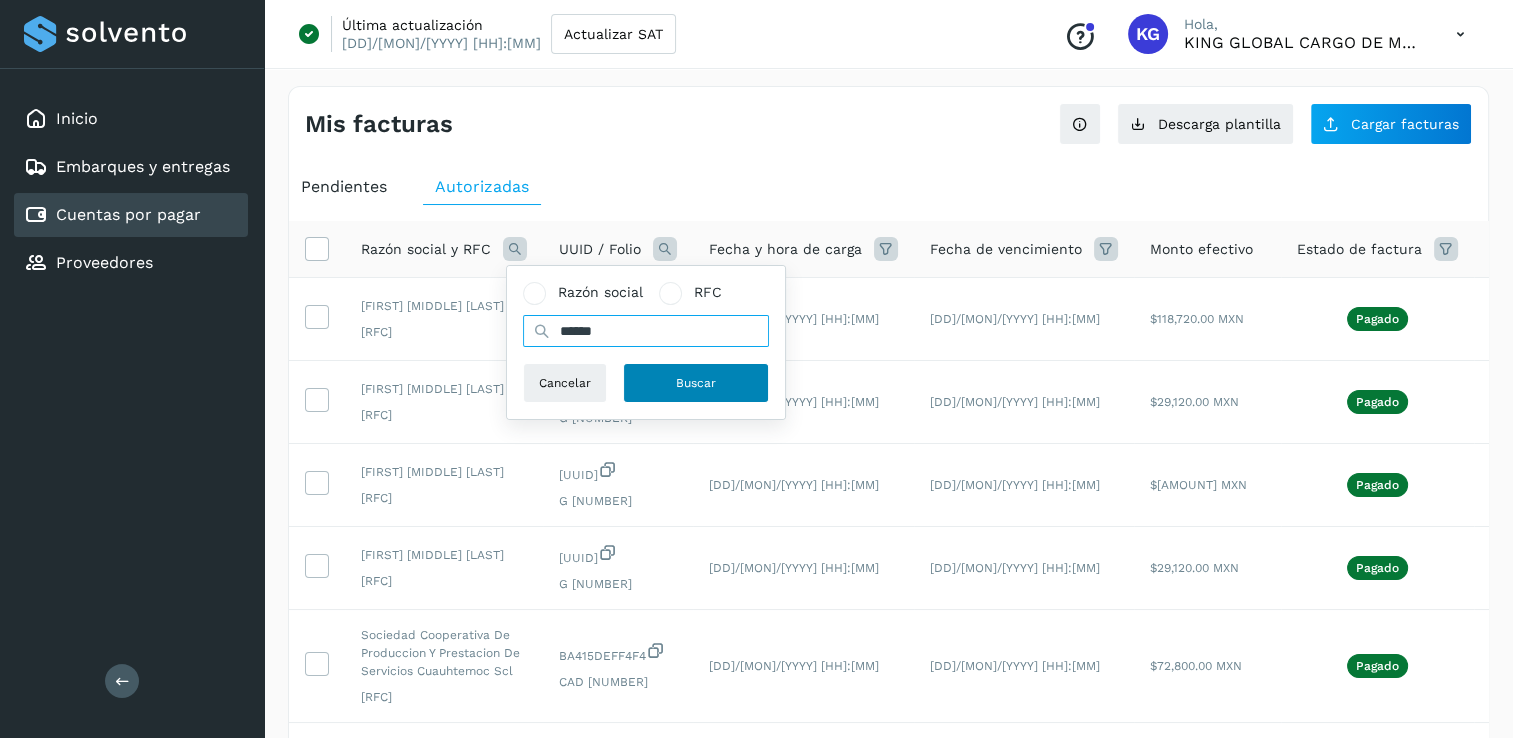 type on "******" 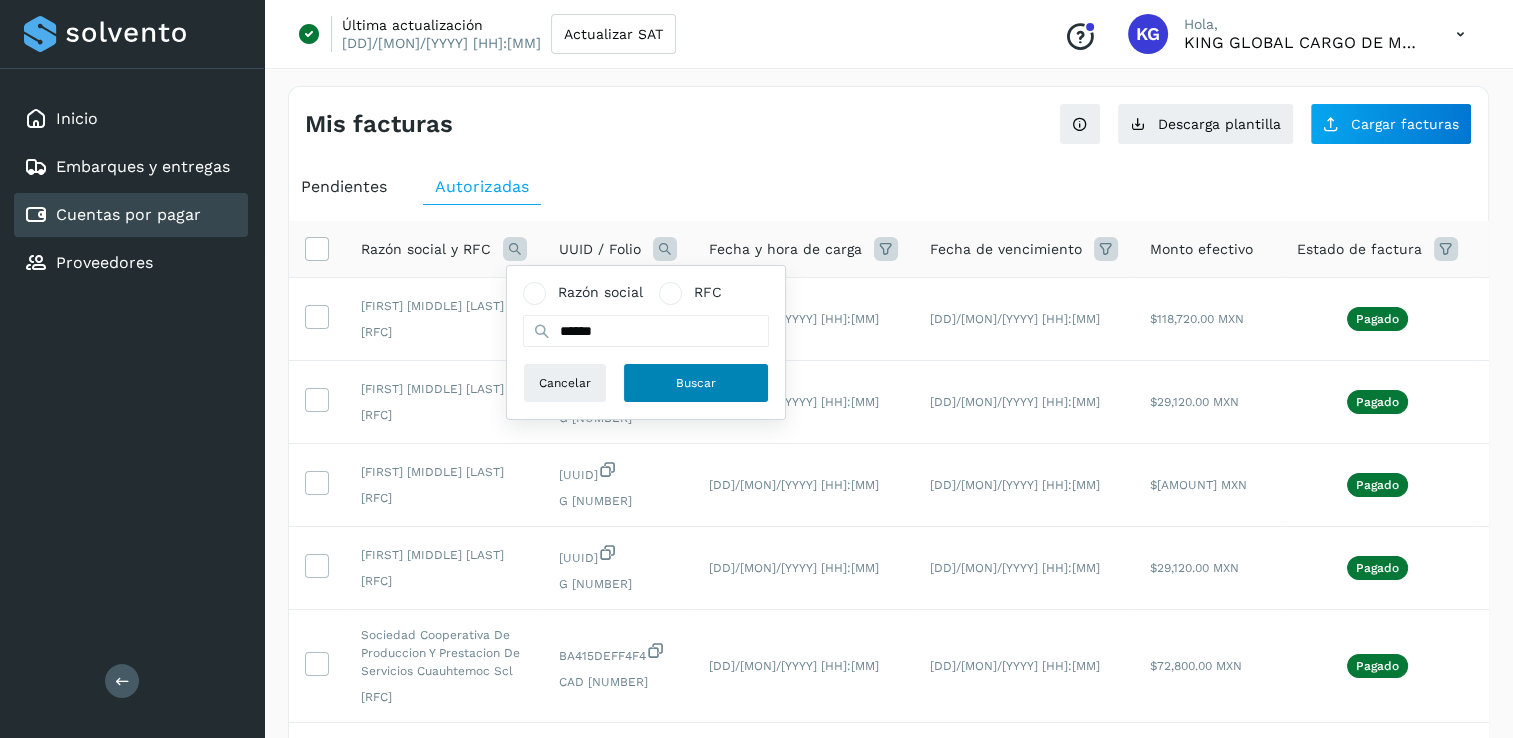 drag, startPoint x: 674, startPoint y: 390, endPoint x: 665, endPoint y: 406, distance: 18.35756 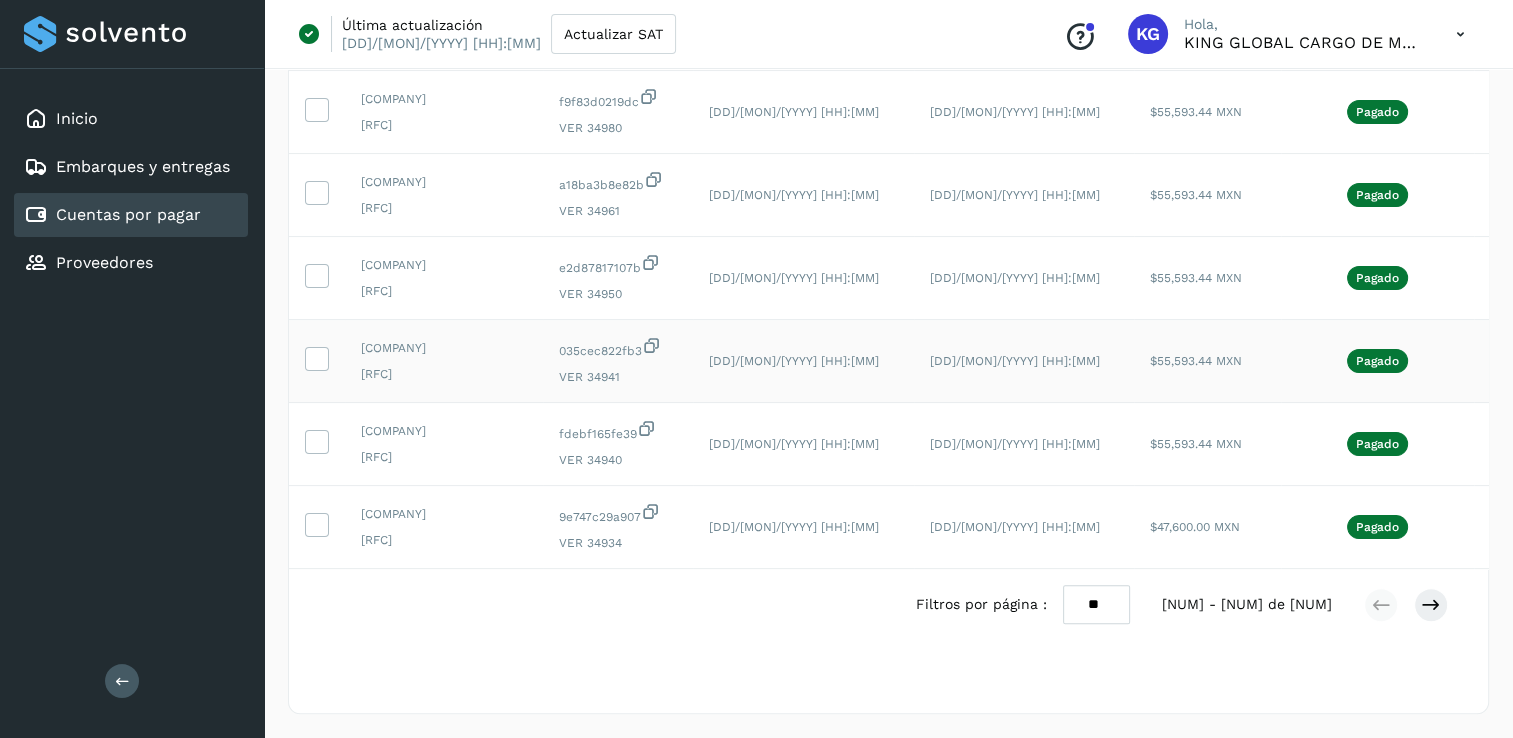 scroll, scrollTop: 700, scrollLeft: 0, axis: vertical 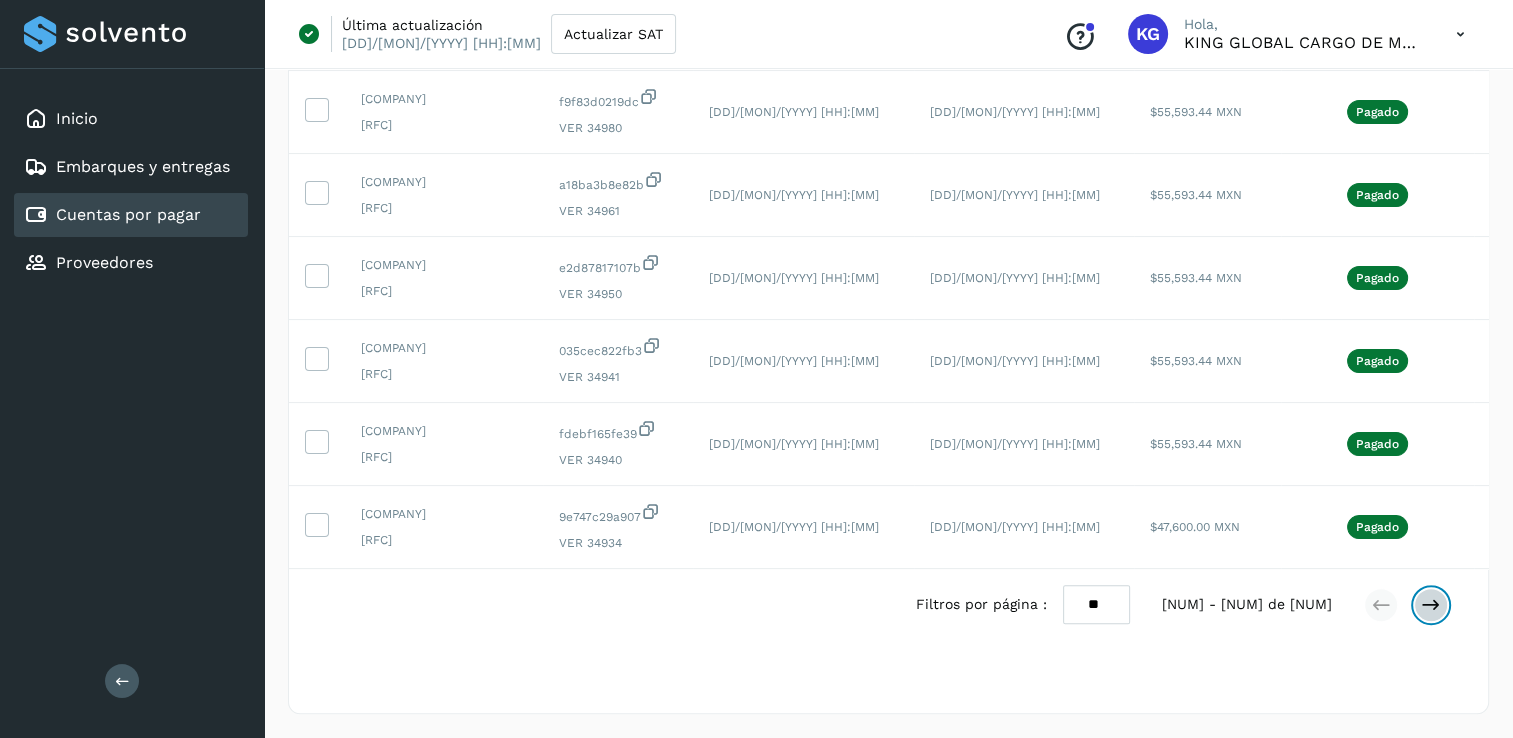 drag, startPoint x: 1436, startPoint y: 653, endPoint x: 1350, endPoint y: 643, distance: 86.579445 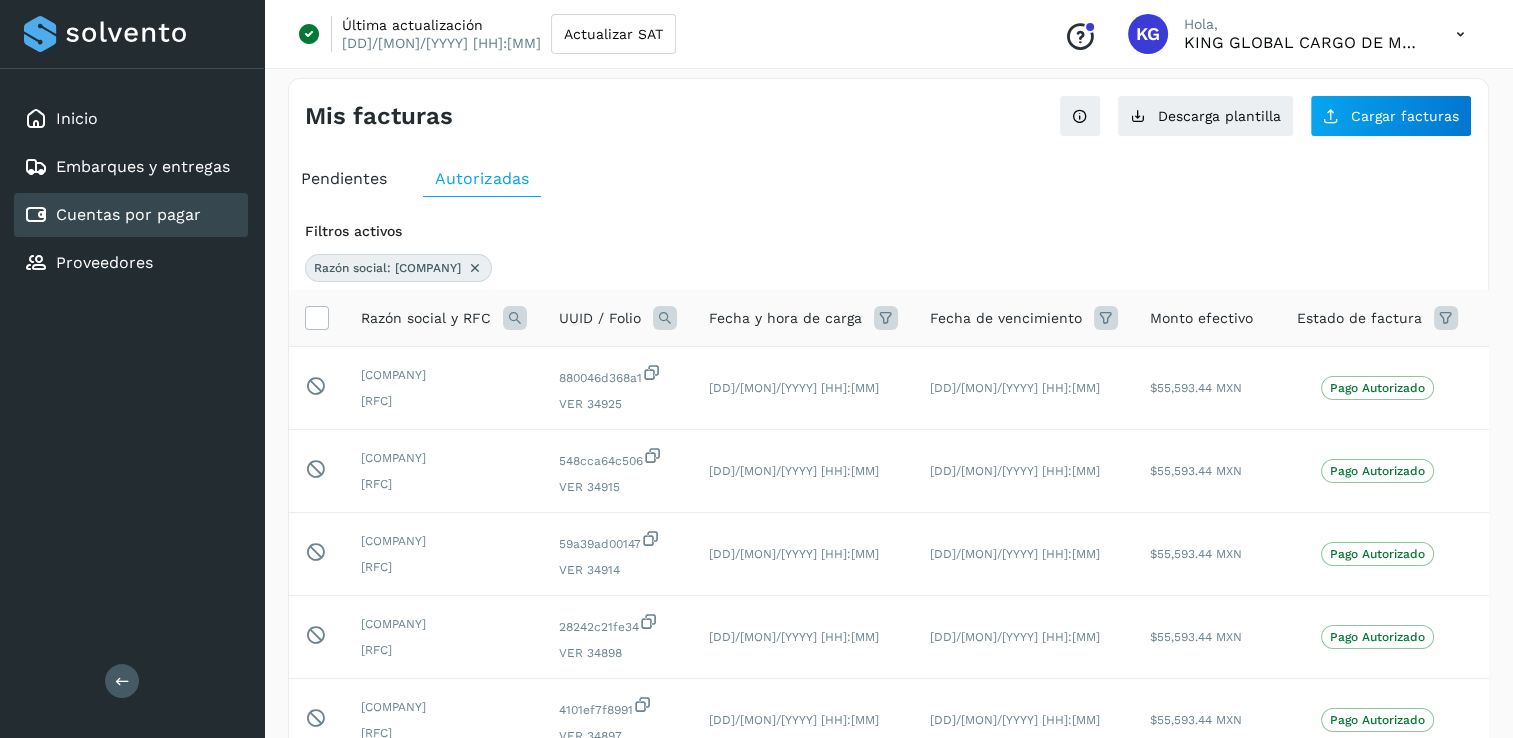 scroll, scrollTop: 0, scrollLeft: 0, axis: both 